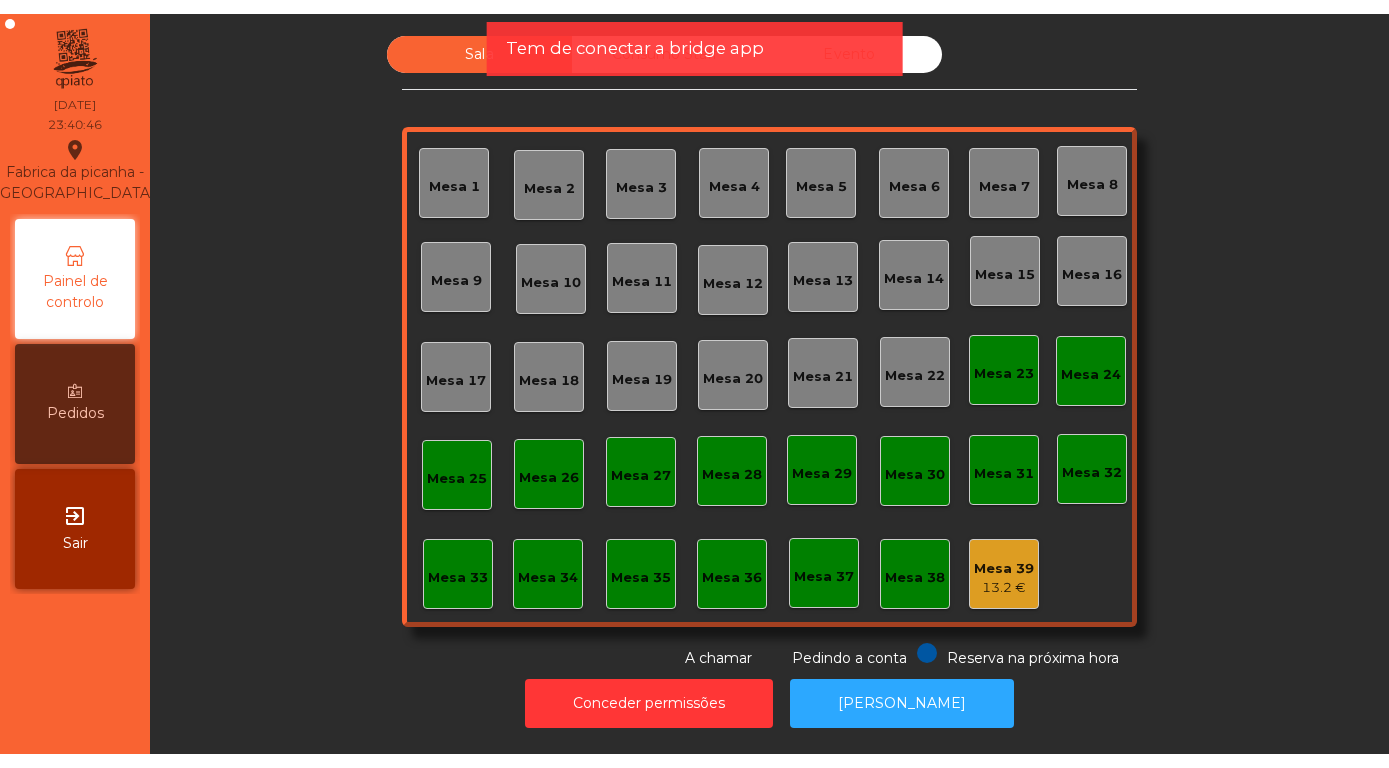 scroll, scrollTop: 0, scrollLeft: 0, axis: both 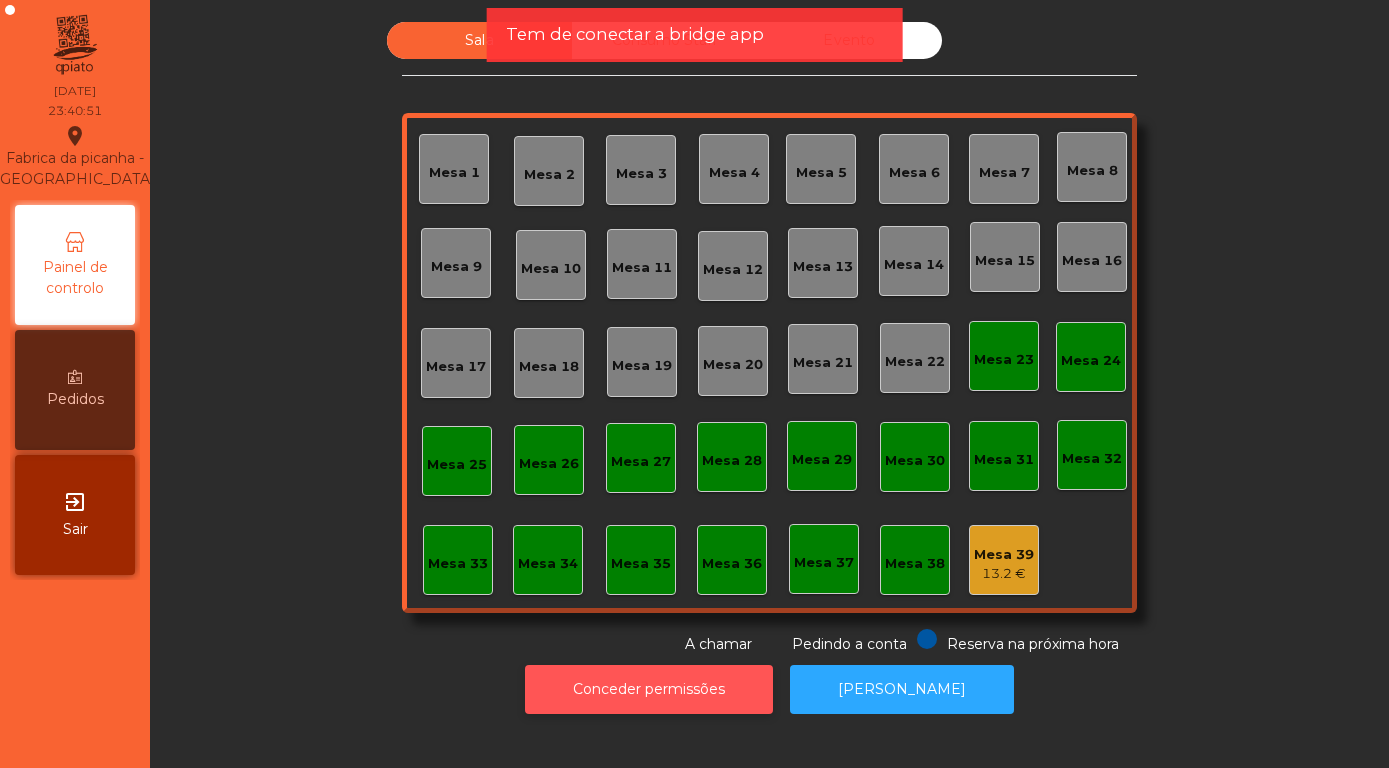 click on "Conceder permissões" 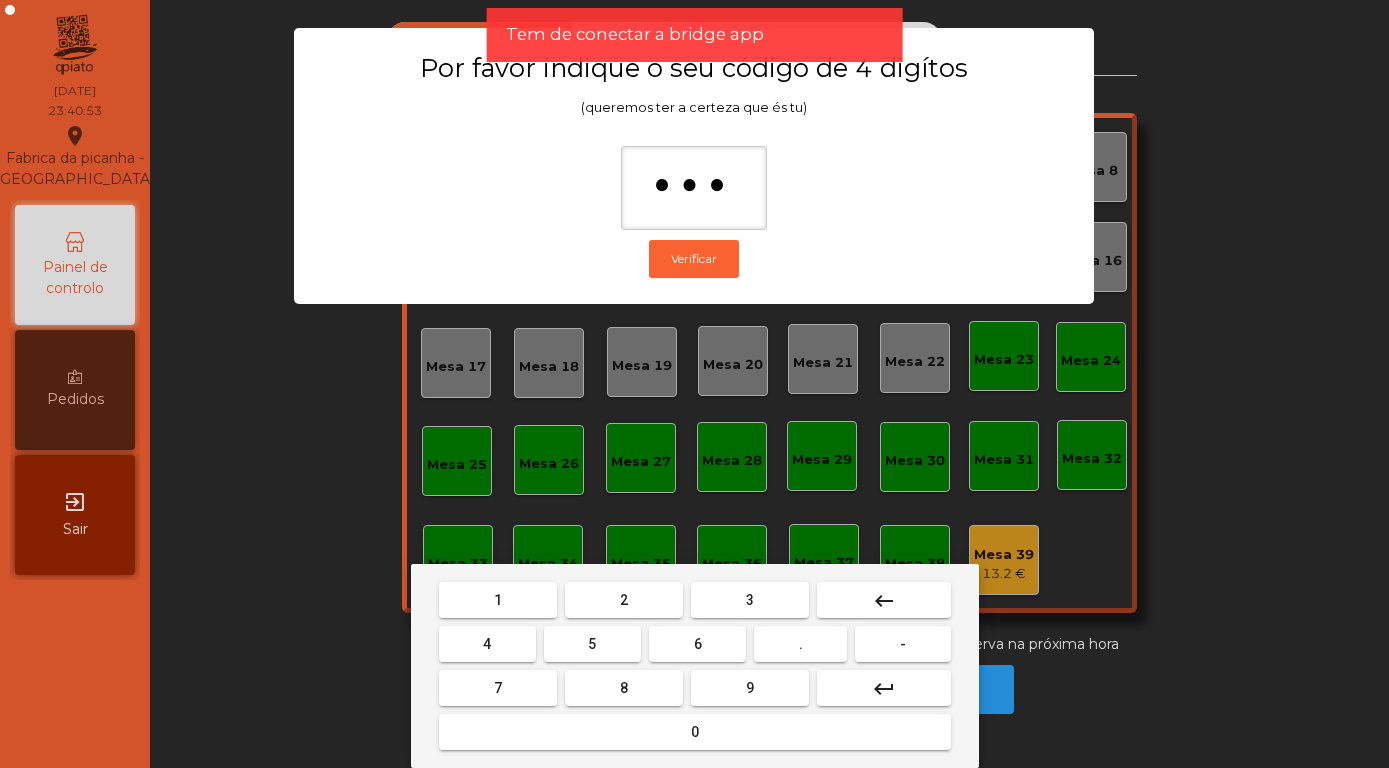 type on "****" 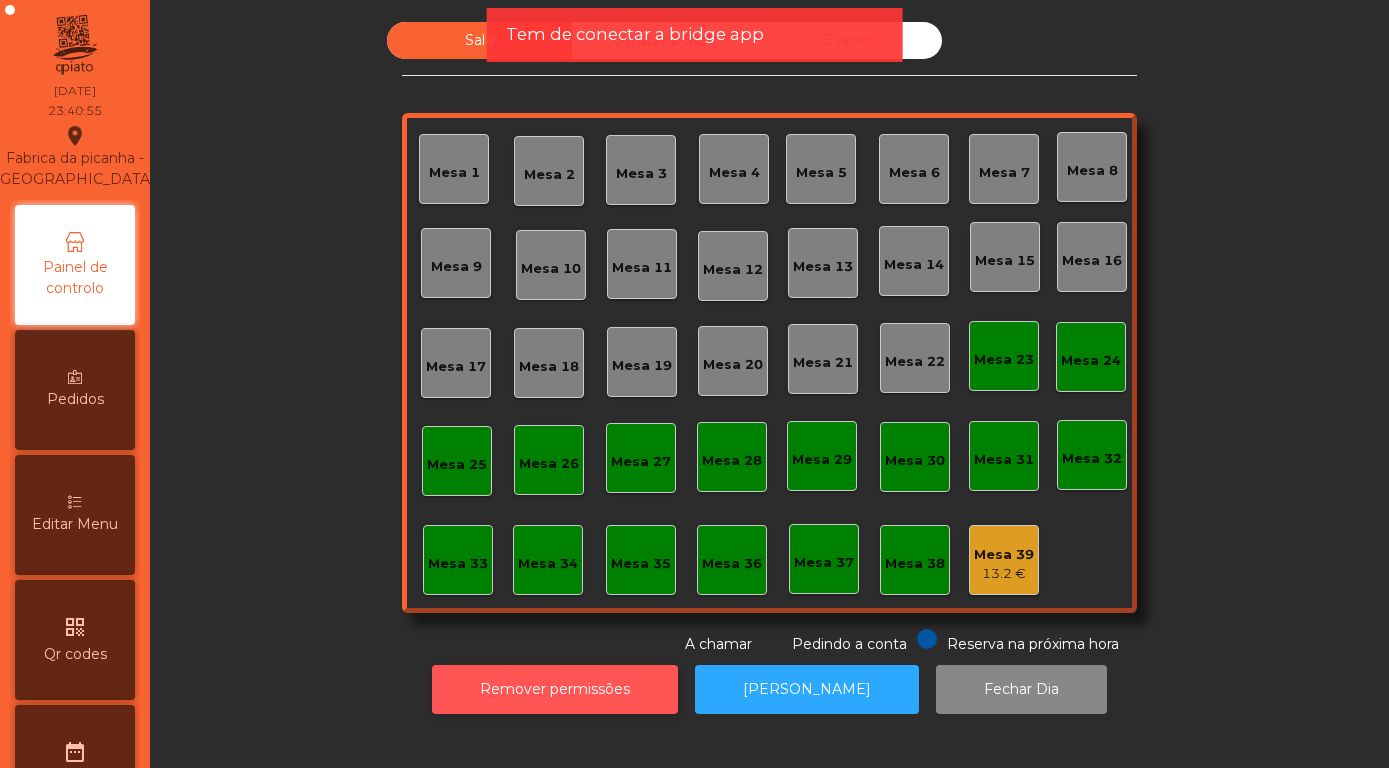 click on "Remover permissões" 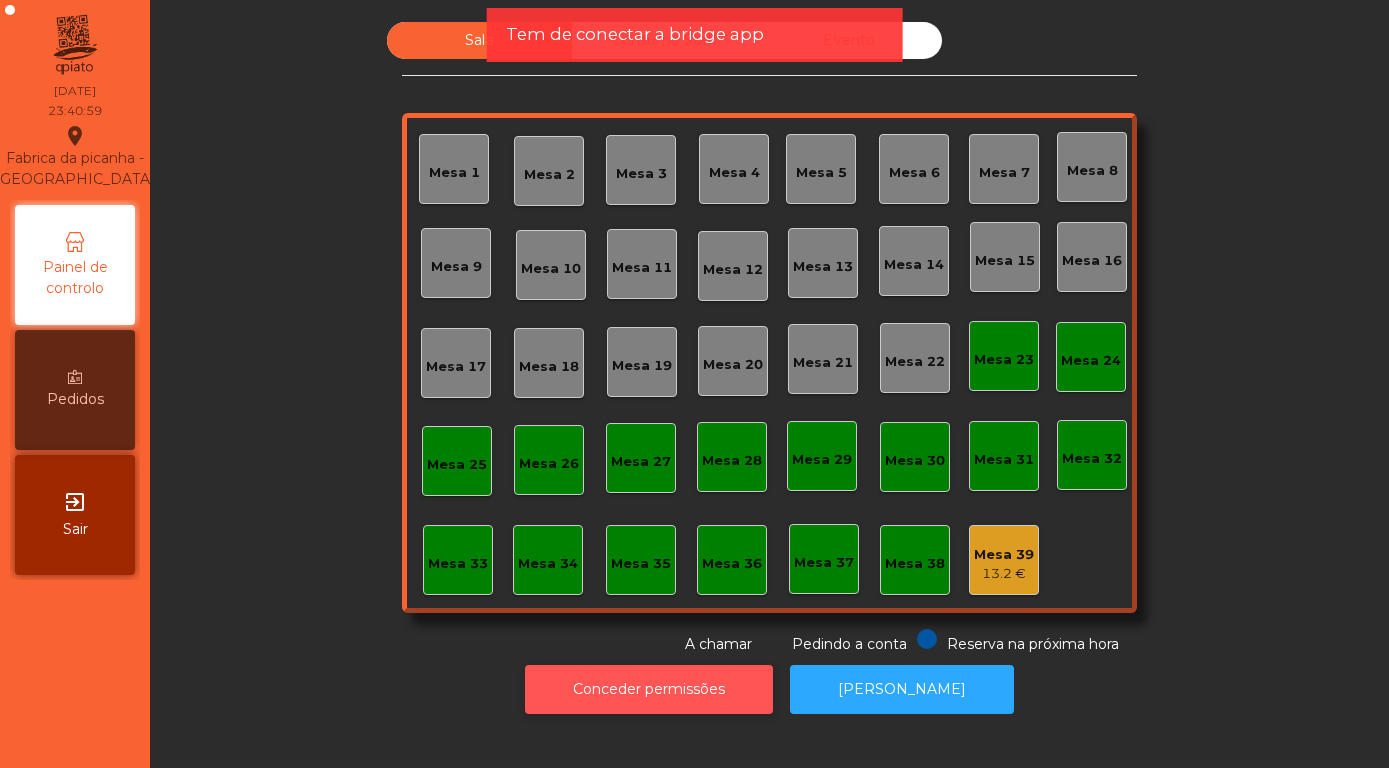 type 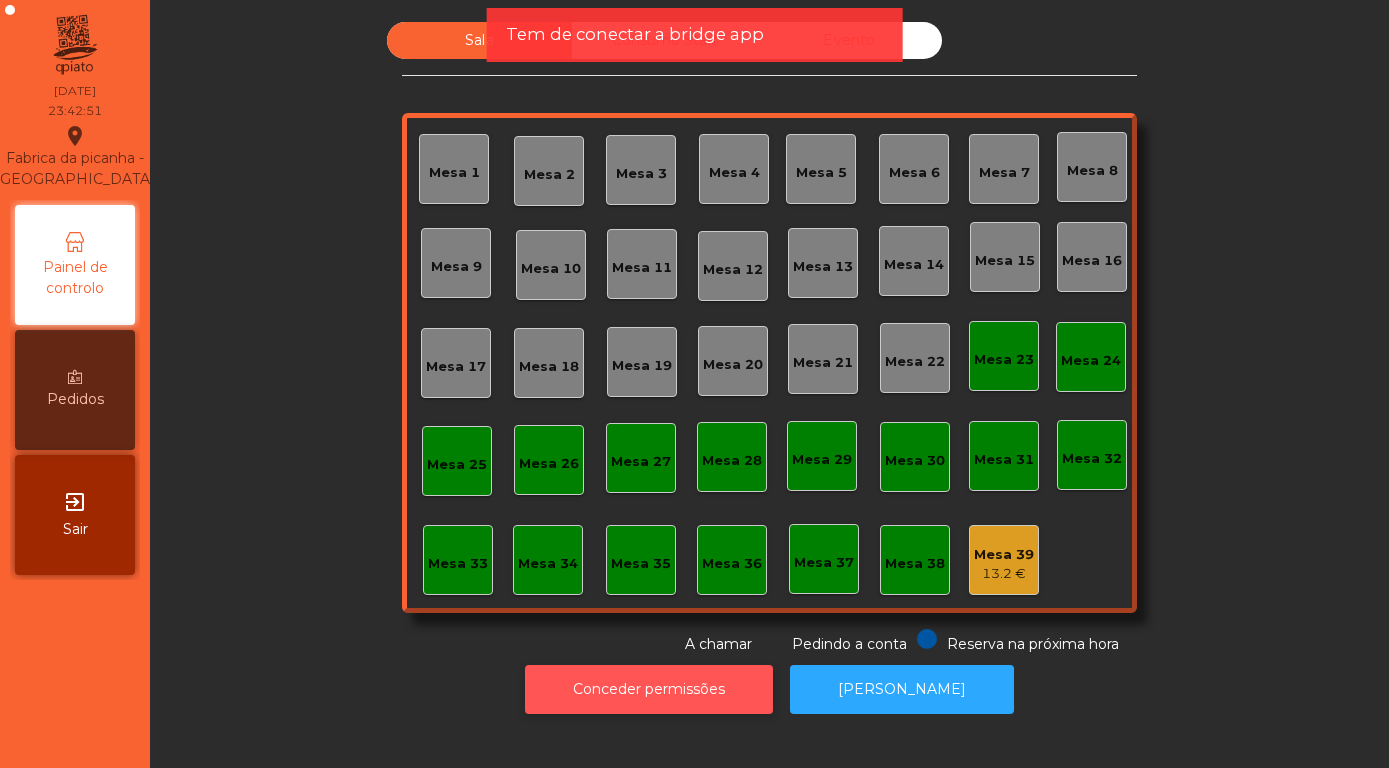 click on "Conceder permissões" 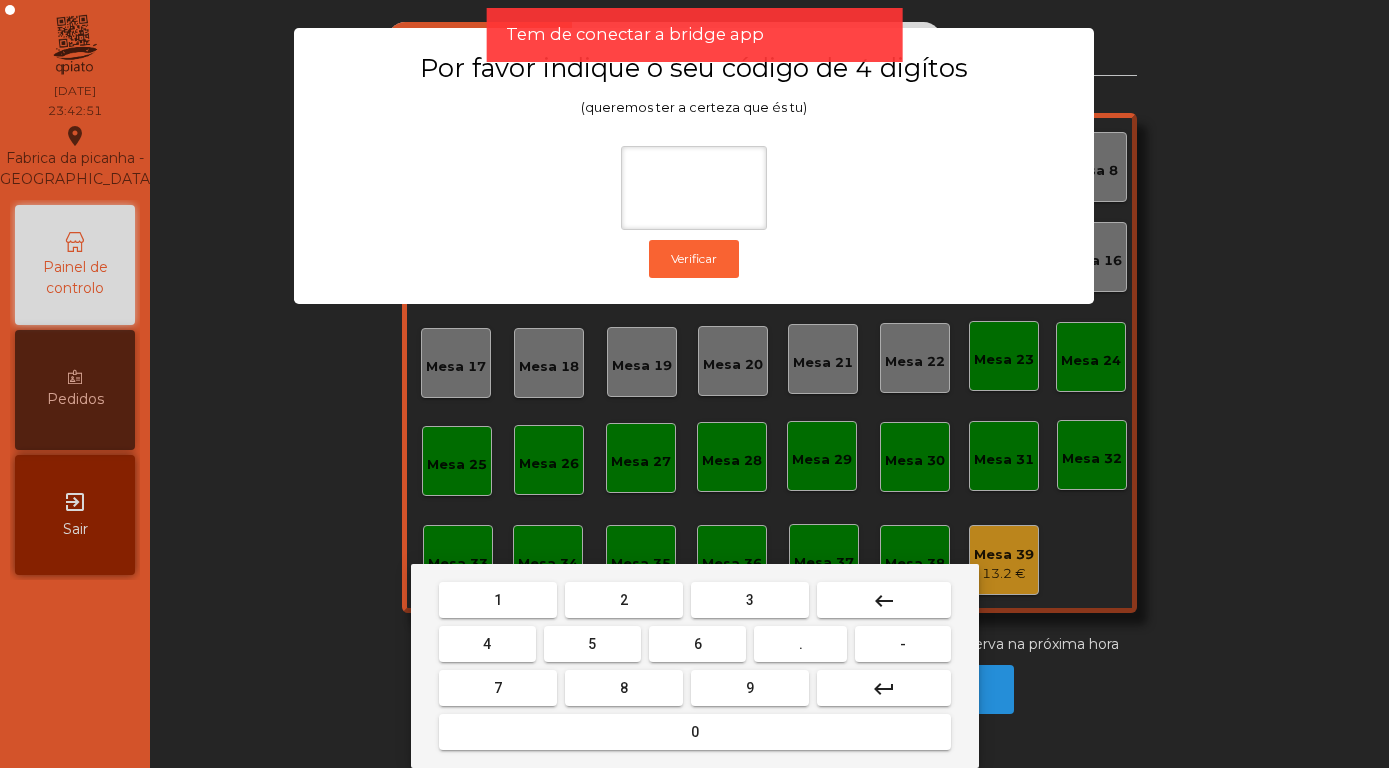click on "8" at bounding box center [624, 688] 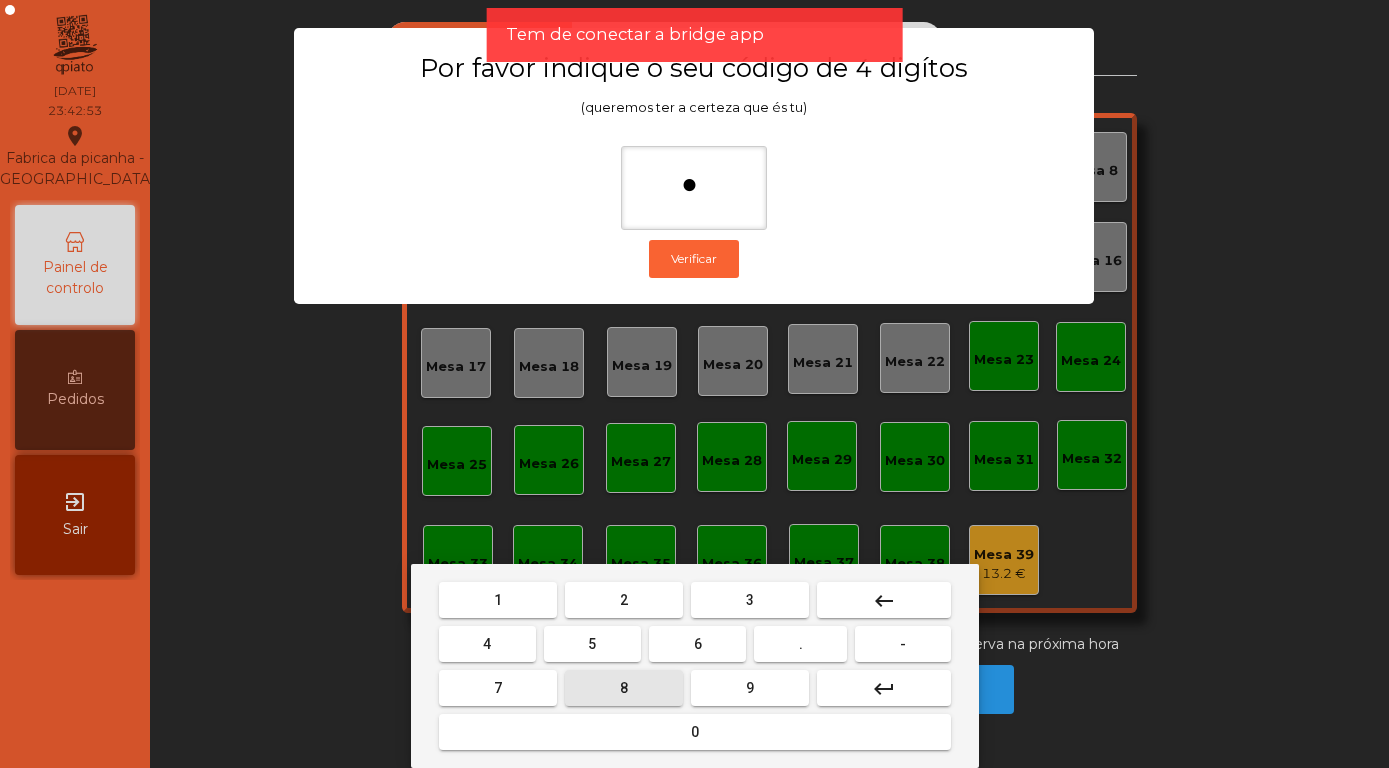 click on "4" at bounding box center (487, 644) 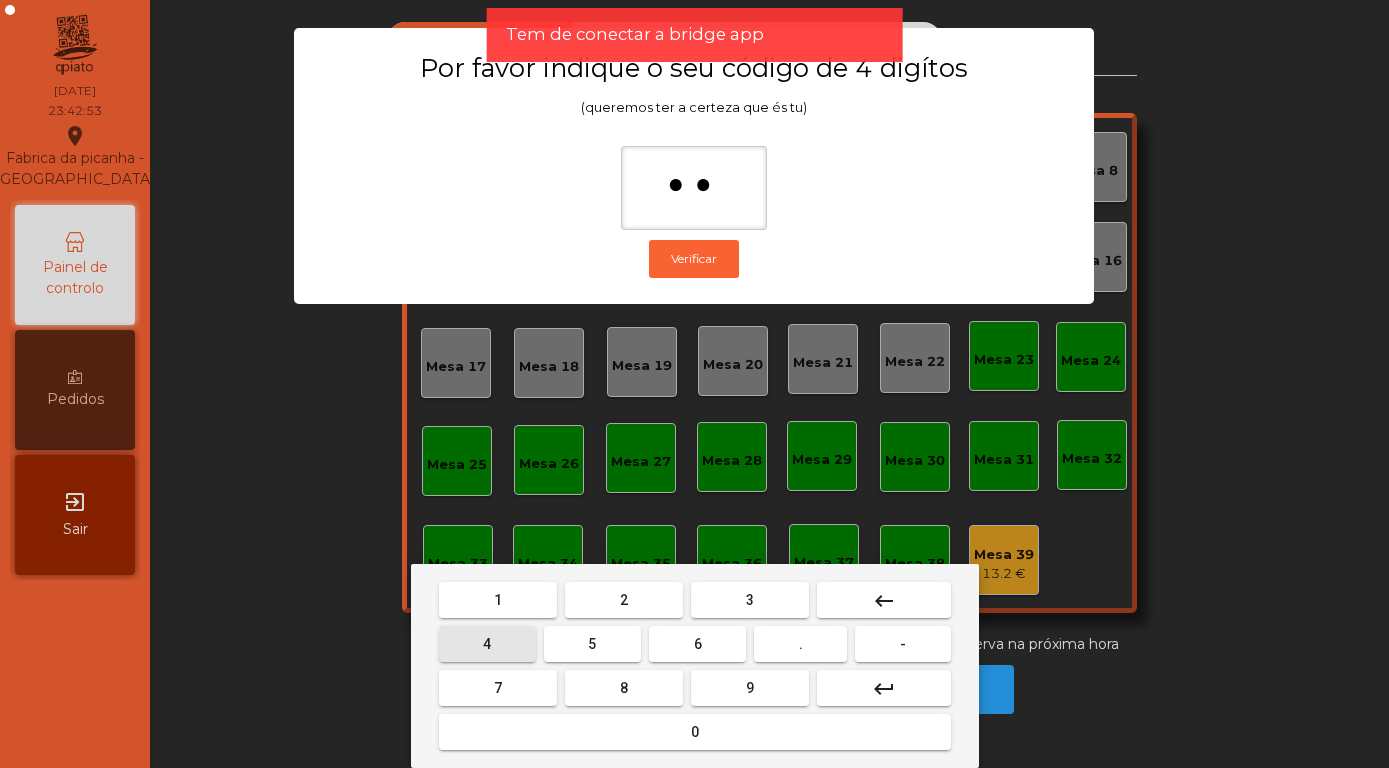 click on "5" at bounding box center [592, 644] 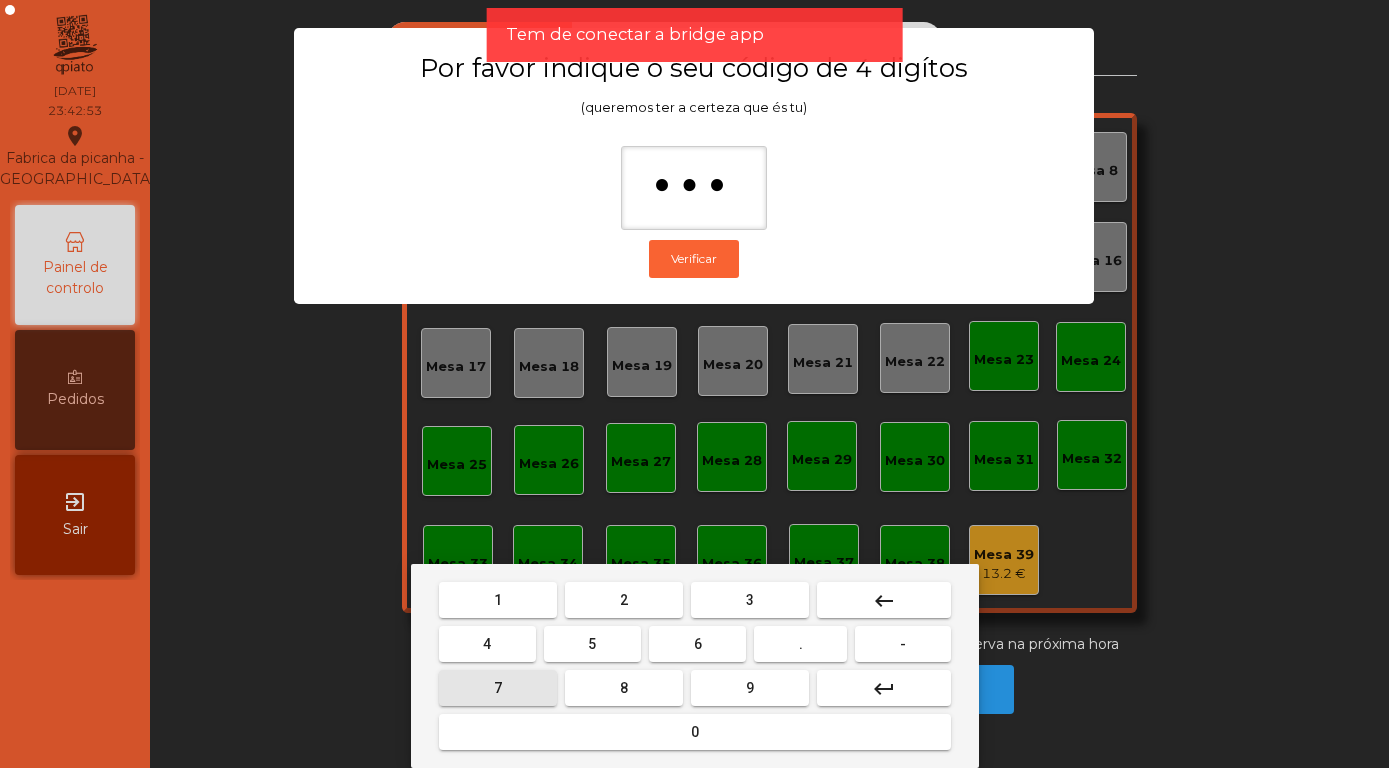 click on "7" at bounding box center [498, 688] 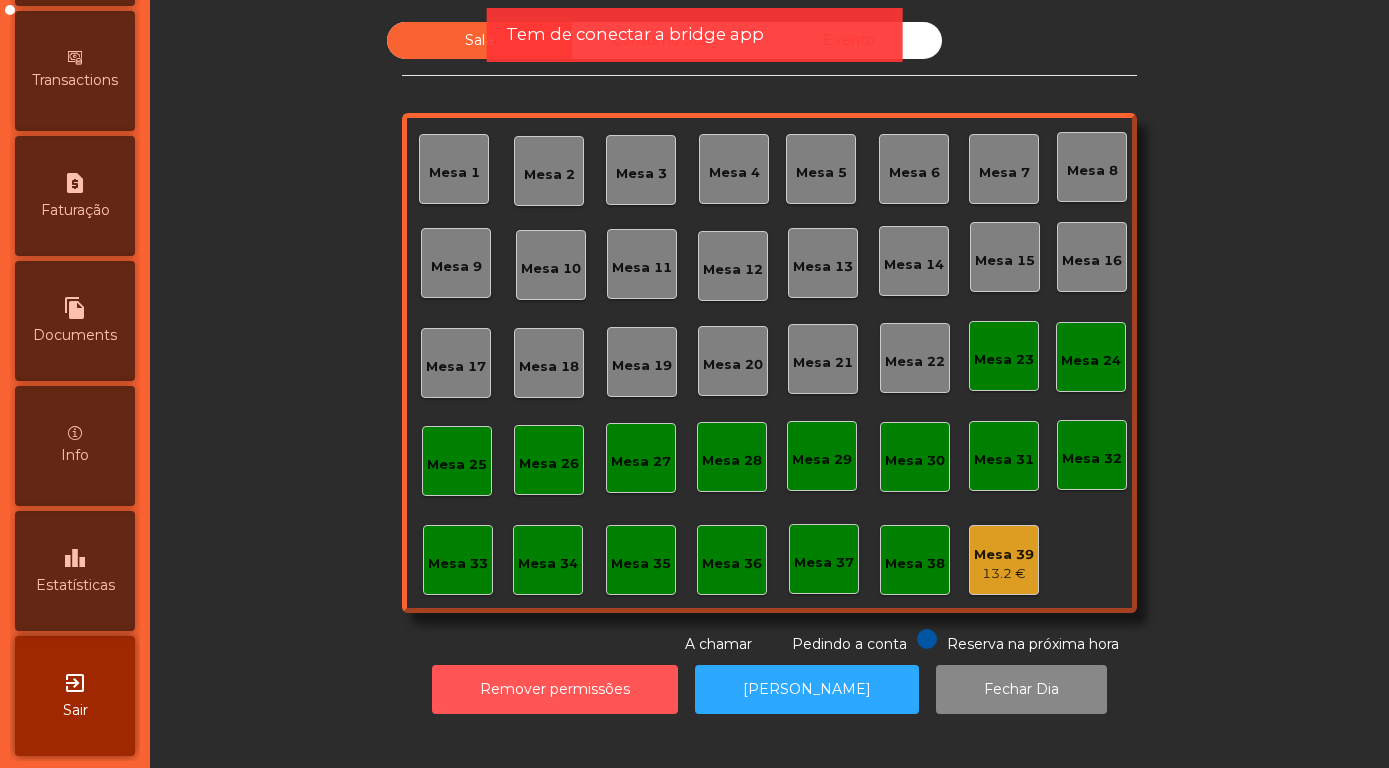scroll, scrollTop: 948, scrollLeft: 0, axis: vertical 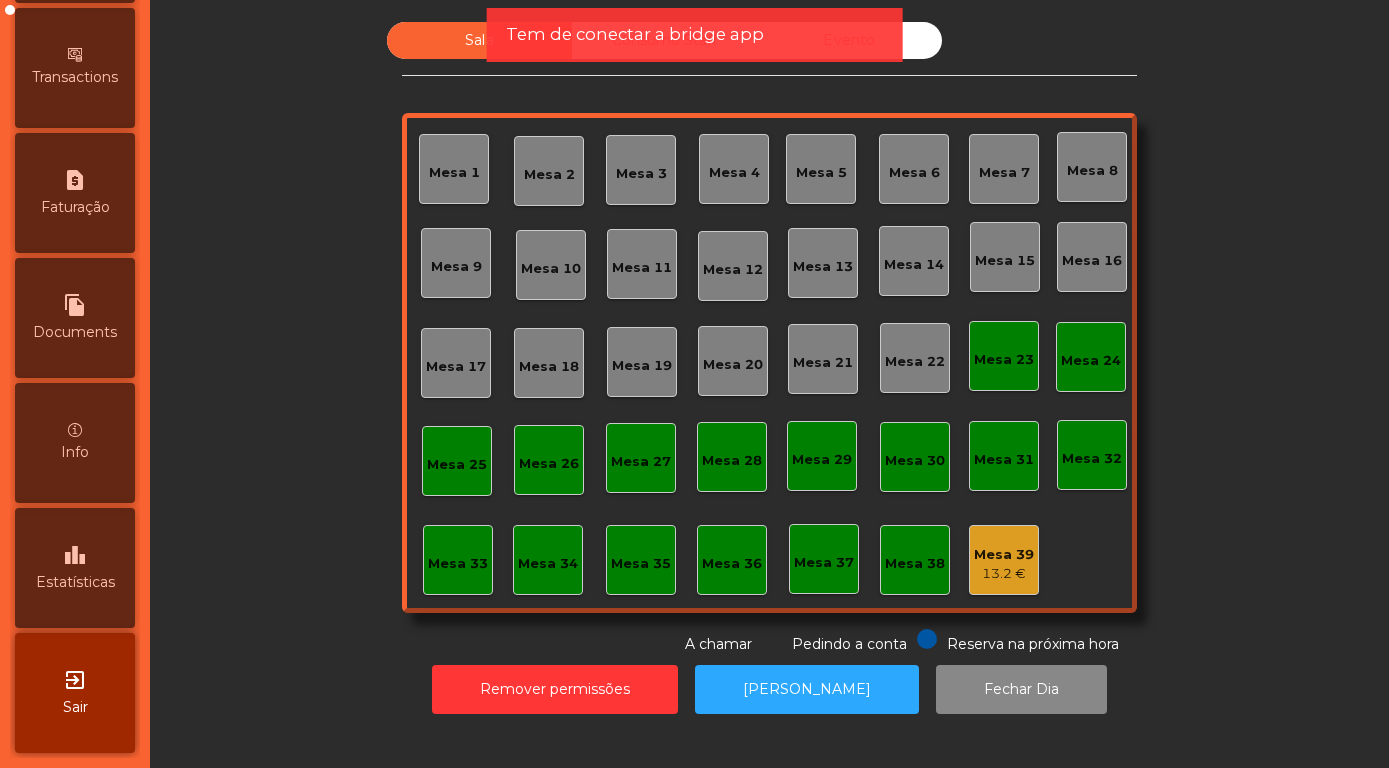 click on "leaderboard" at bounding box center (75, 555) 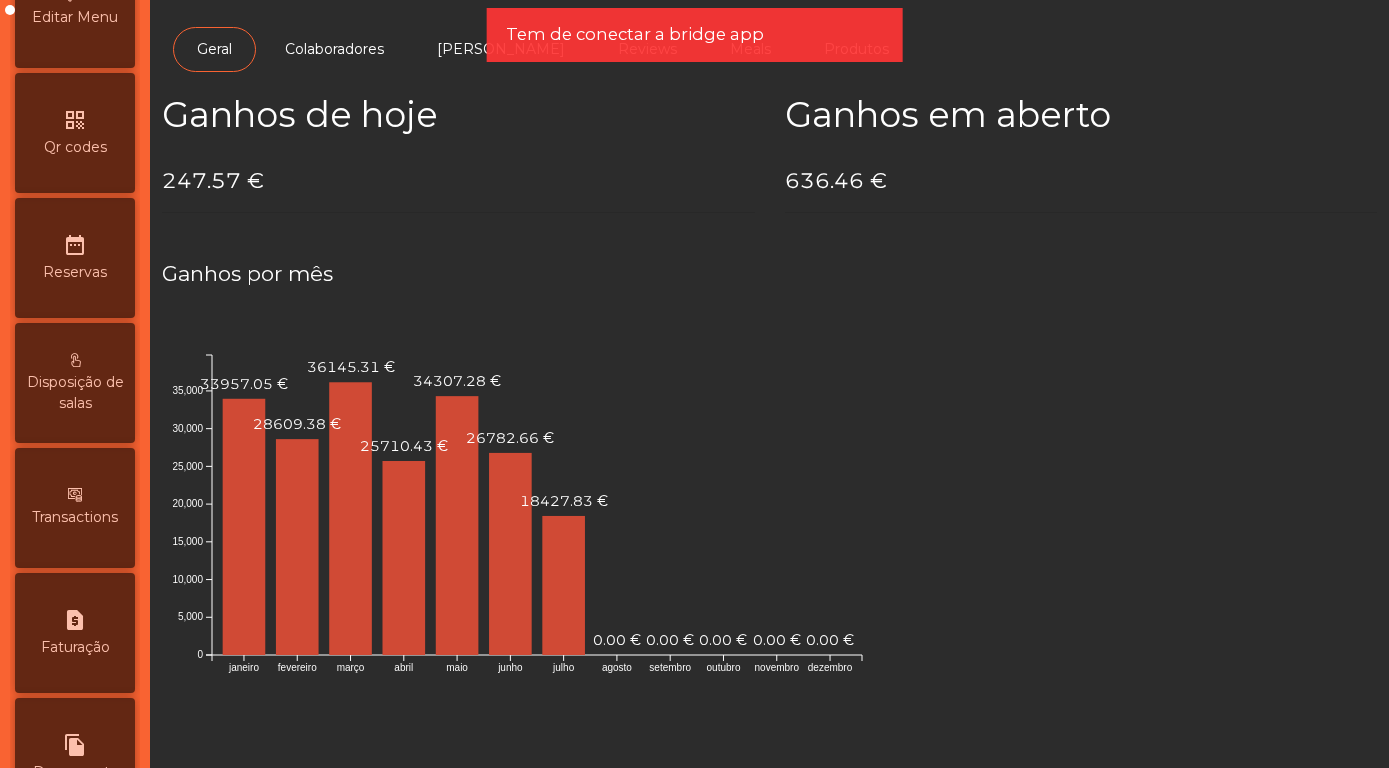 scroll, scrollTop: 0, scrollLeft: 0, axis: both 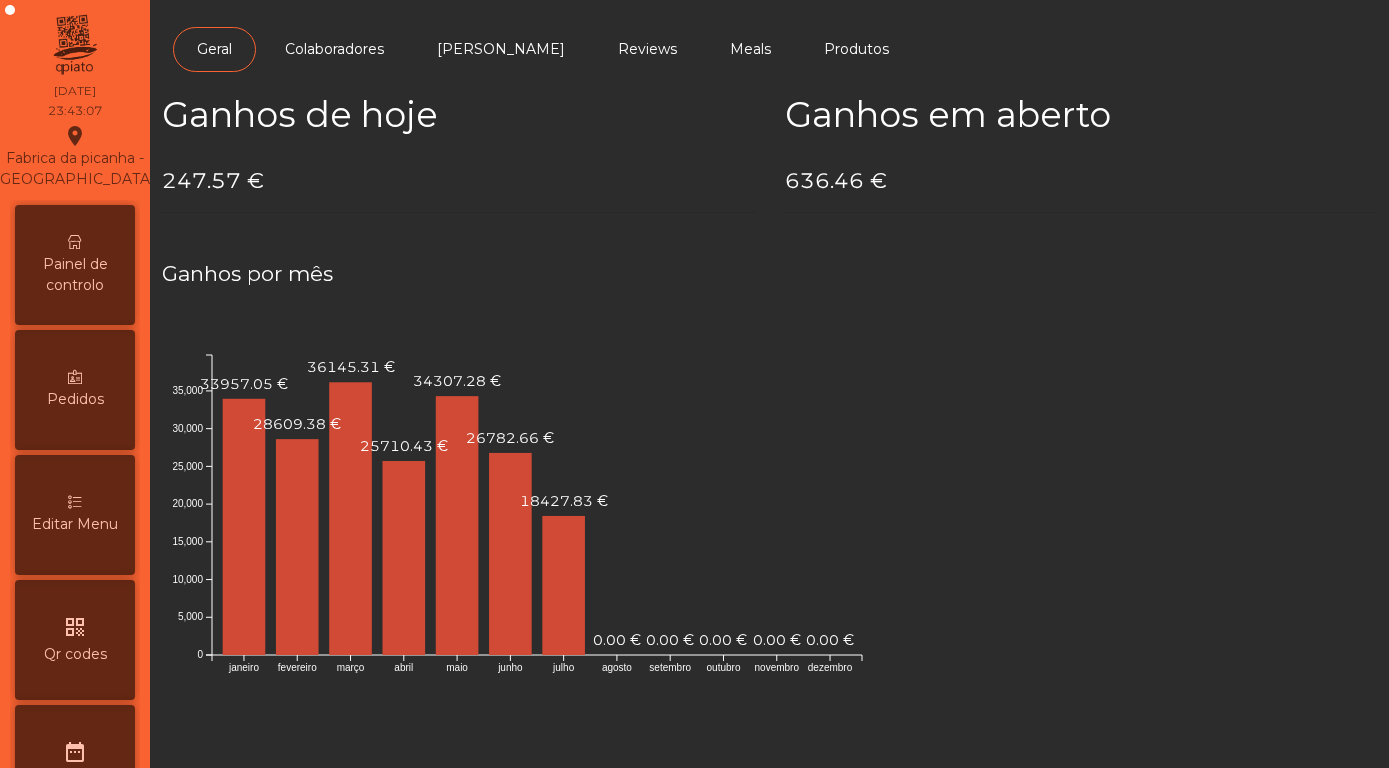 click on "Painel de controlo" at bounding box center [75, 275] 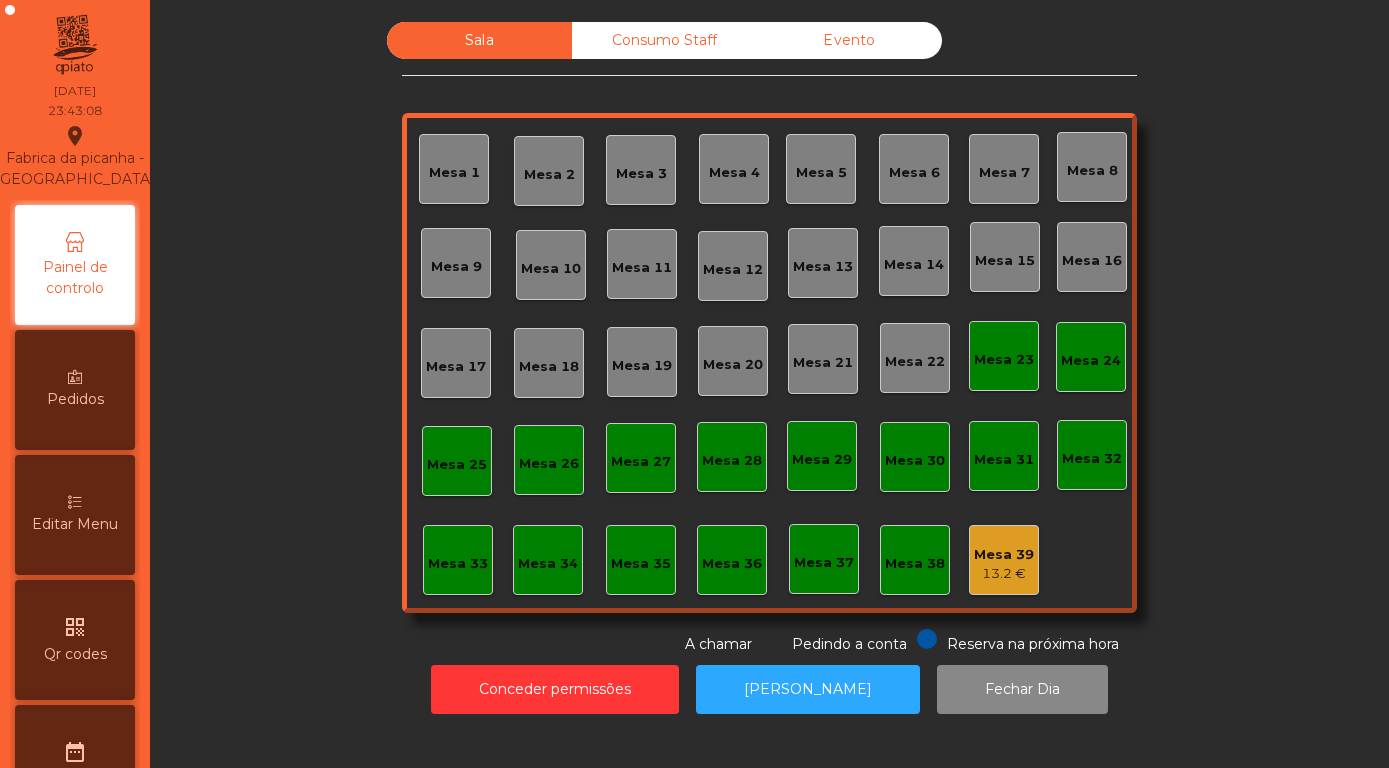 click on "Evento" 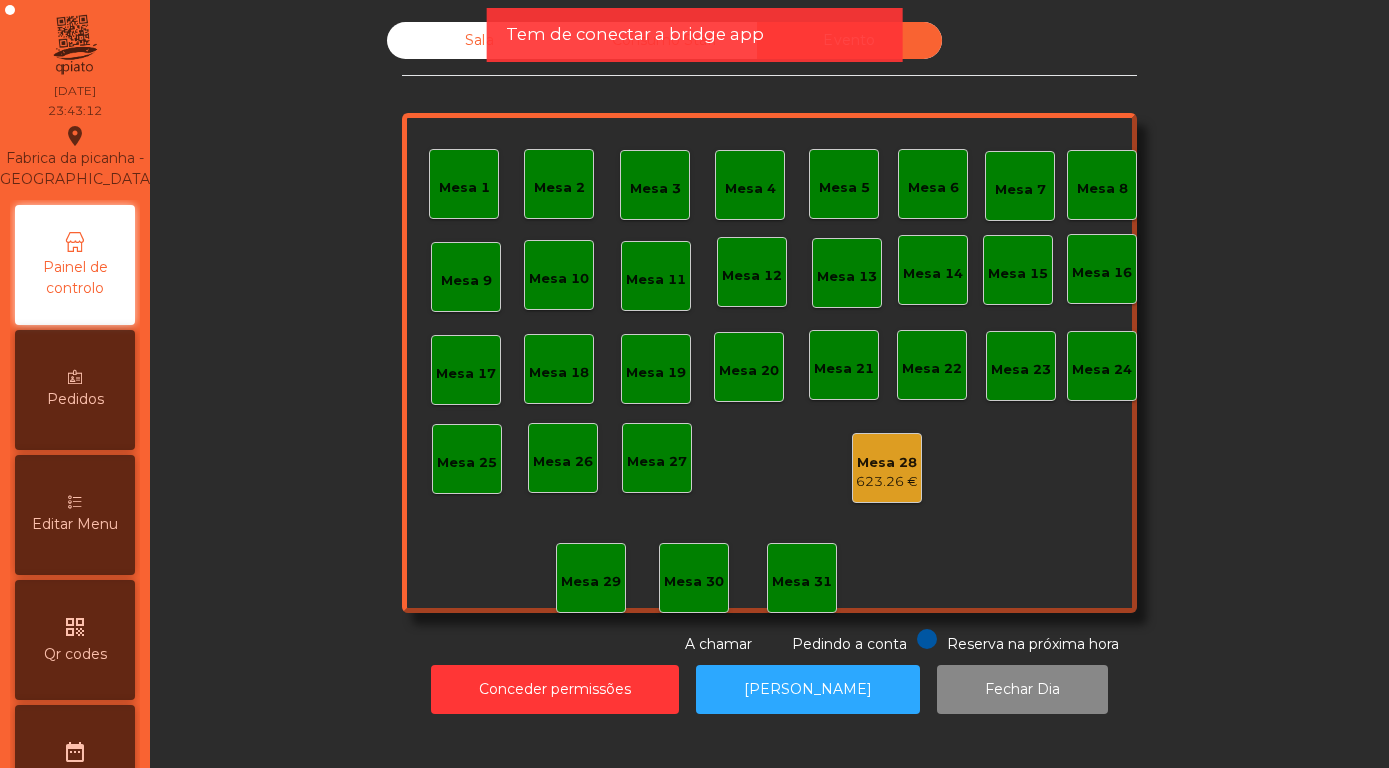 click on "623.26 €" 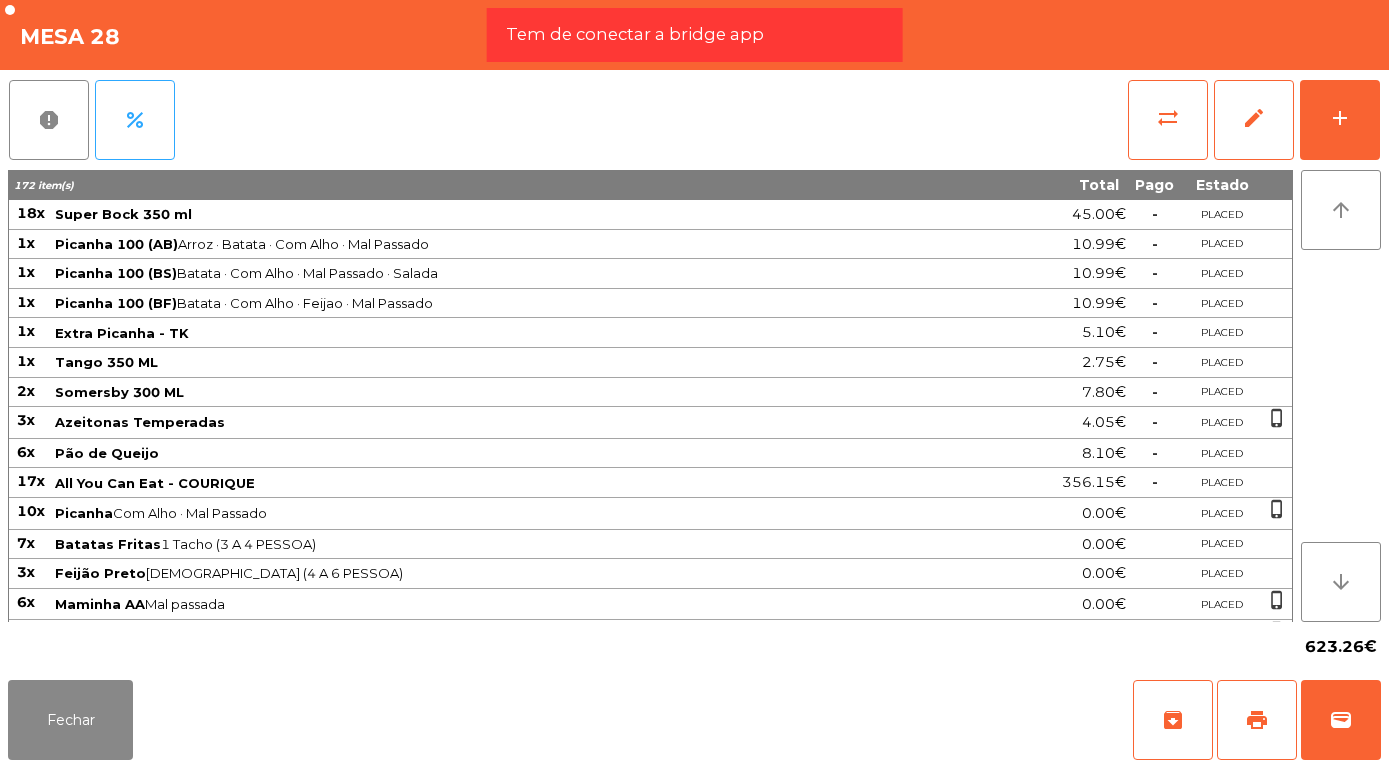 type 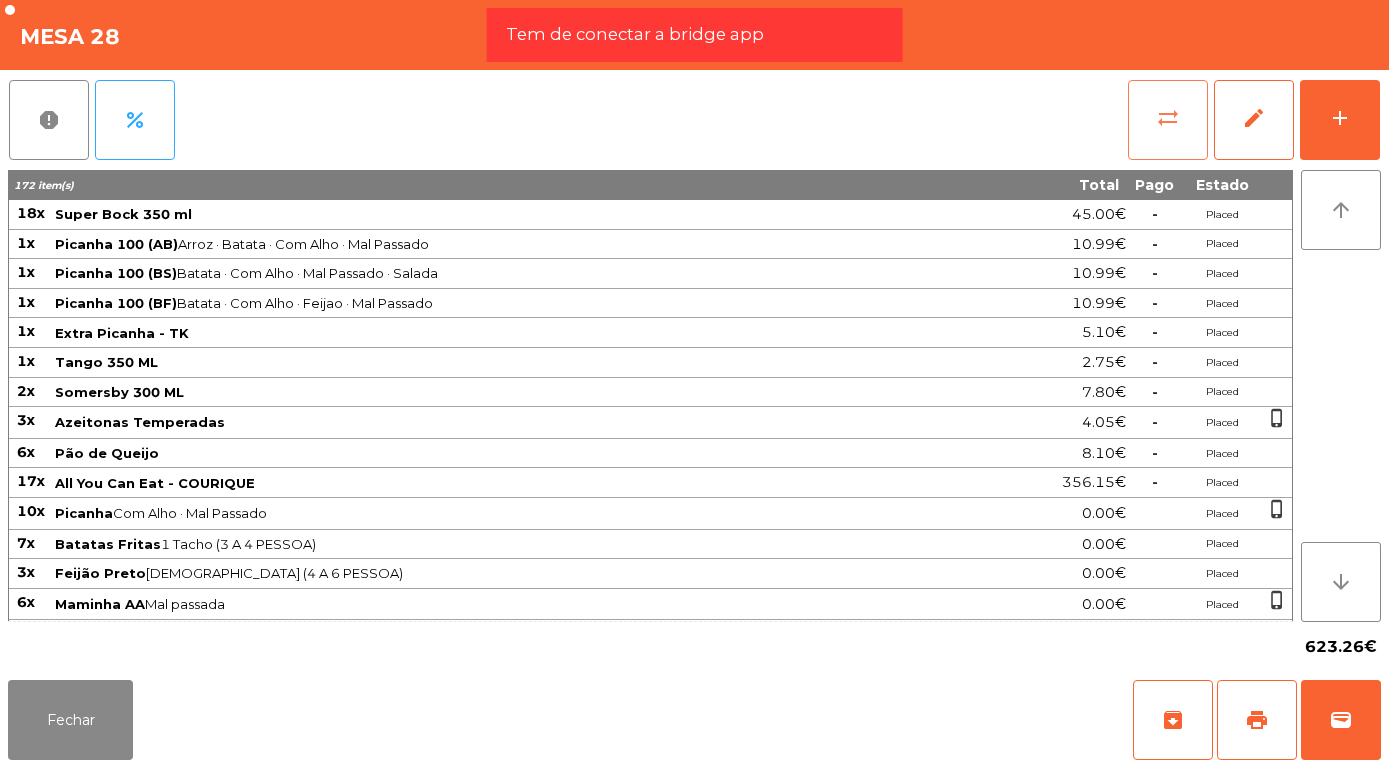 click on "sync_alt" 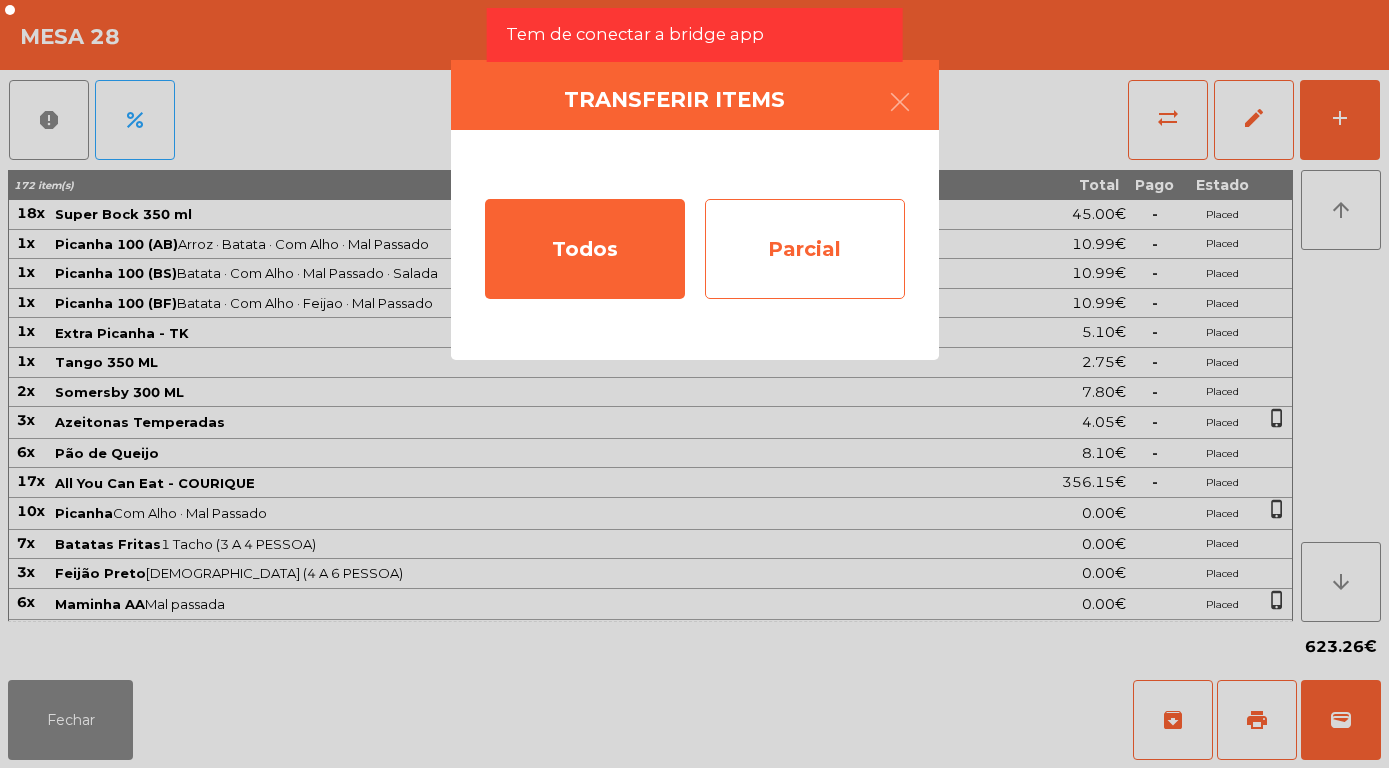 click on "Parcial" 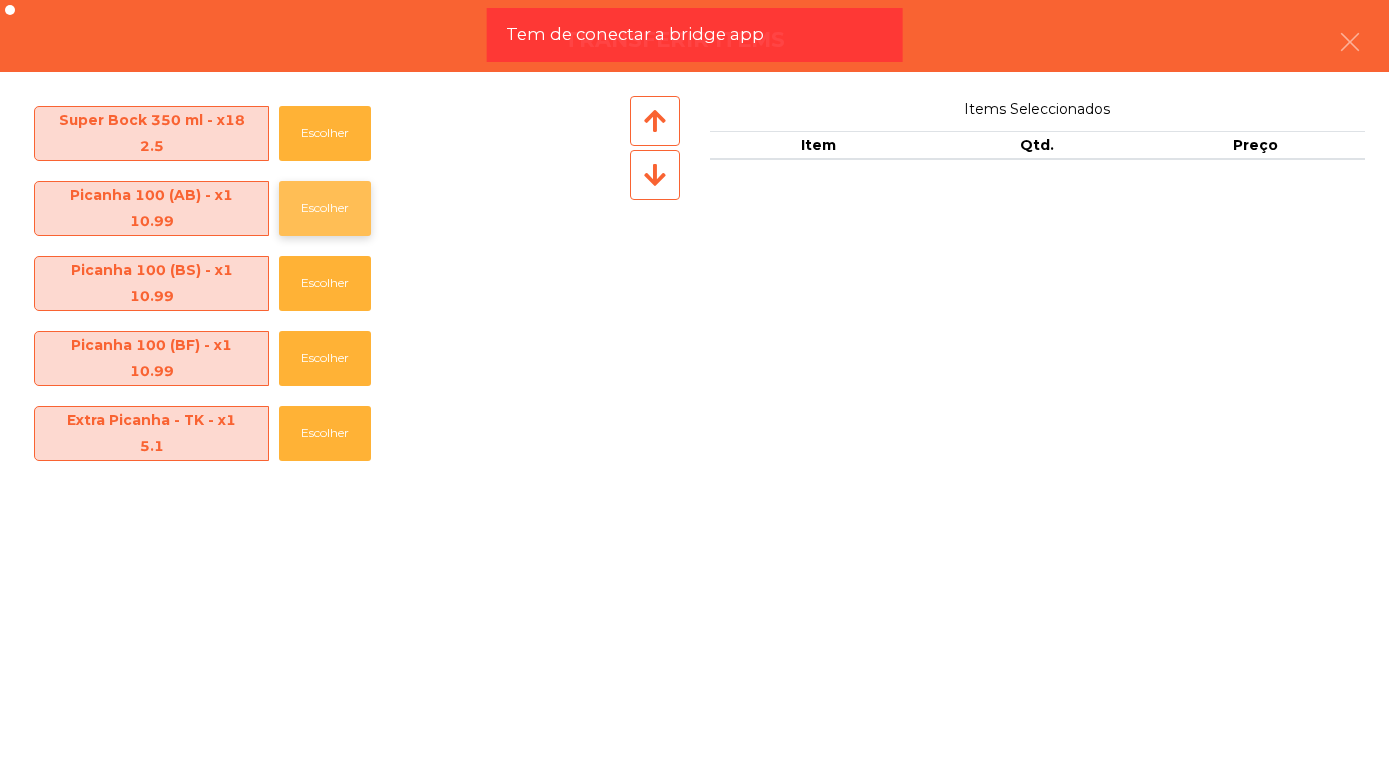 click on "Escolher" 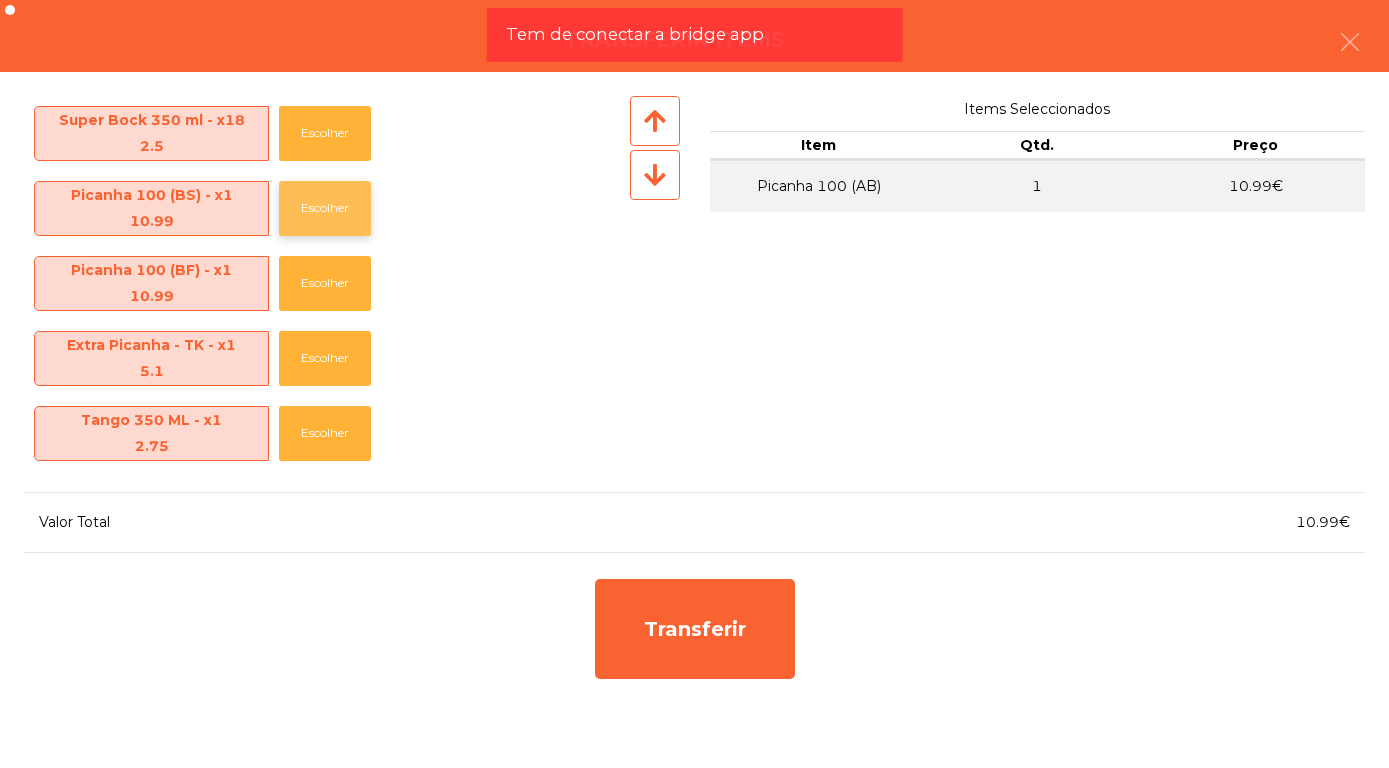 click on "Escolher" 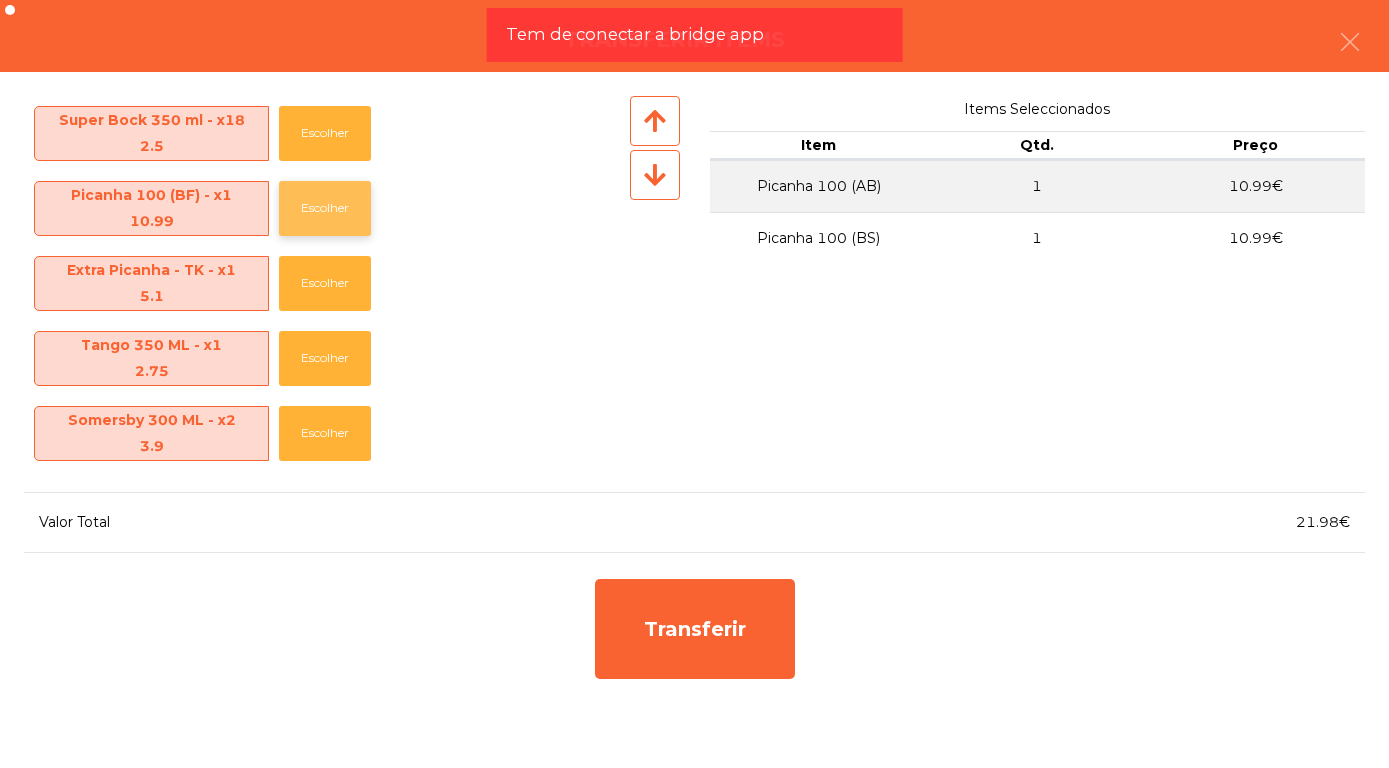 click on "Escolher" 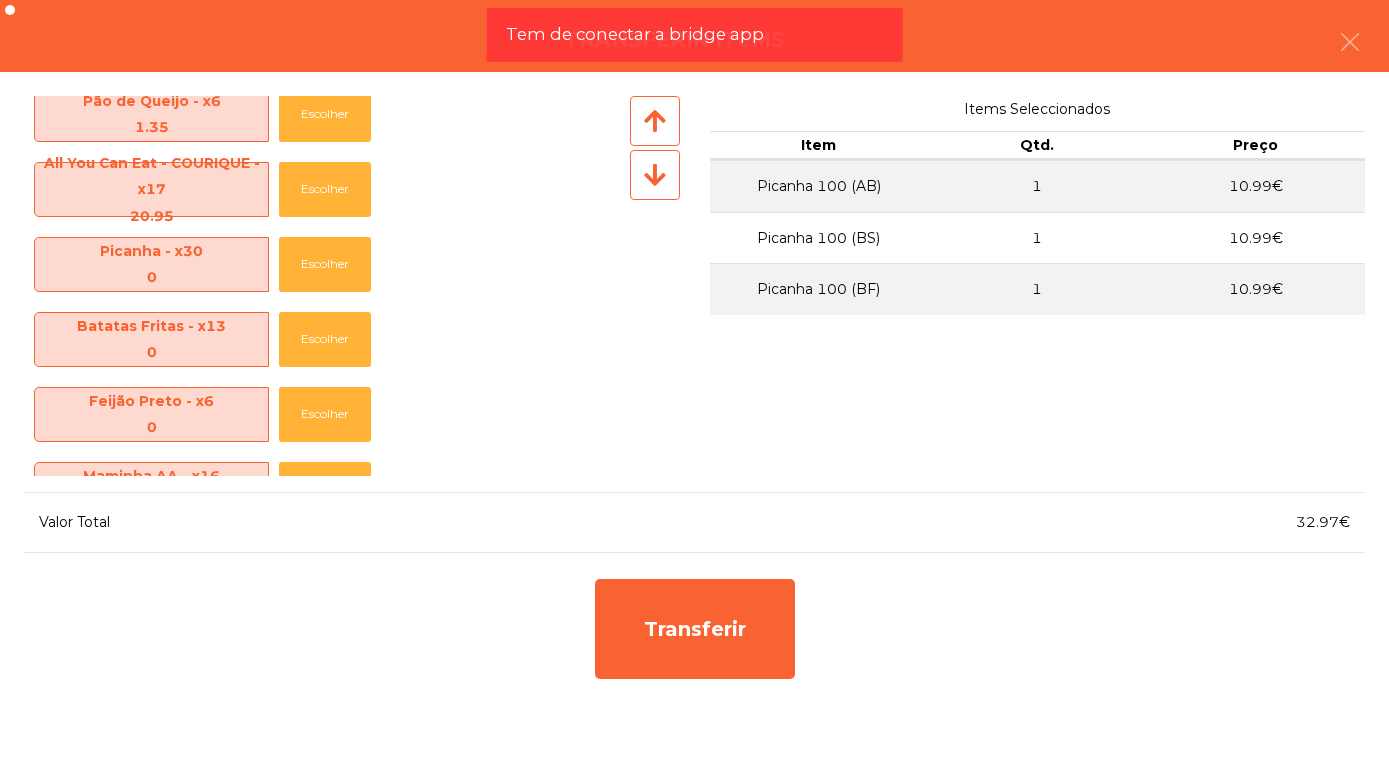 scroll, scrollTop: 385, scrollLeft: 0, axis: vertical 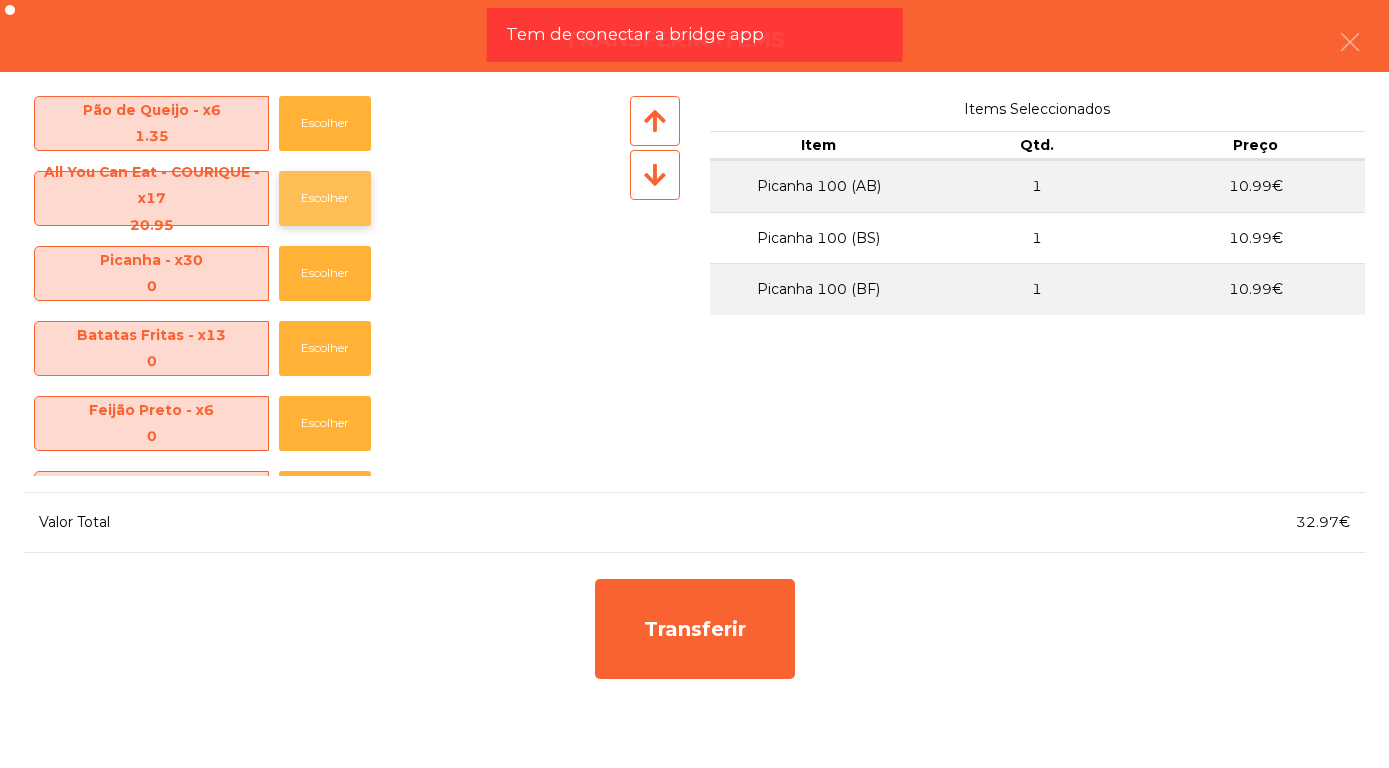 click on "Escolher" 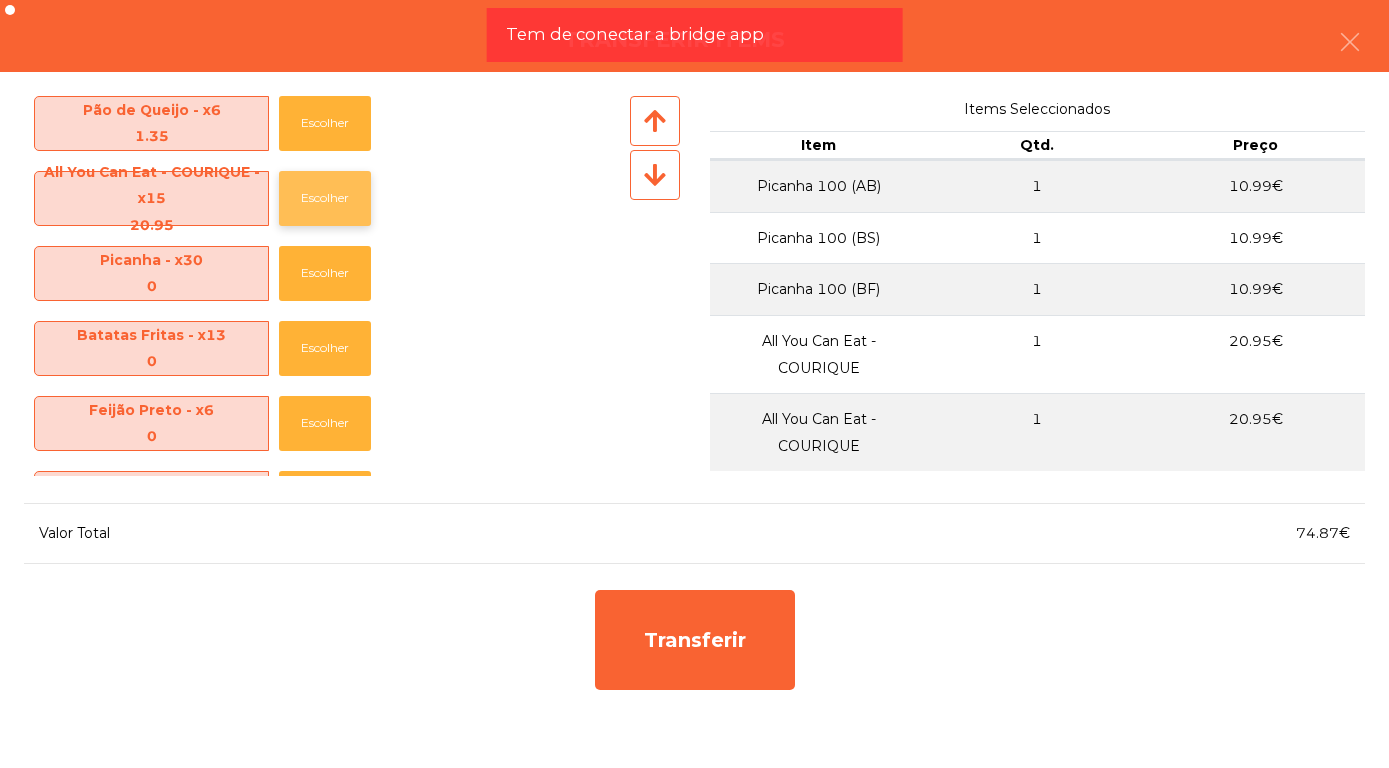 click on "Escolher" 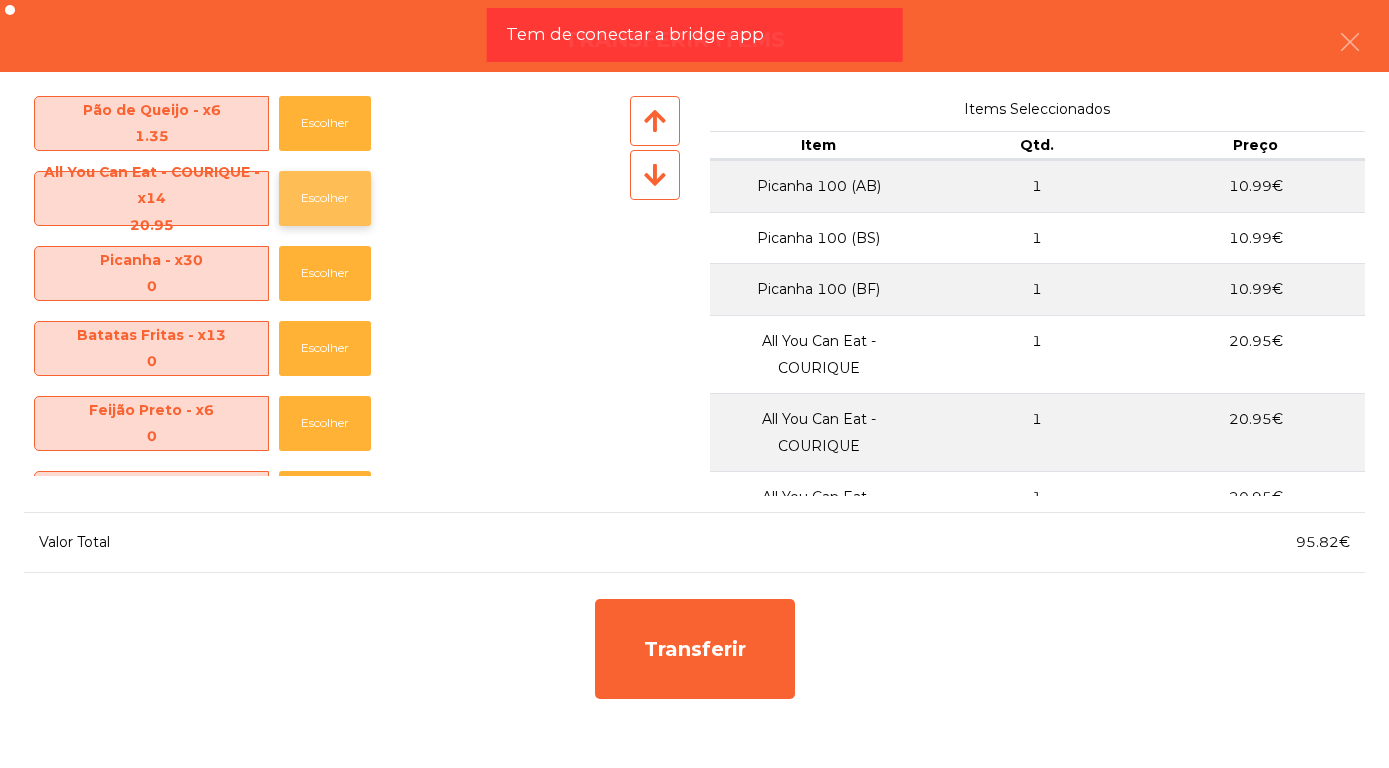 click on "Escolher" 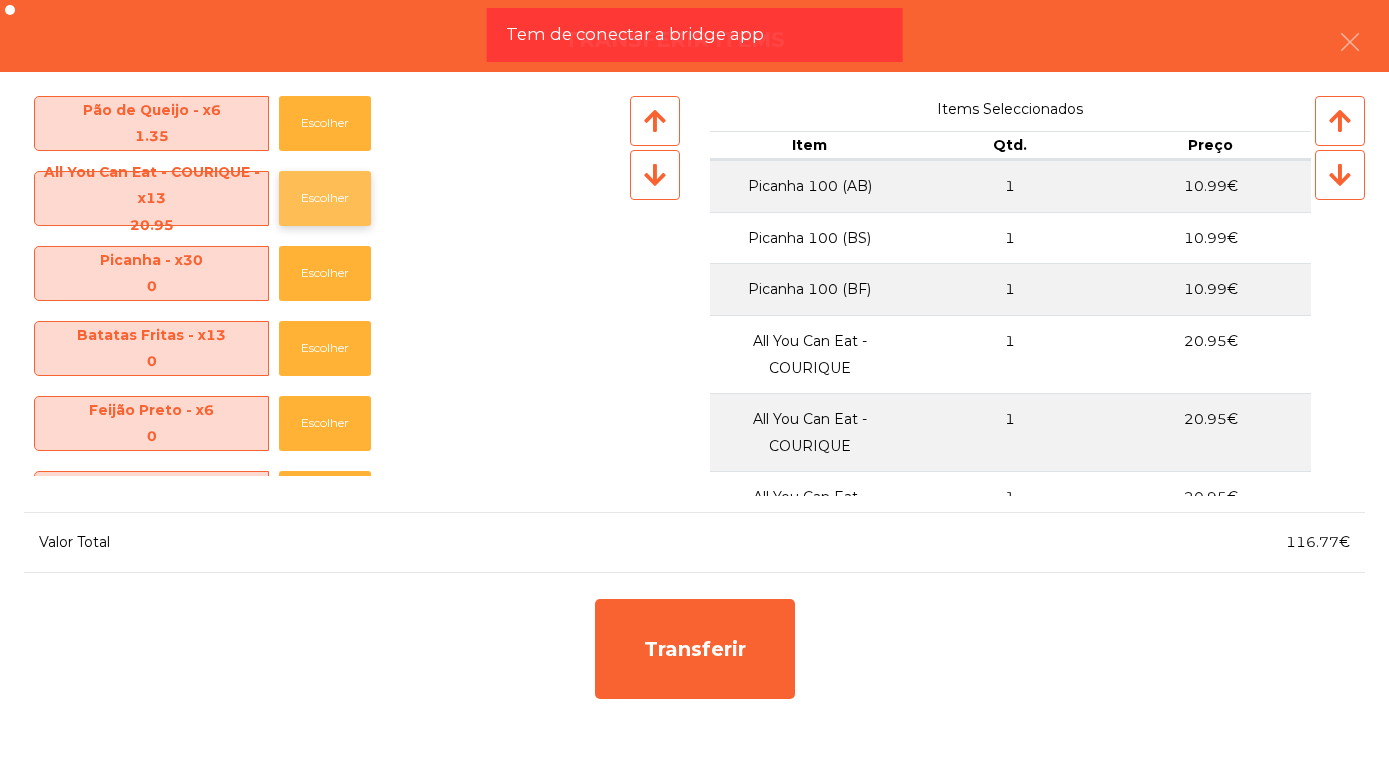 click on "Escolher" 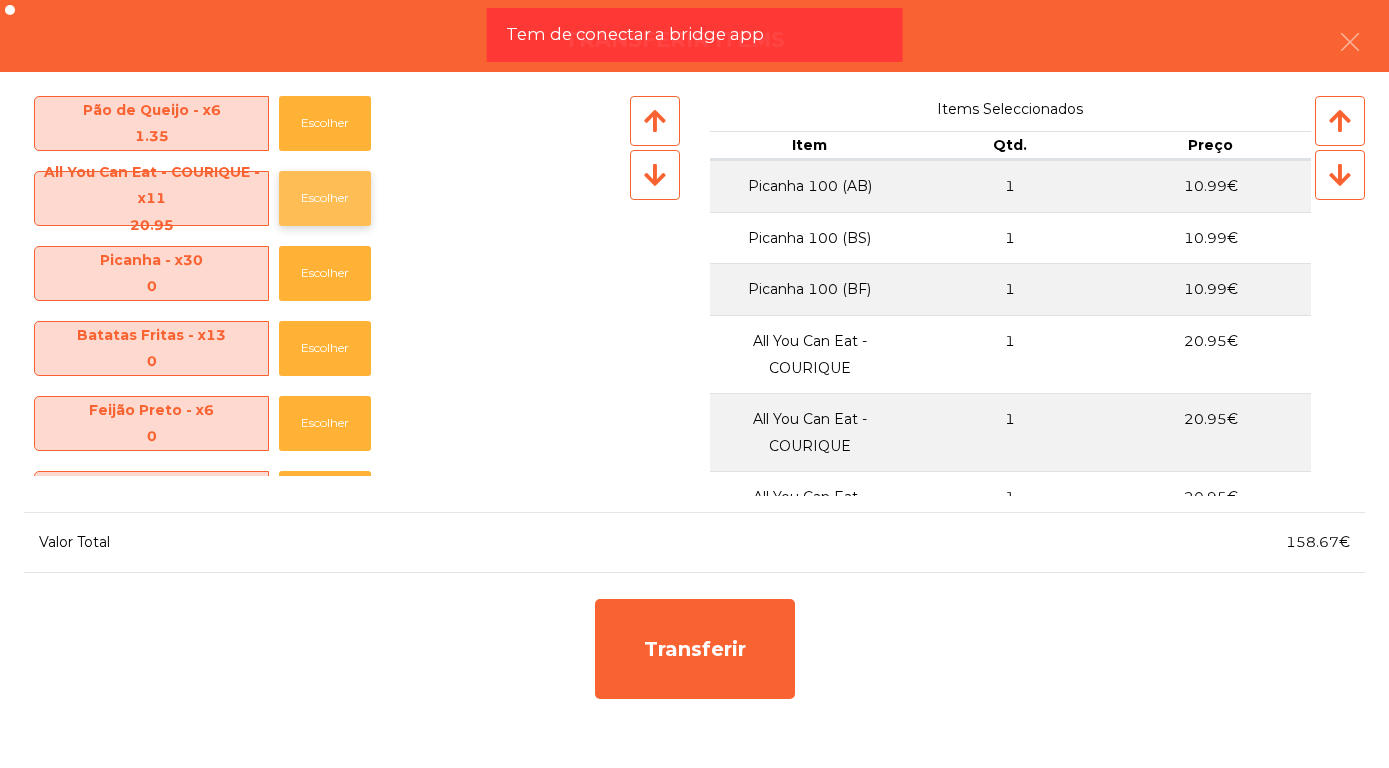 click on "Escolher" 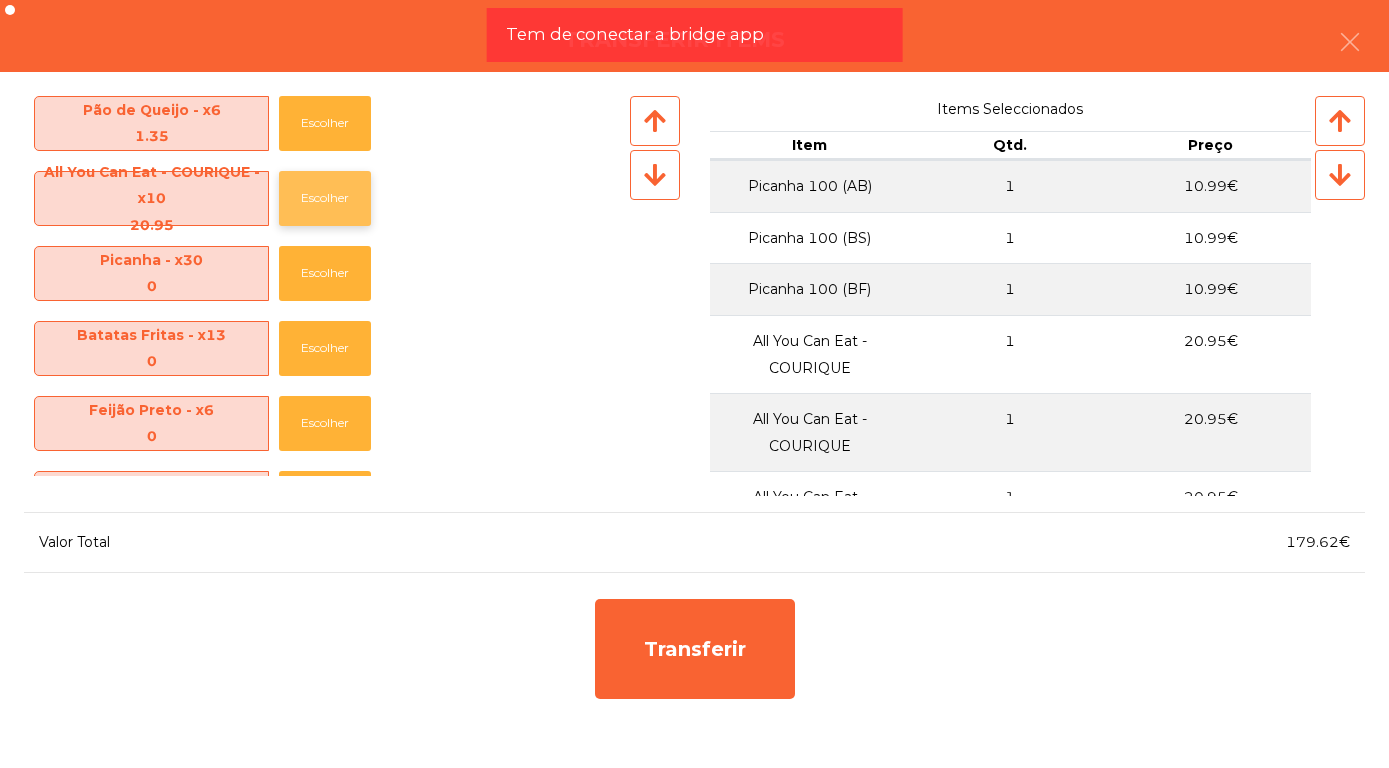 click on "Escolher" 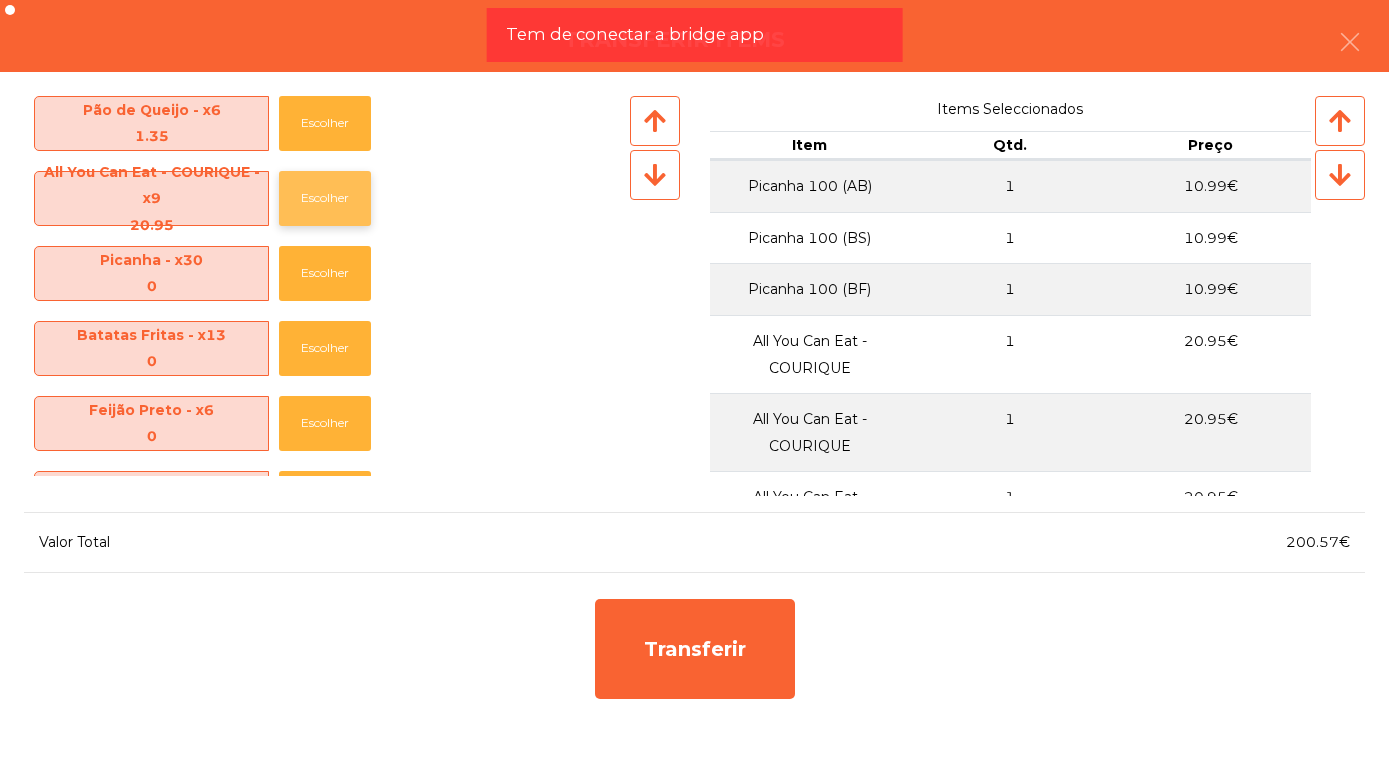 click on "Escolher" 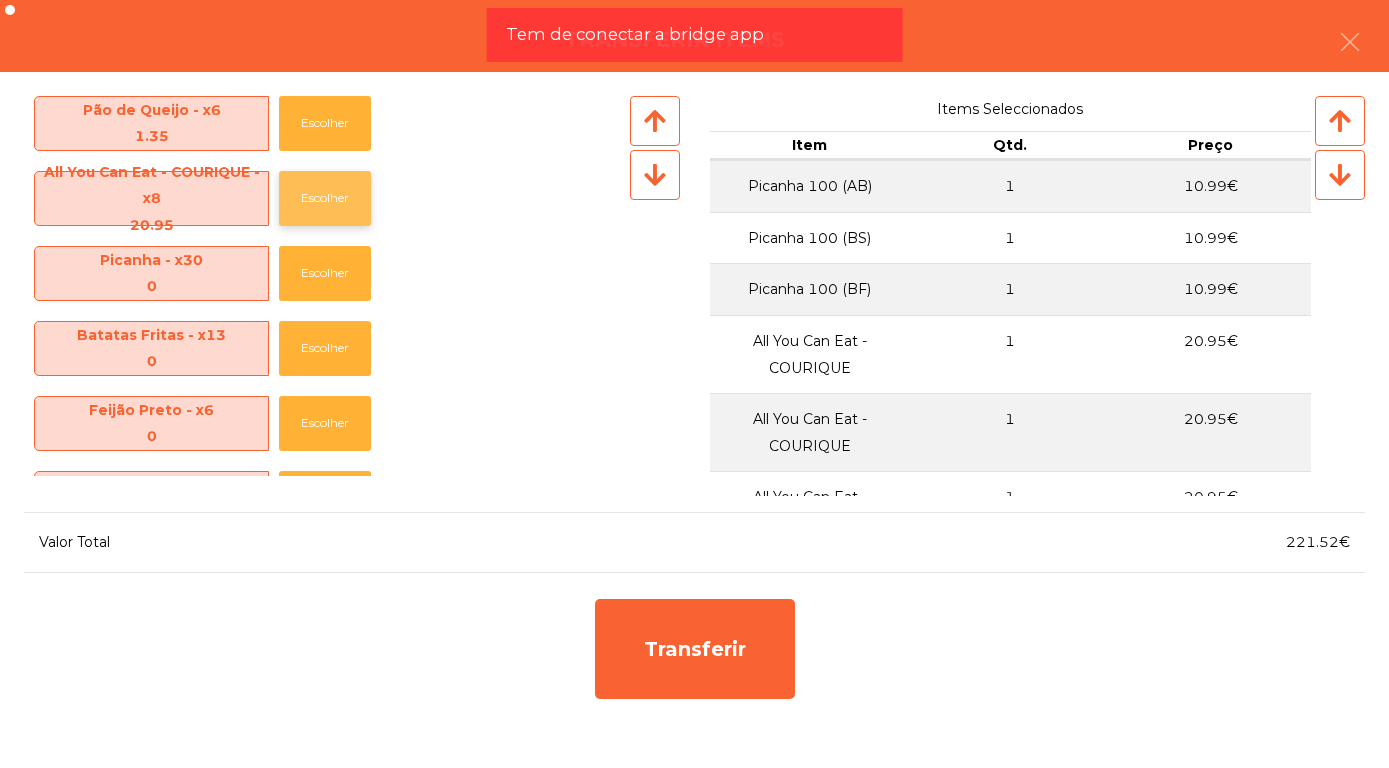 click on "Escolher" 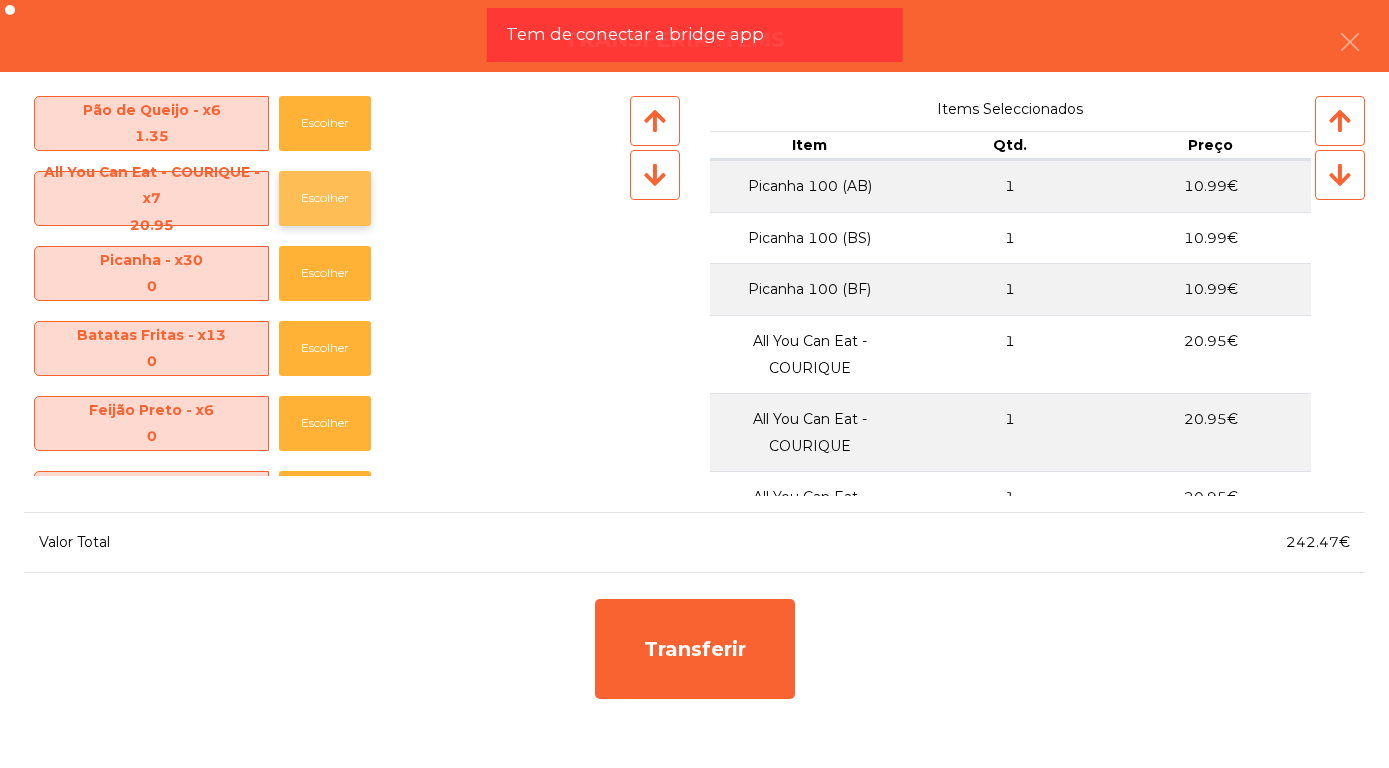 click on "Escolher" 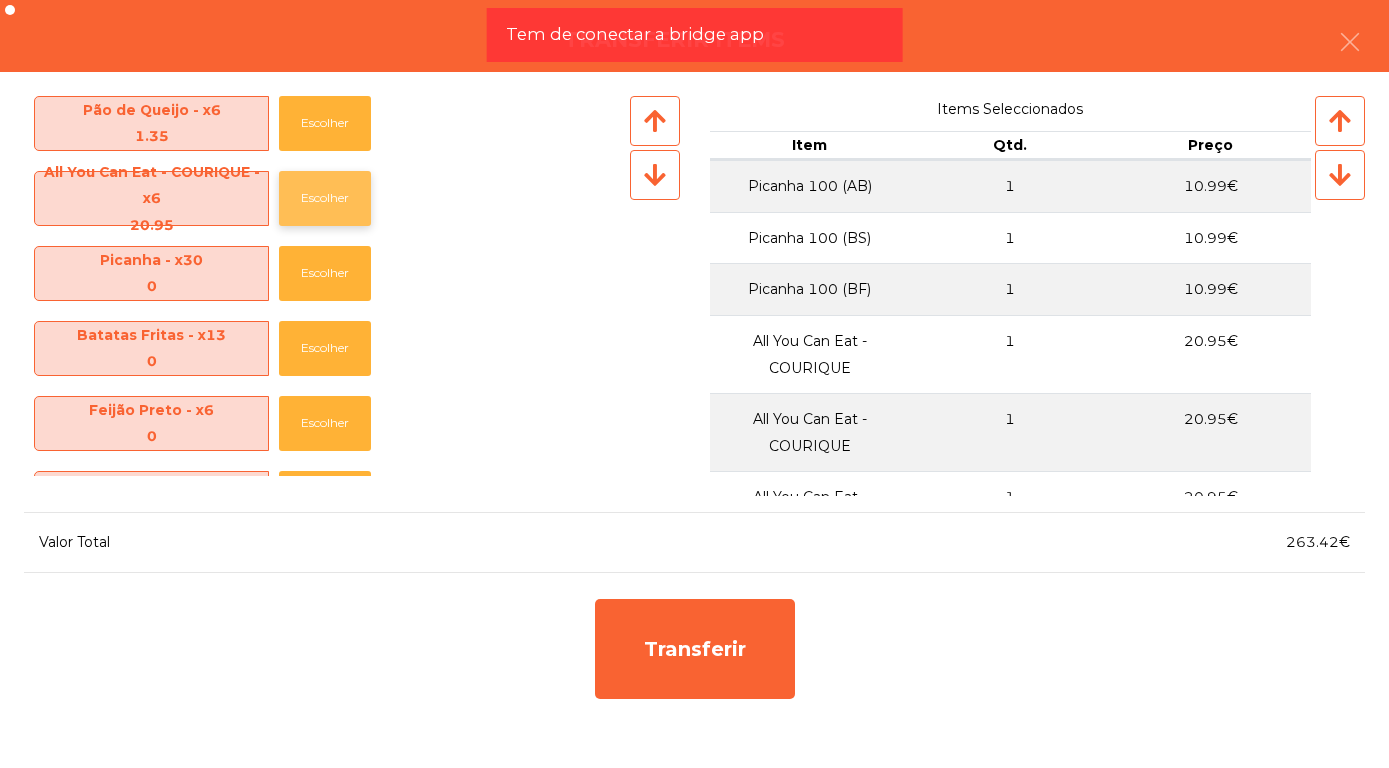 click on "Escolher" 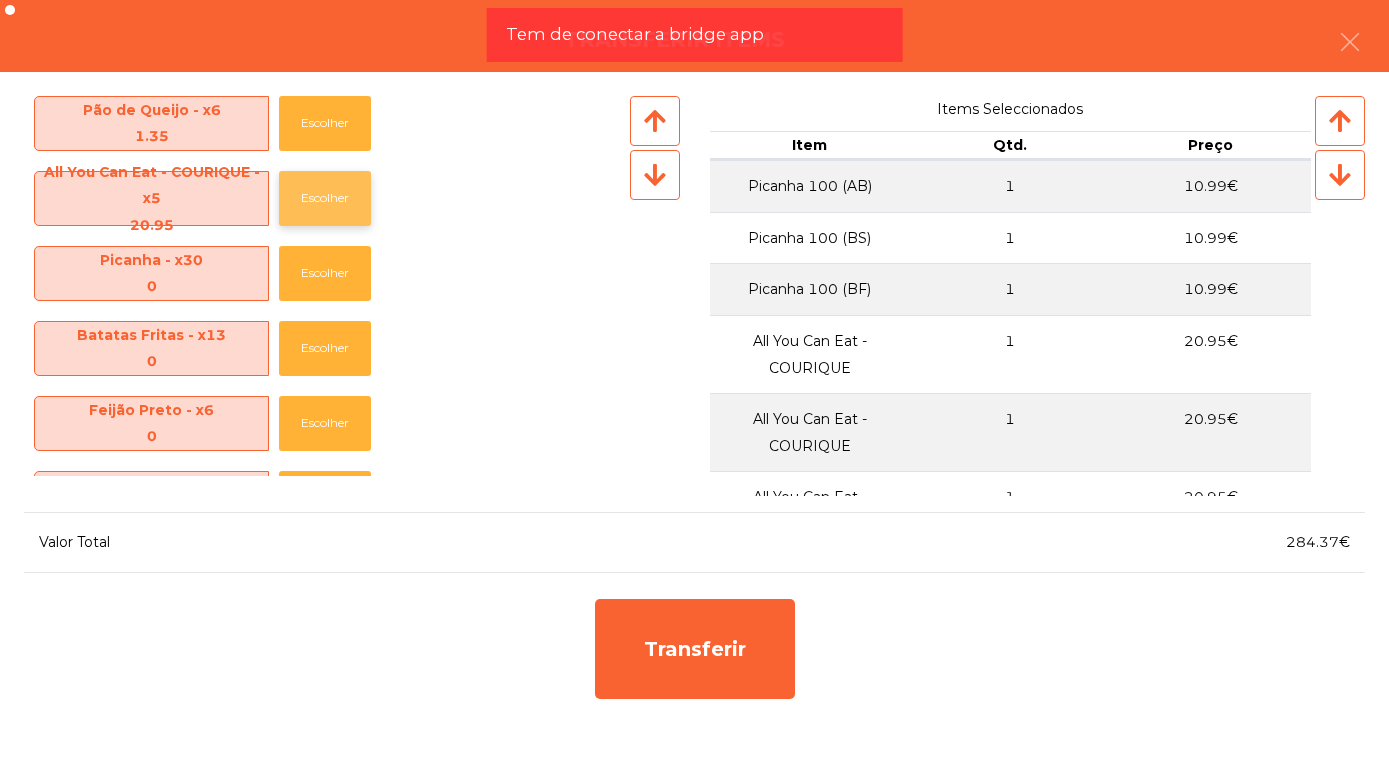click on "Escolher" 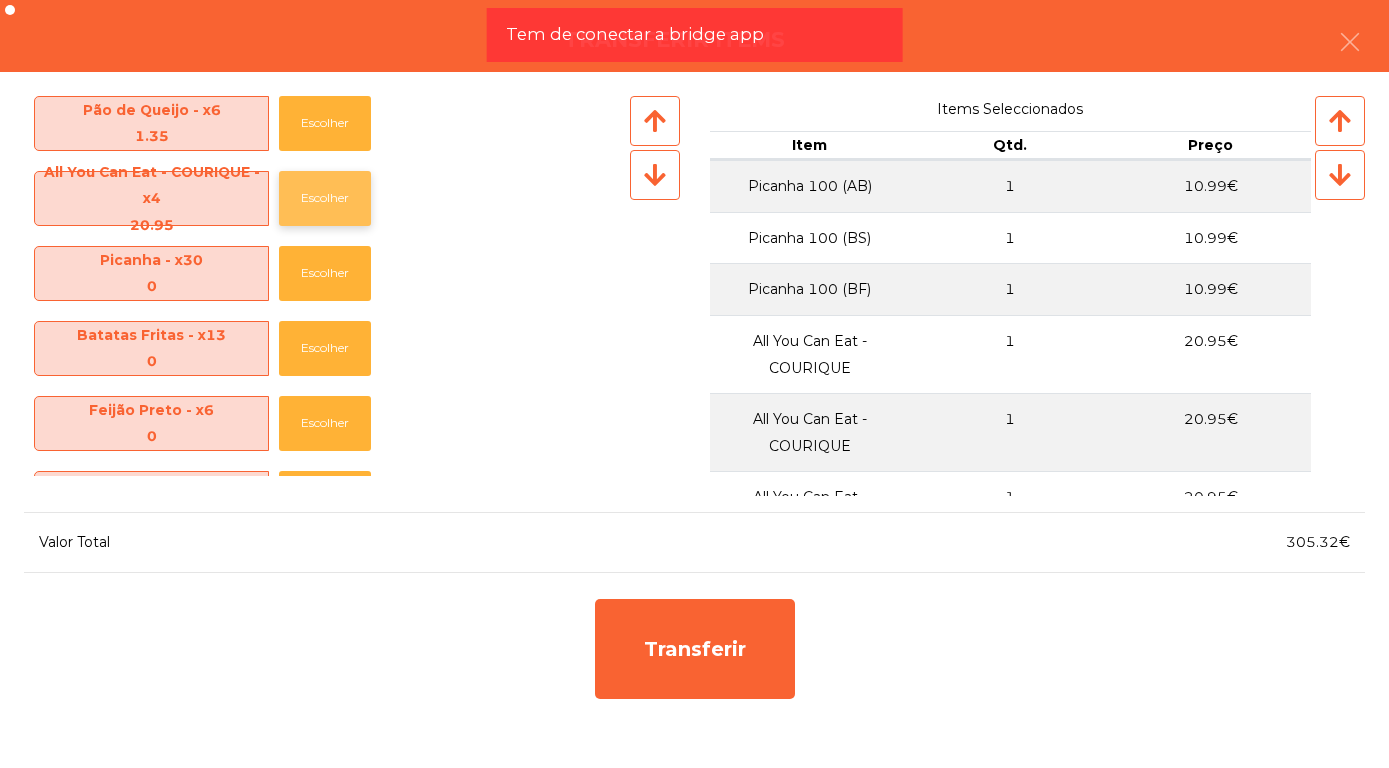 click on "Escolher" 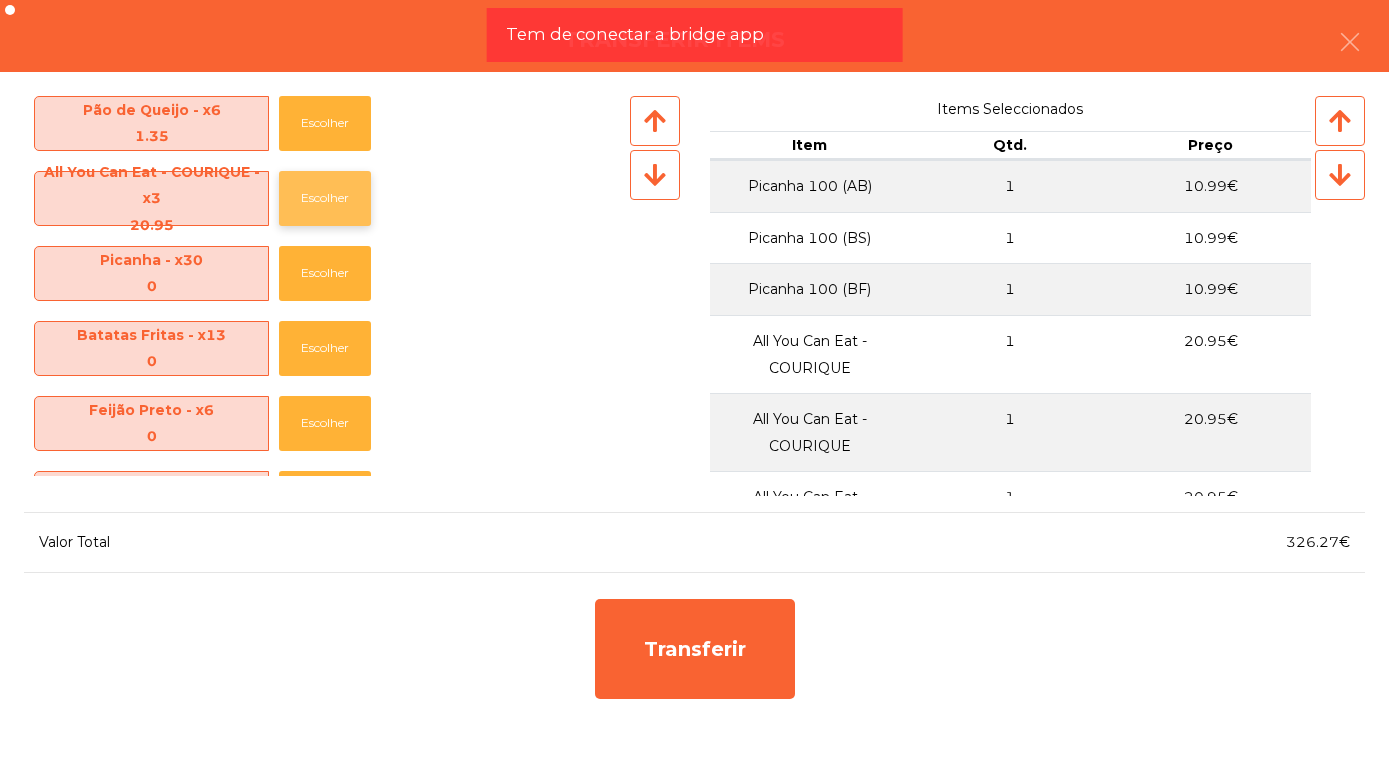 click on "Escolher" 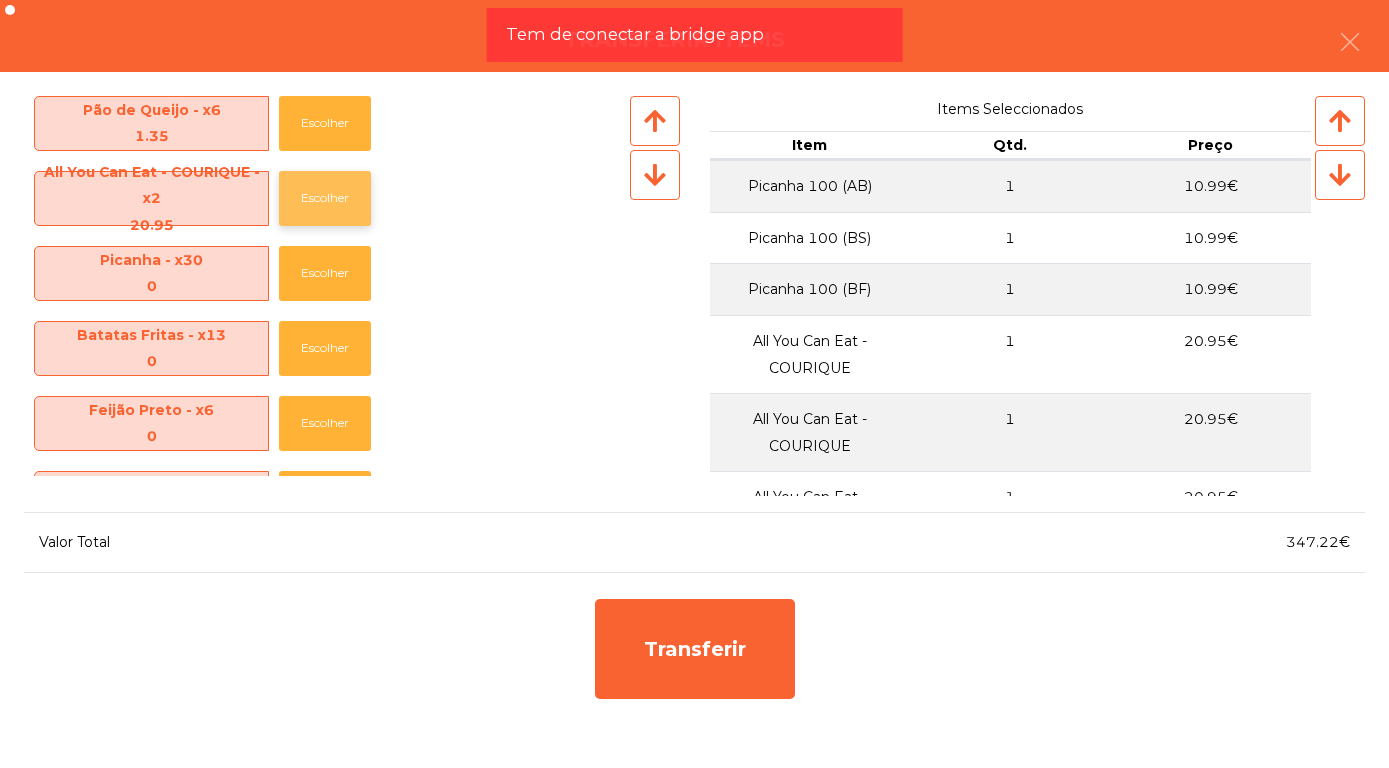 click on "Escolher" 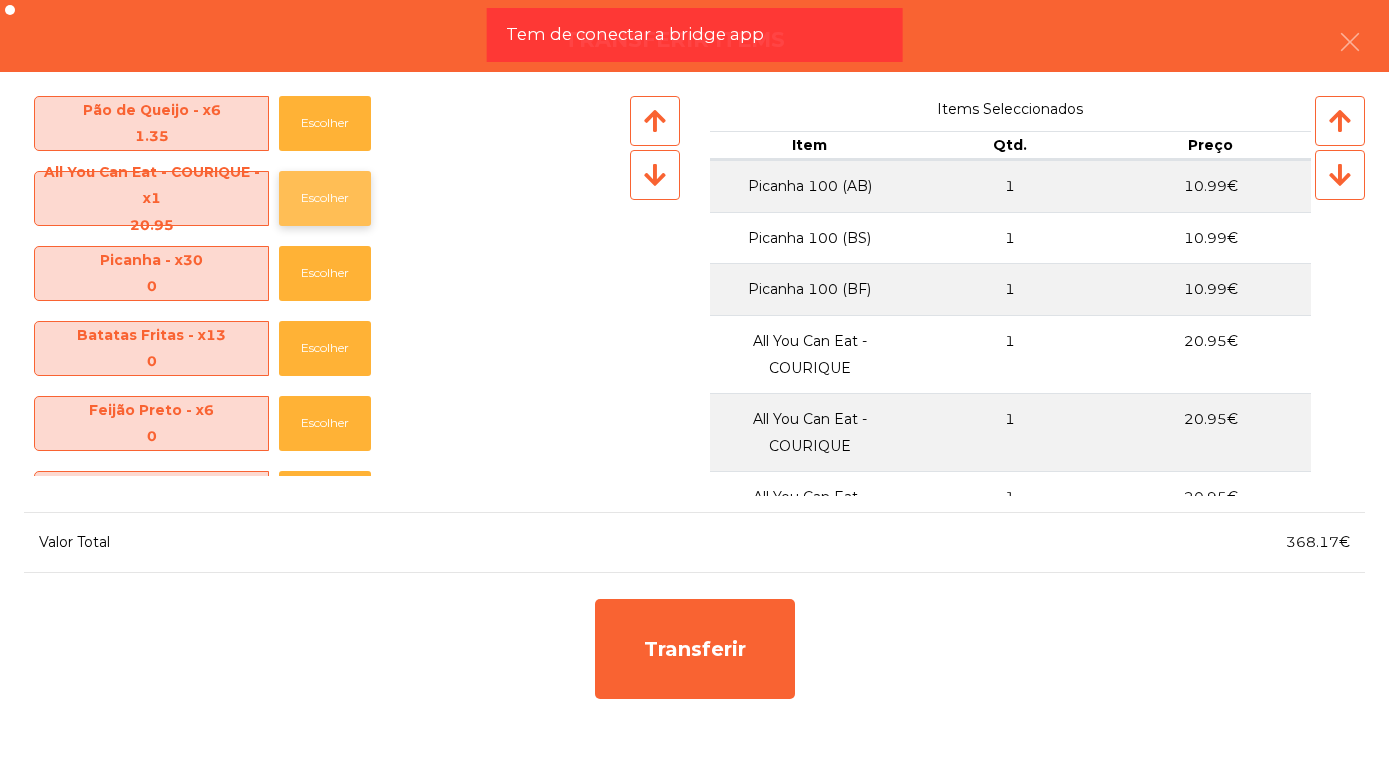 click on "Escolher" 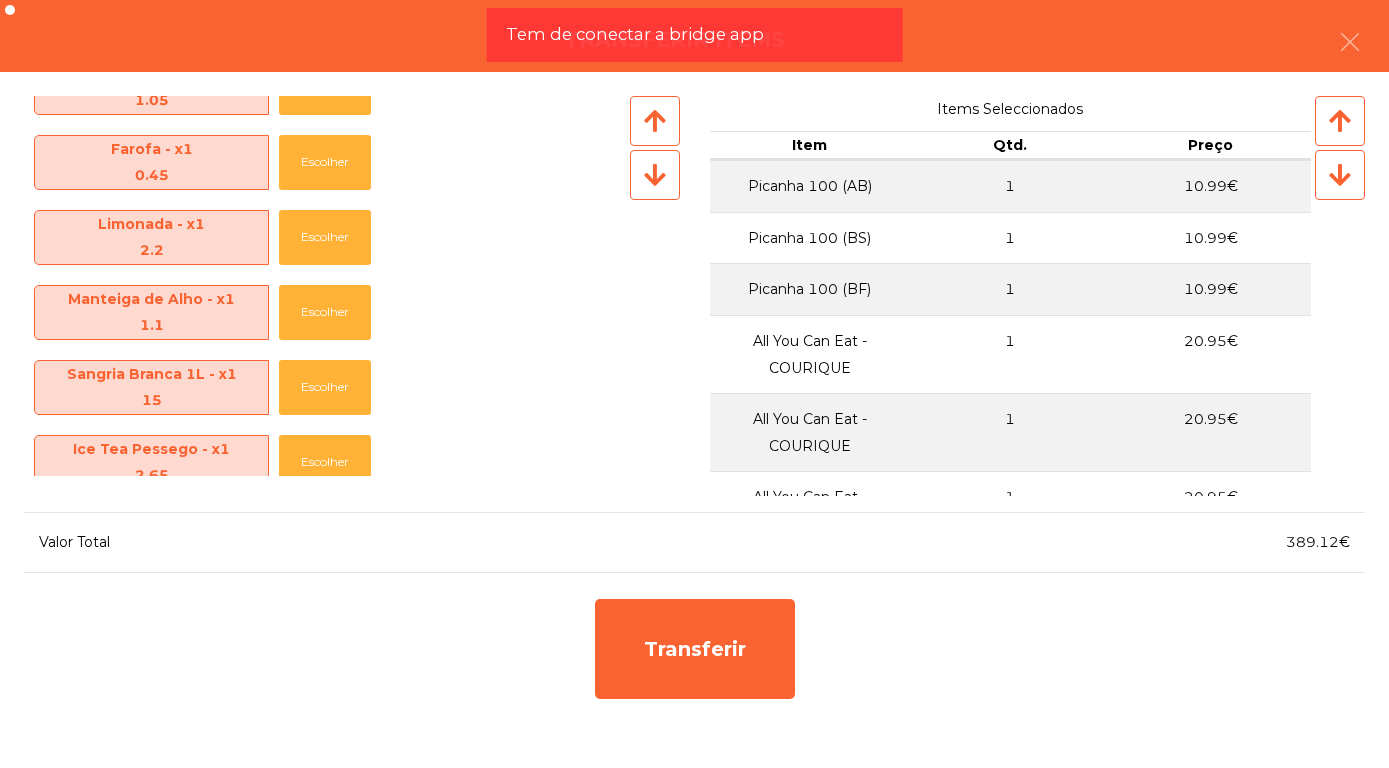 scroll, scrollTop: 1248, scrollLeft: 0, axis: vertical 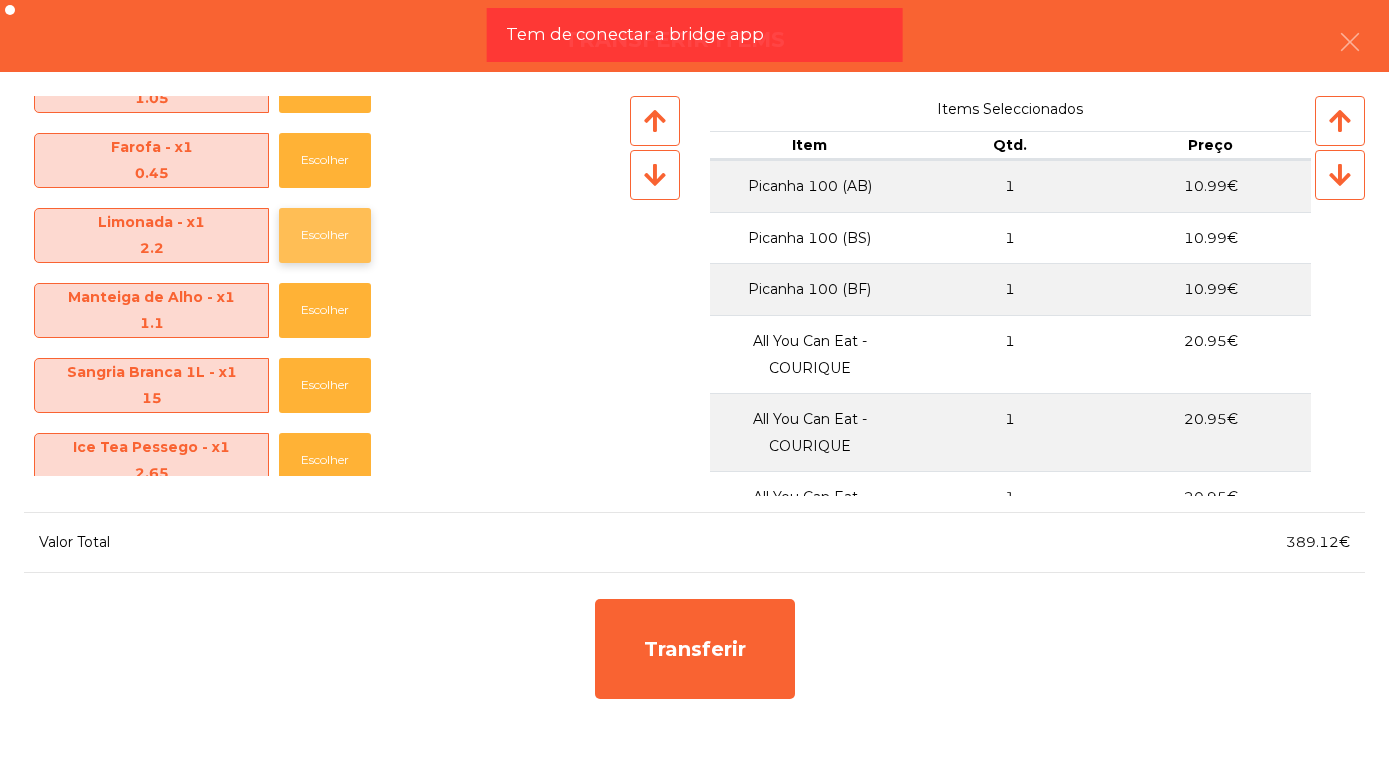 click on "Escolher" 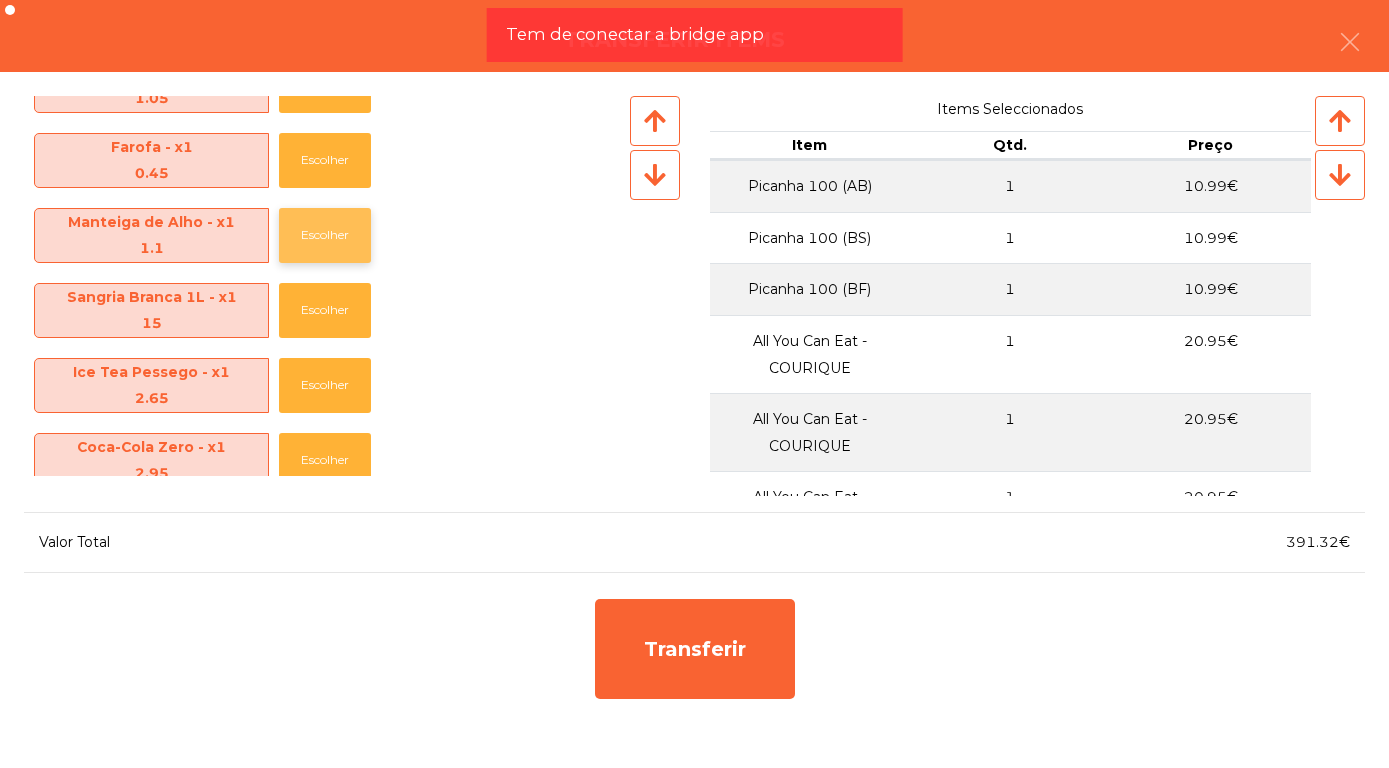 click on "Escolher" 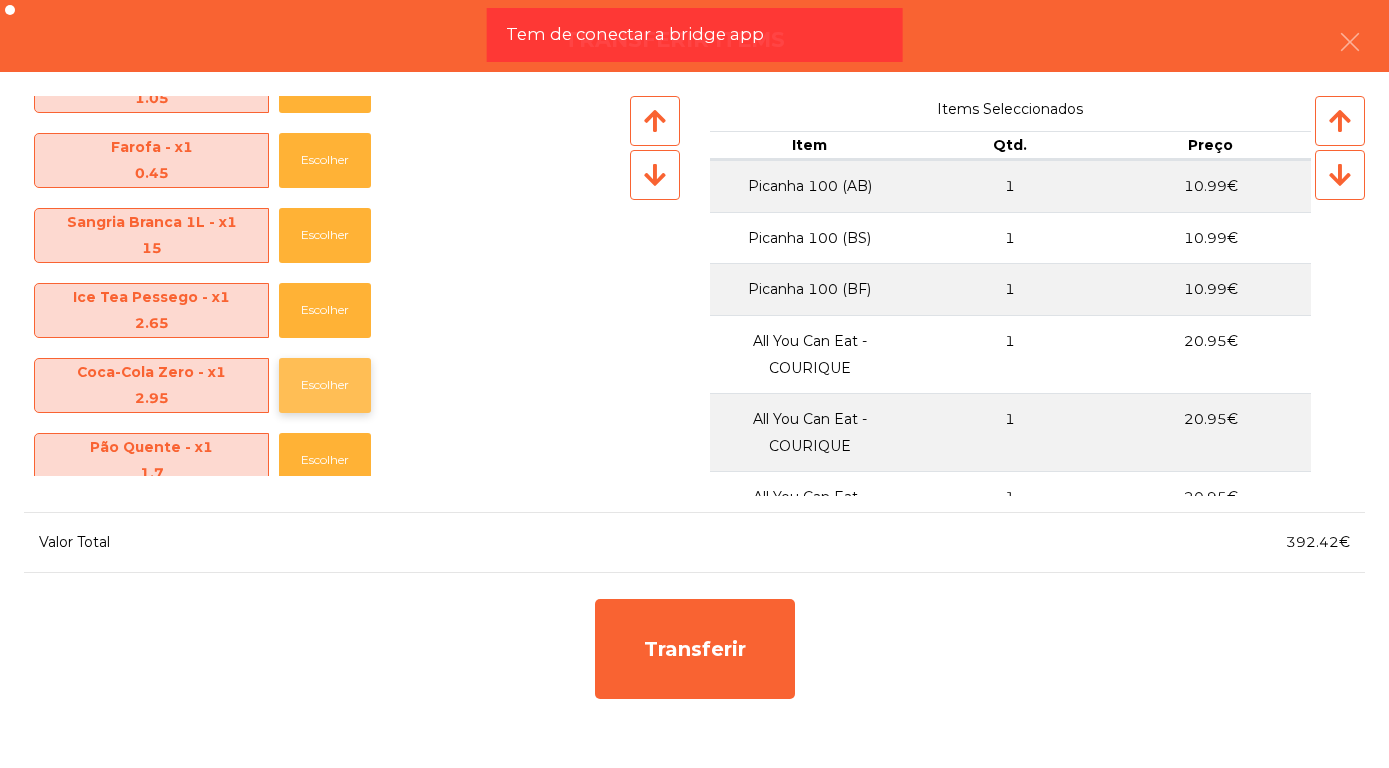 click on "Escolher" 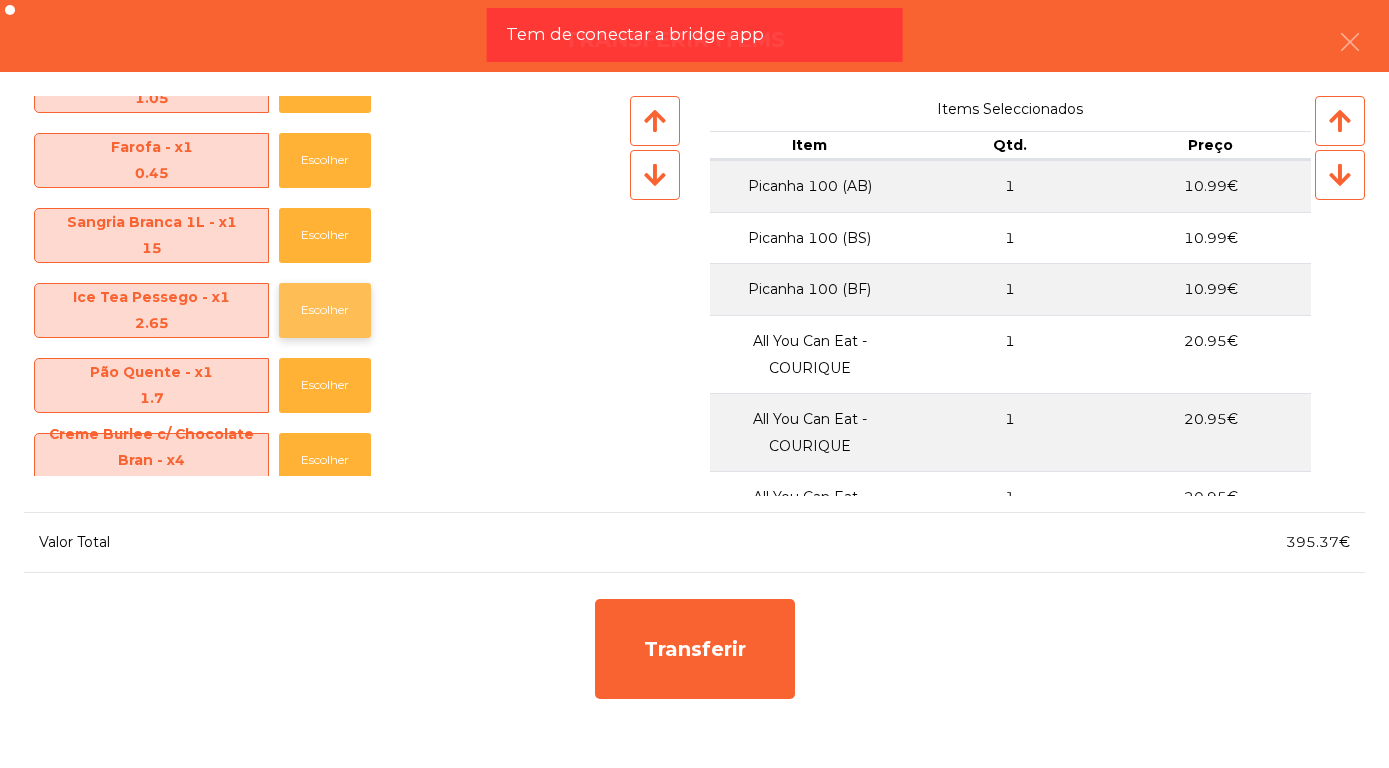 click on "Escolher" 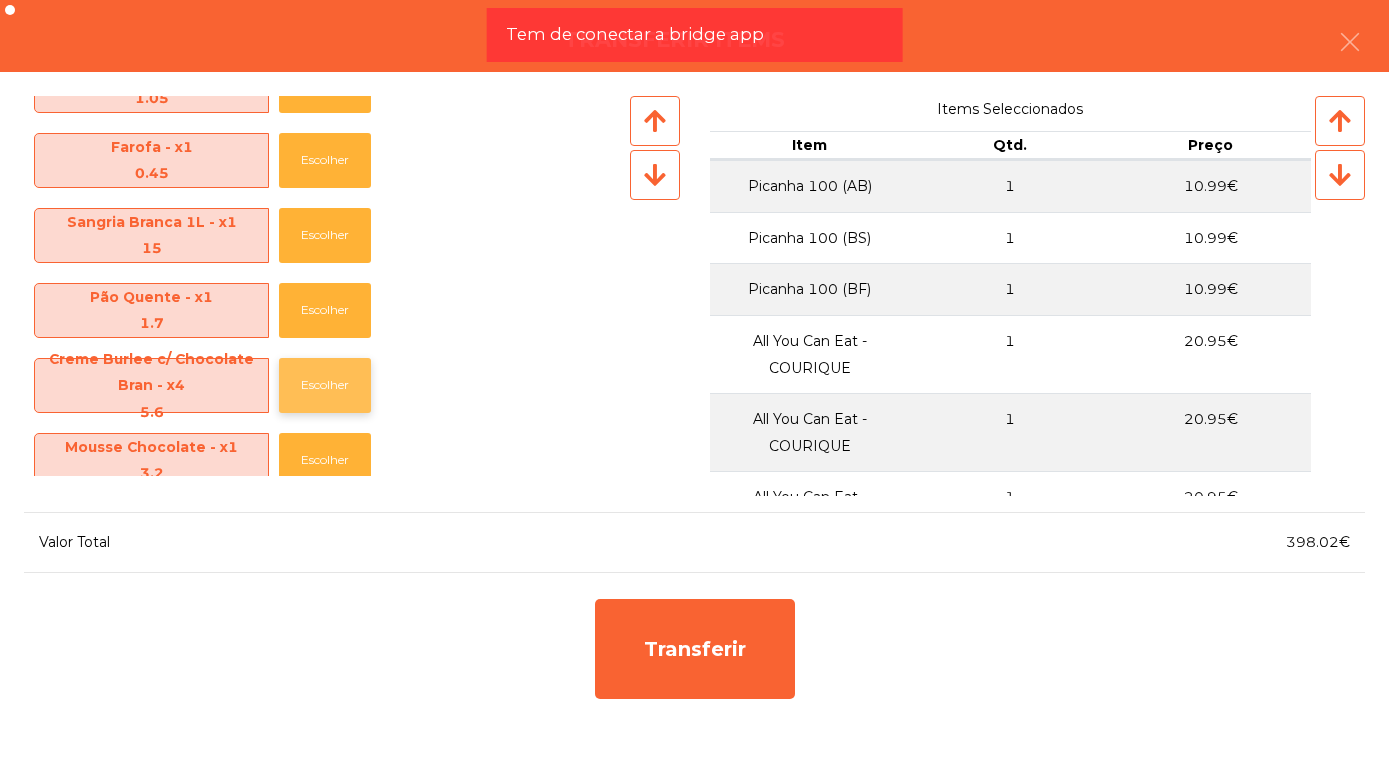 click on "Escolher" 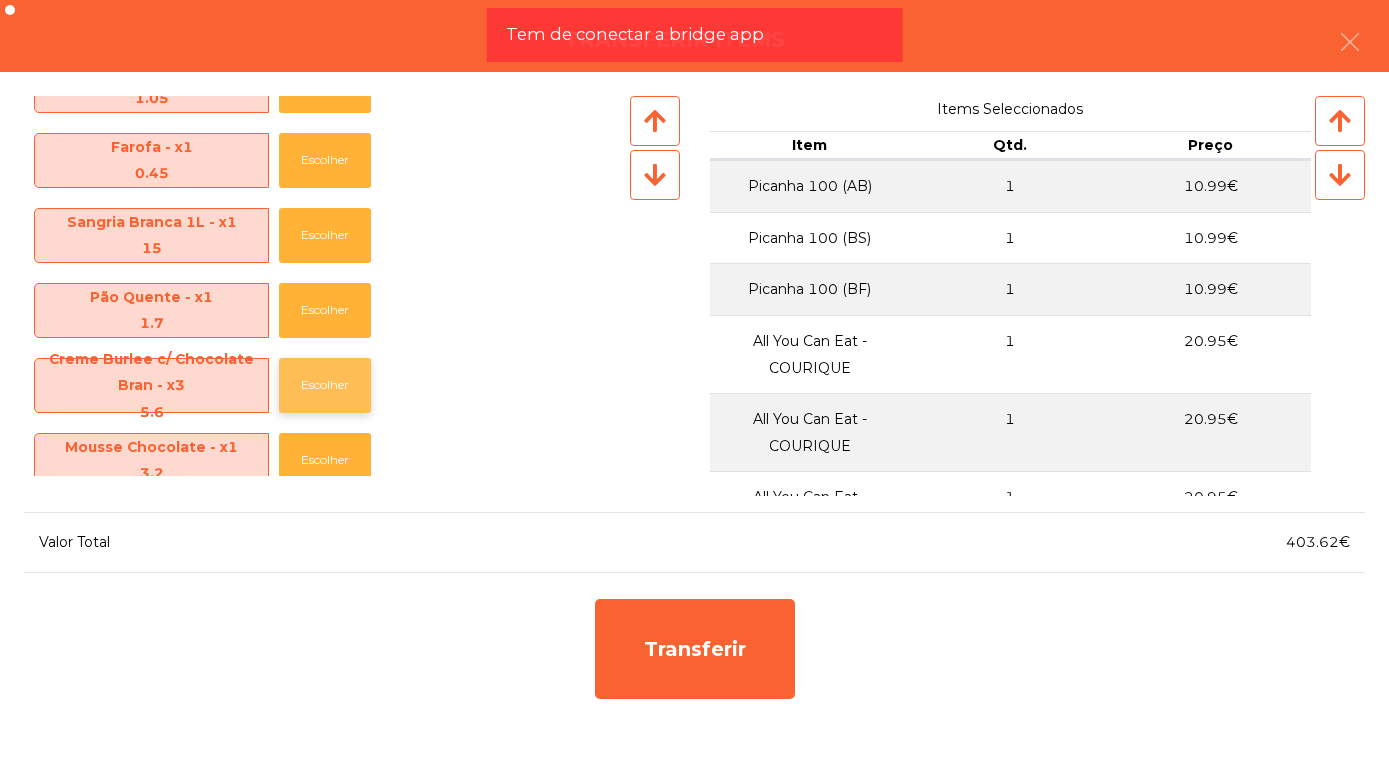 click on "Escolher" 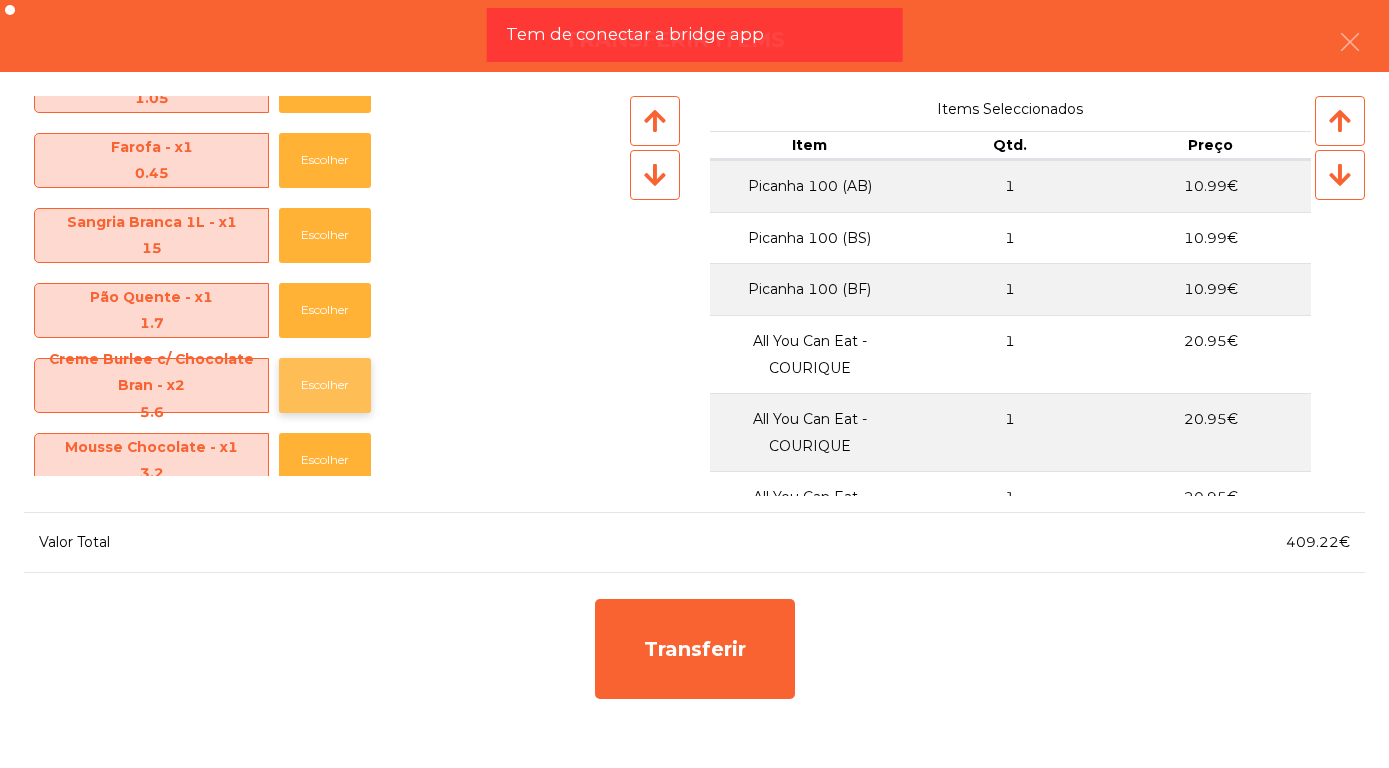 click on "Escolher" 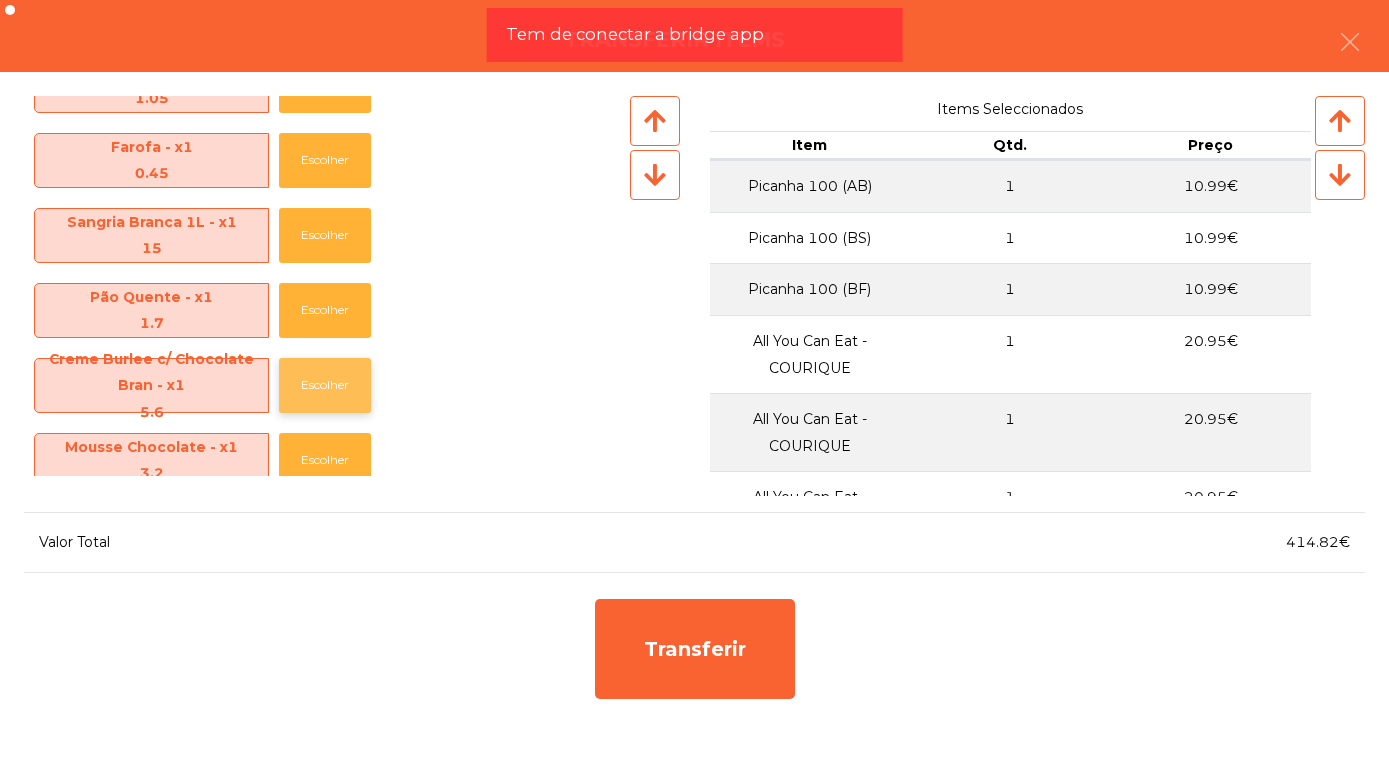 click on "Escolher" 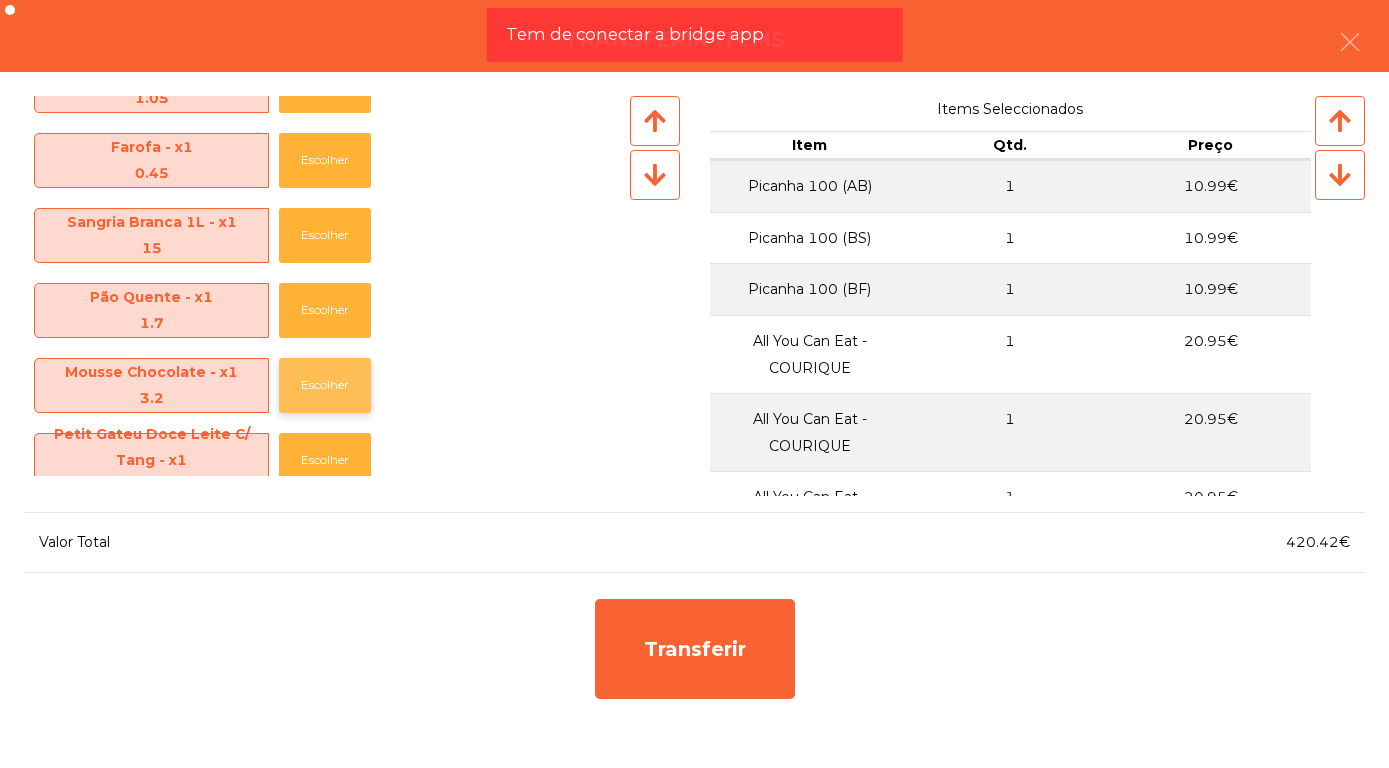 click on "Escolher" 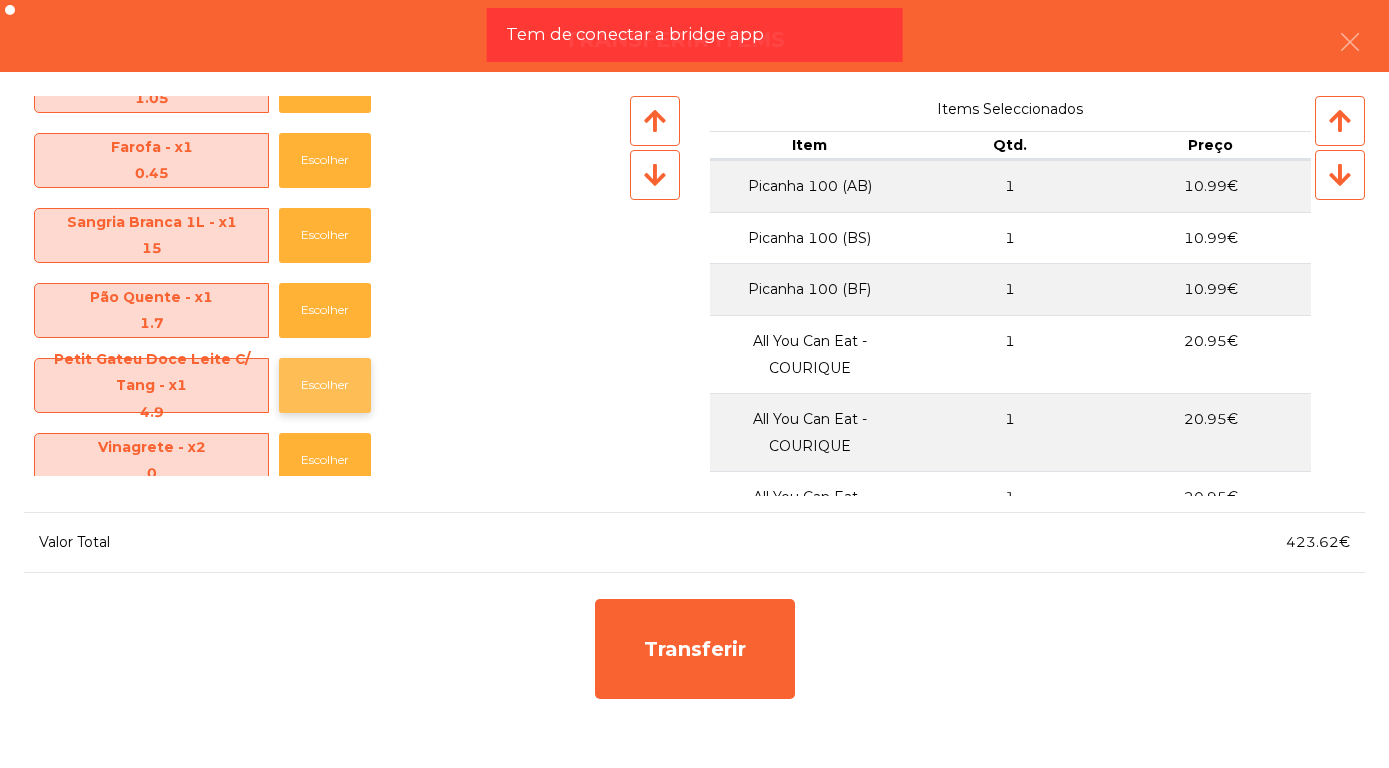 click on "Escolher" 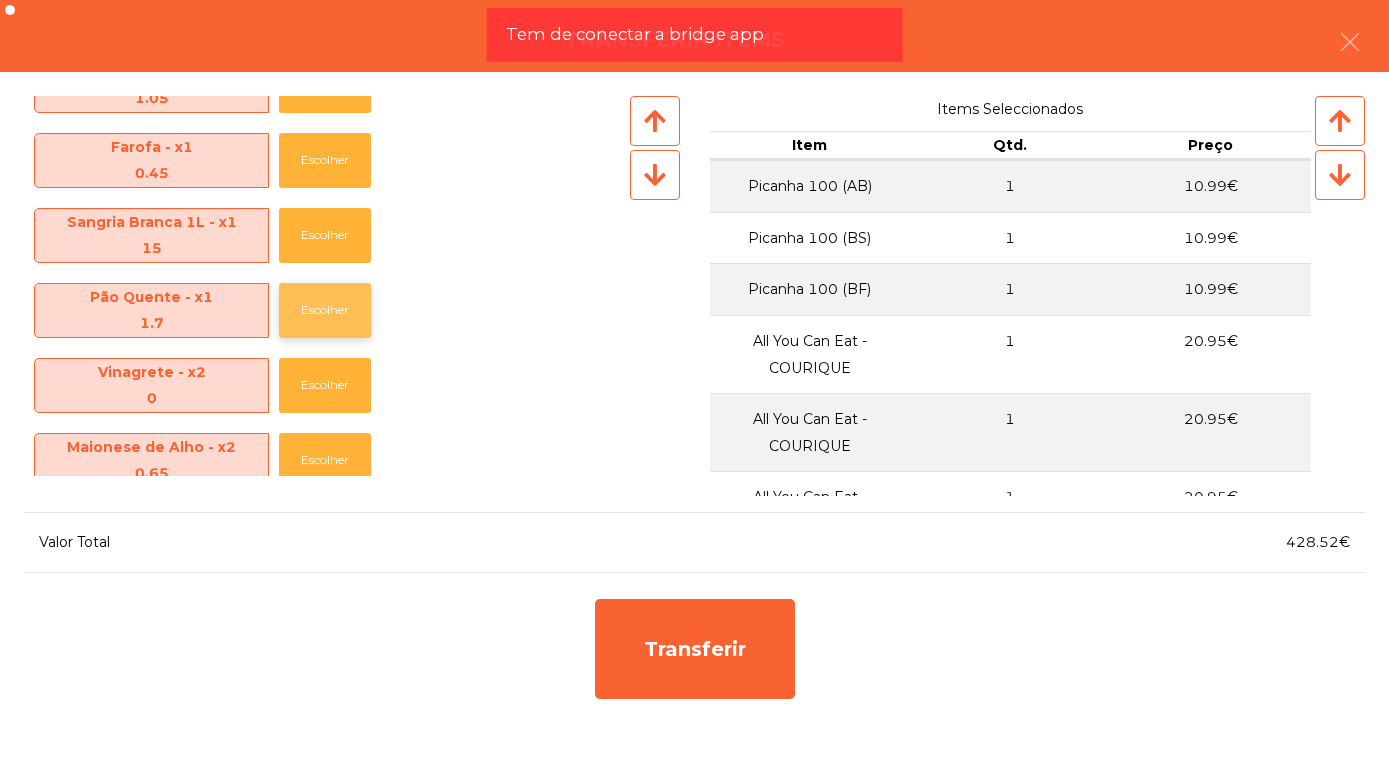 click on "Escolher" 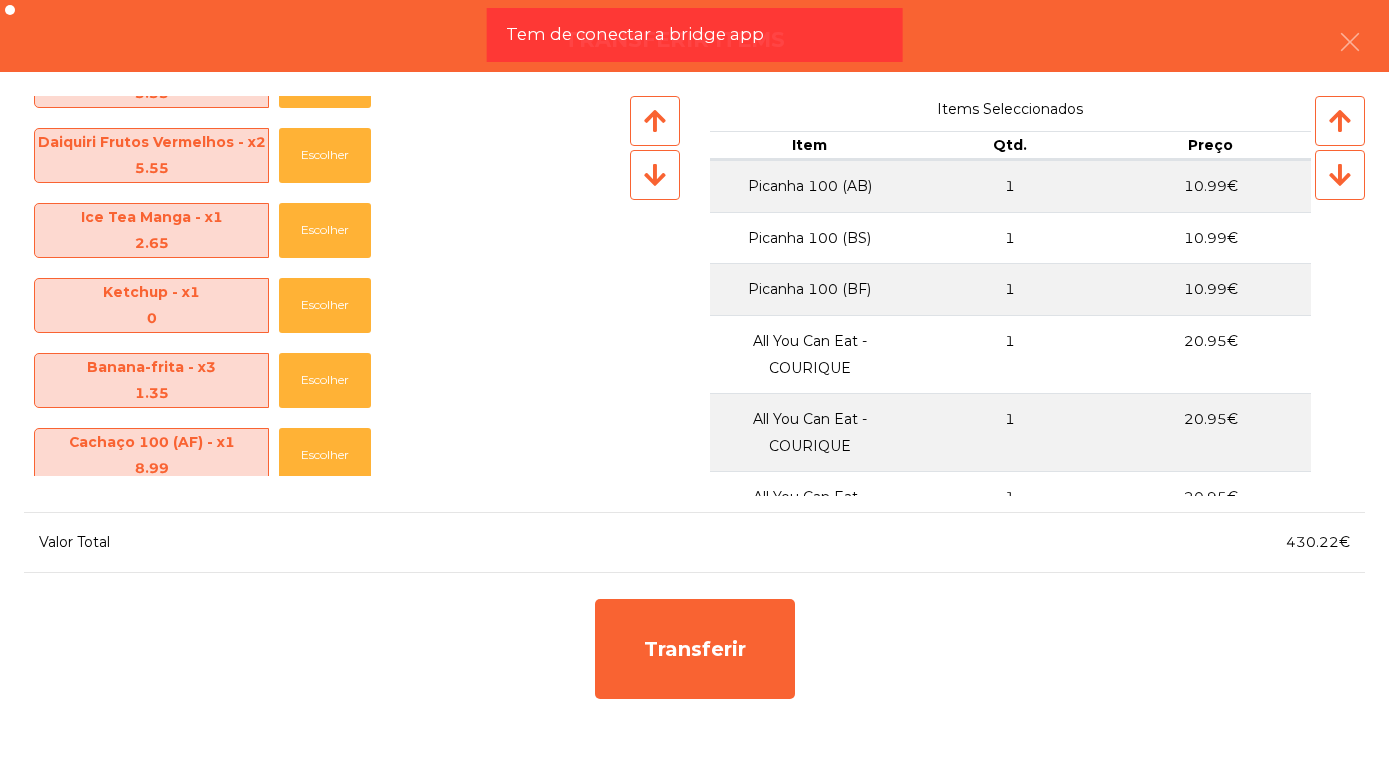 scroll, scrollTop: 1628, scrollLeft: 0, axis: vertical 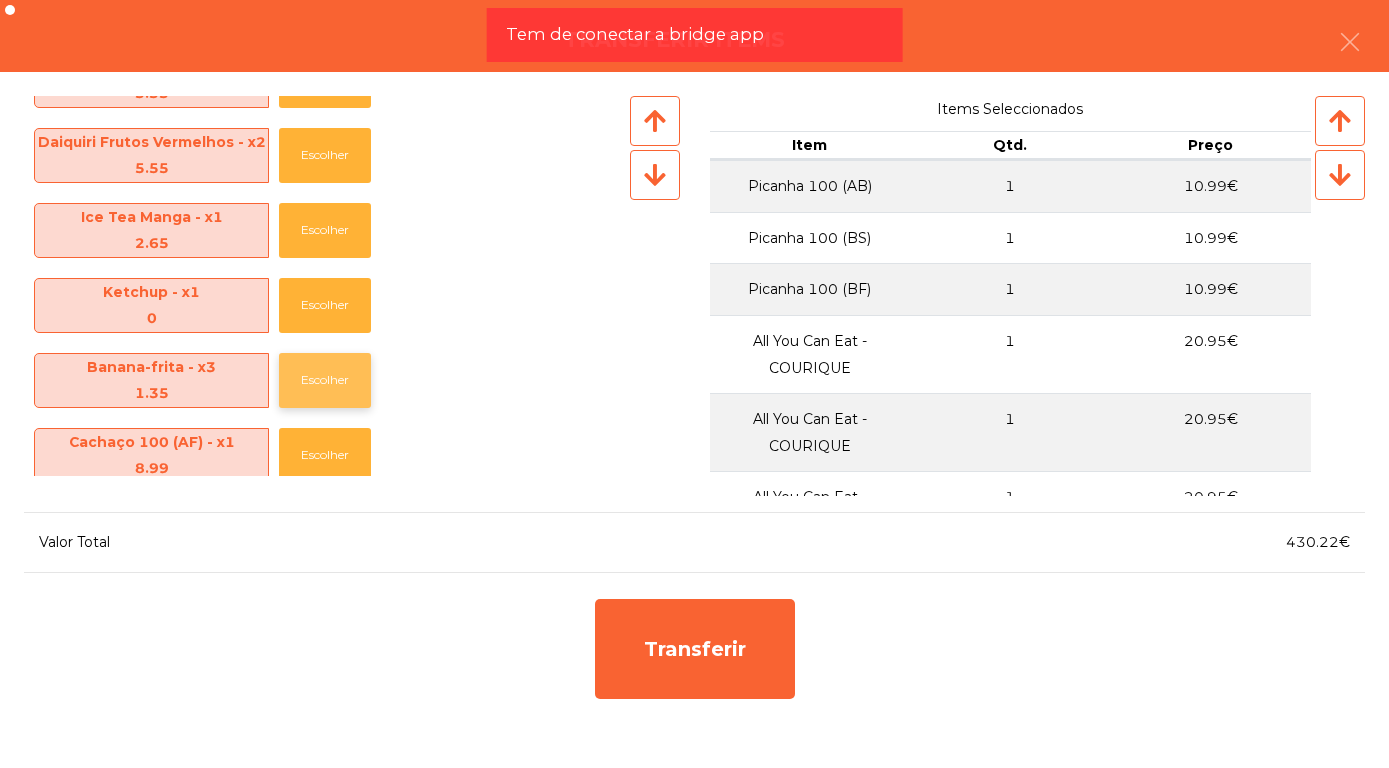 click on "Escolher" 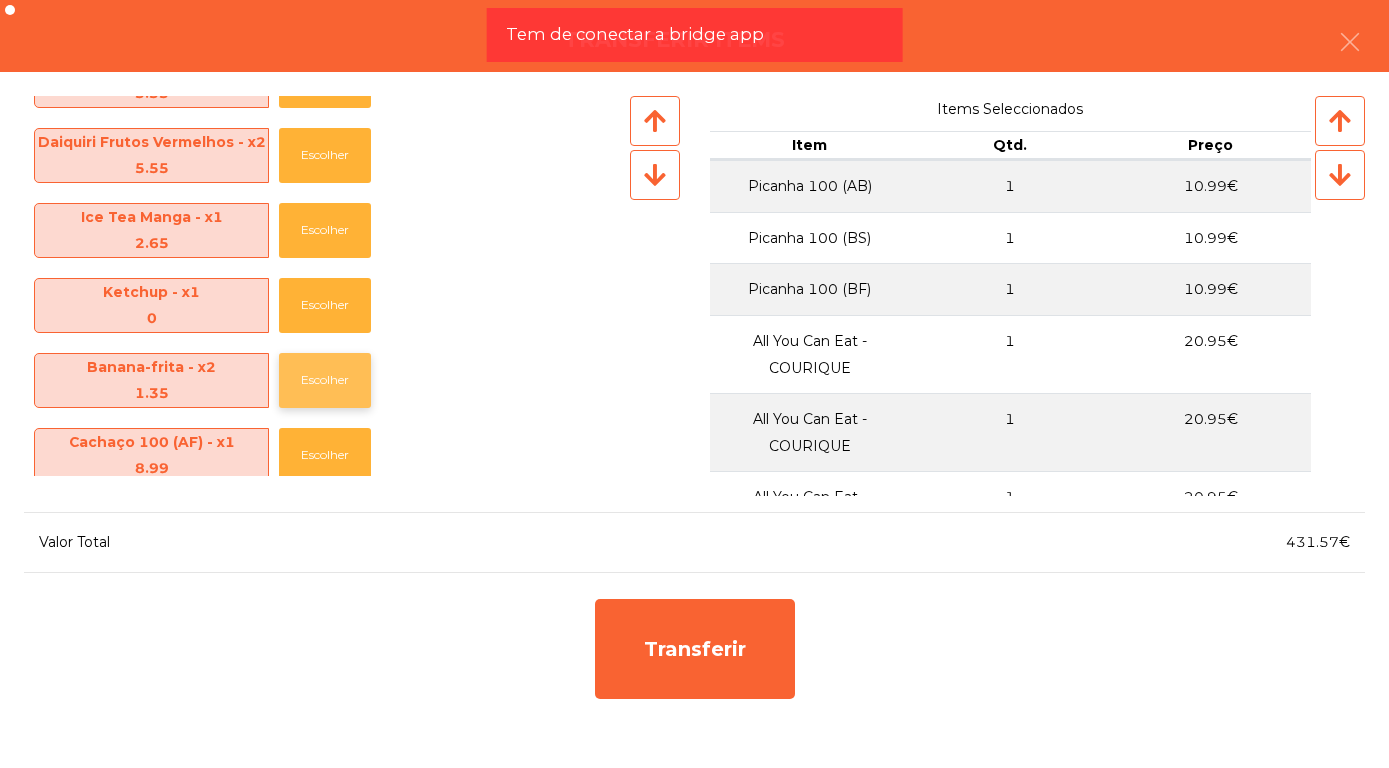 click on "Escolher" 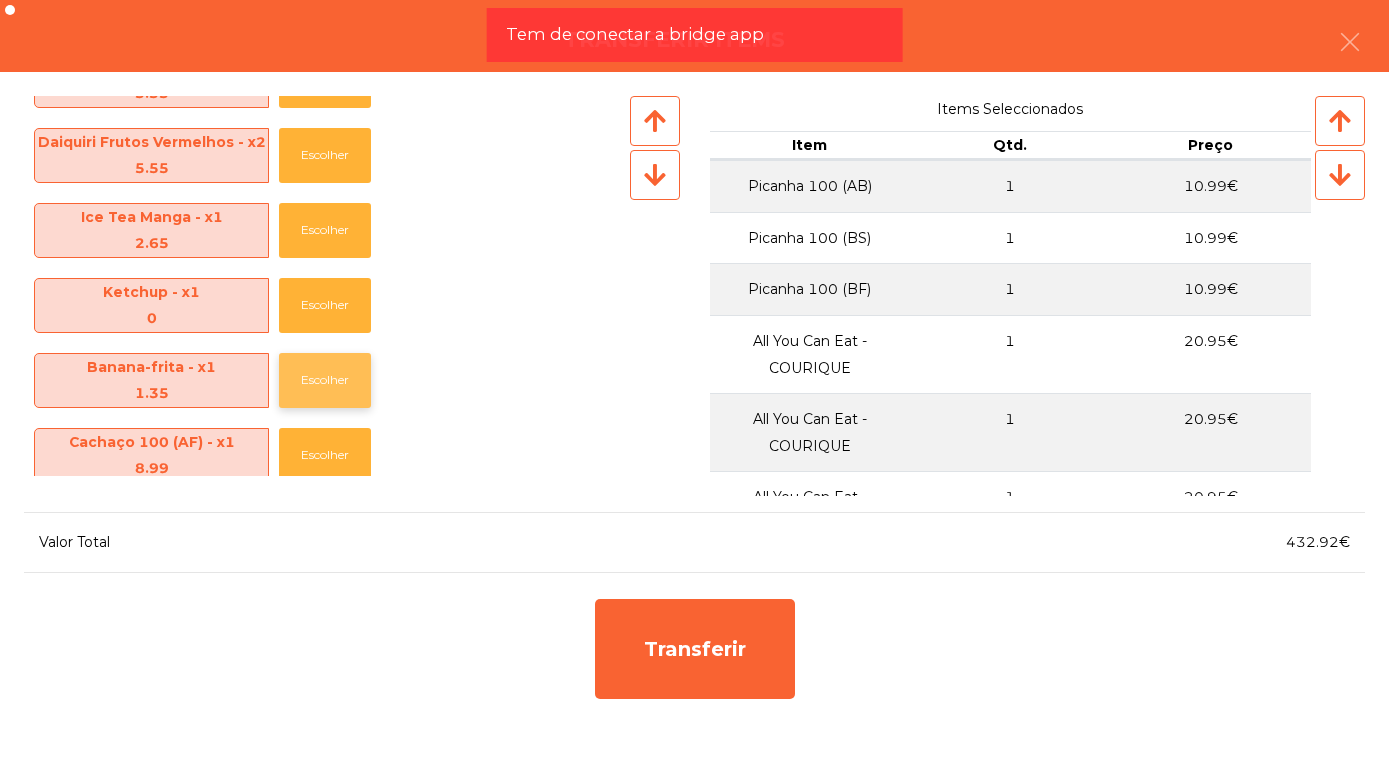 click on "Escolher" 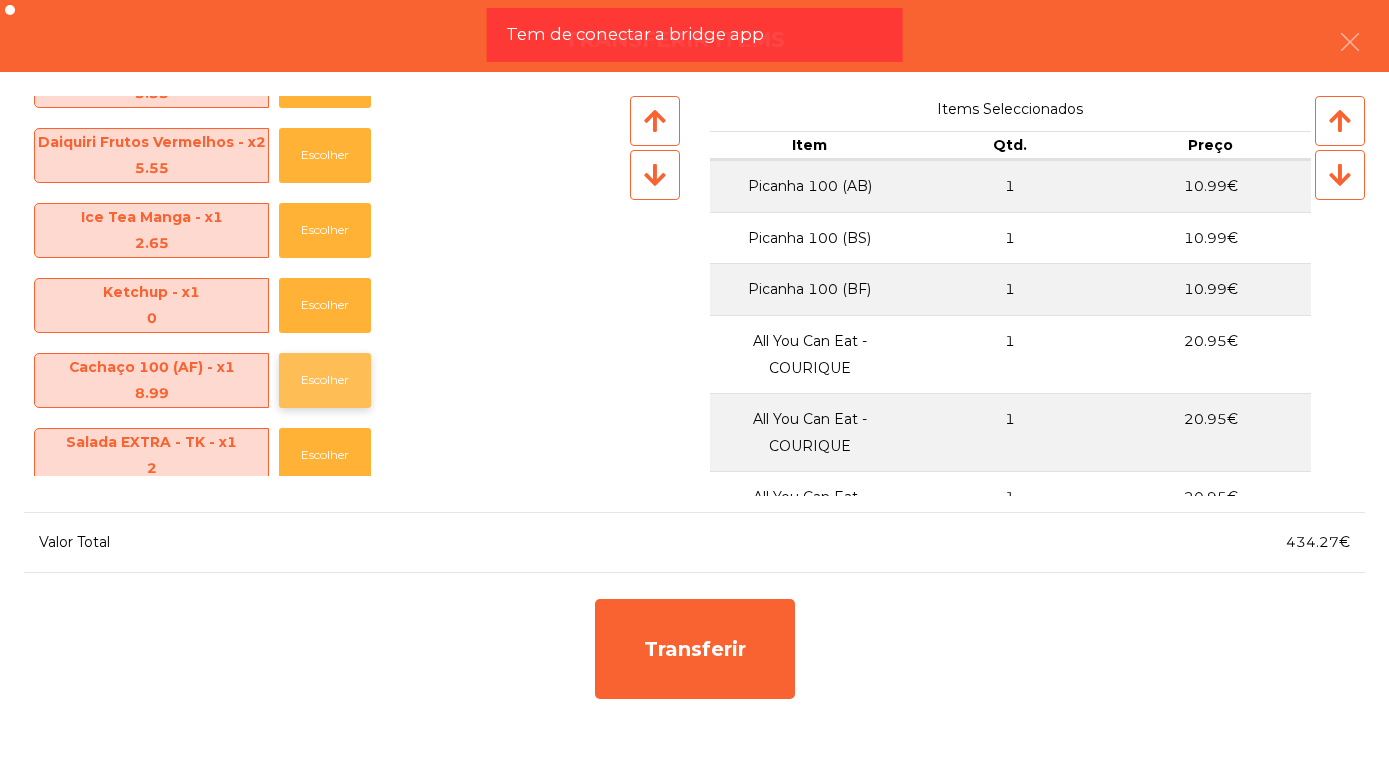 click on "Escolher" 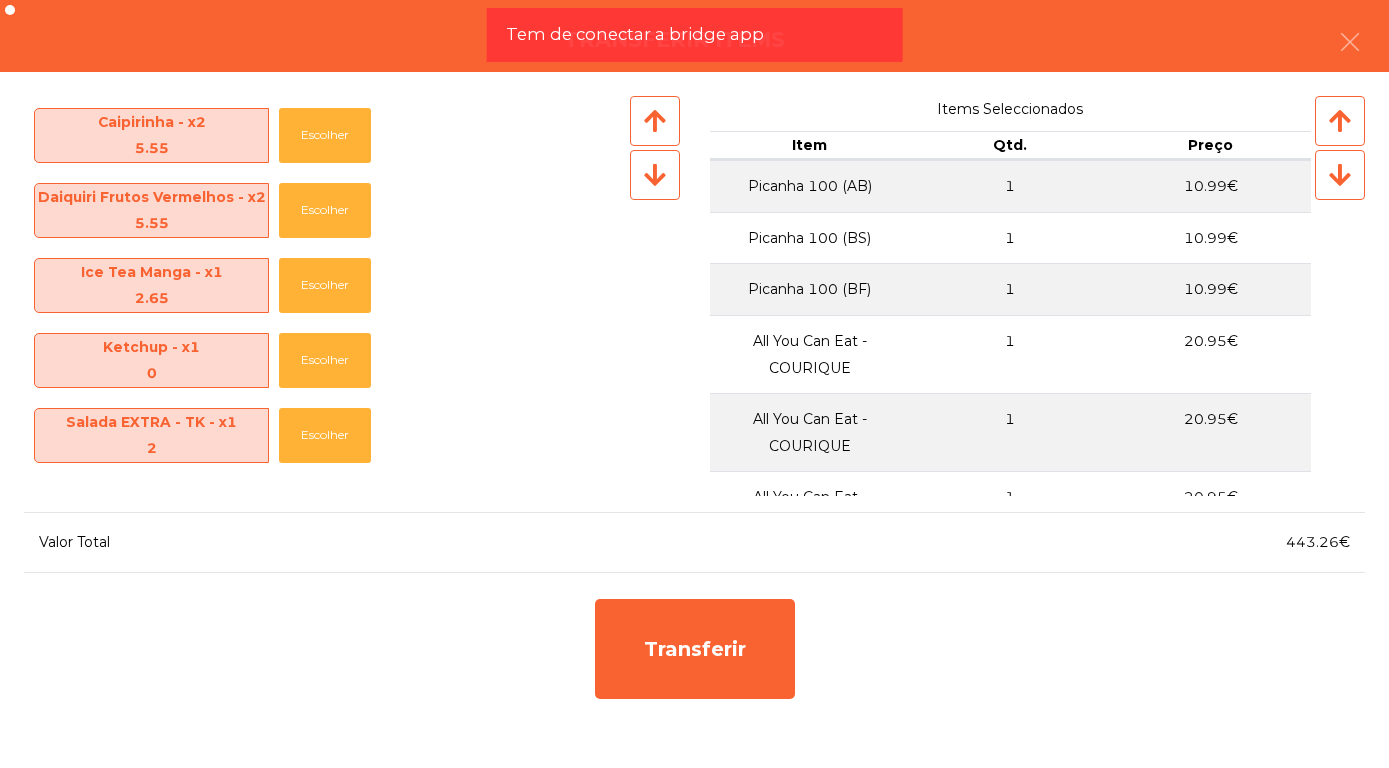 scroll, scrollTop: 1564, scrollLeft: 0, axis: vertical 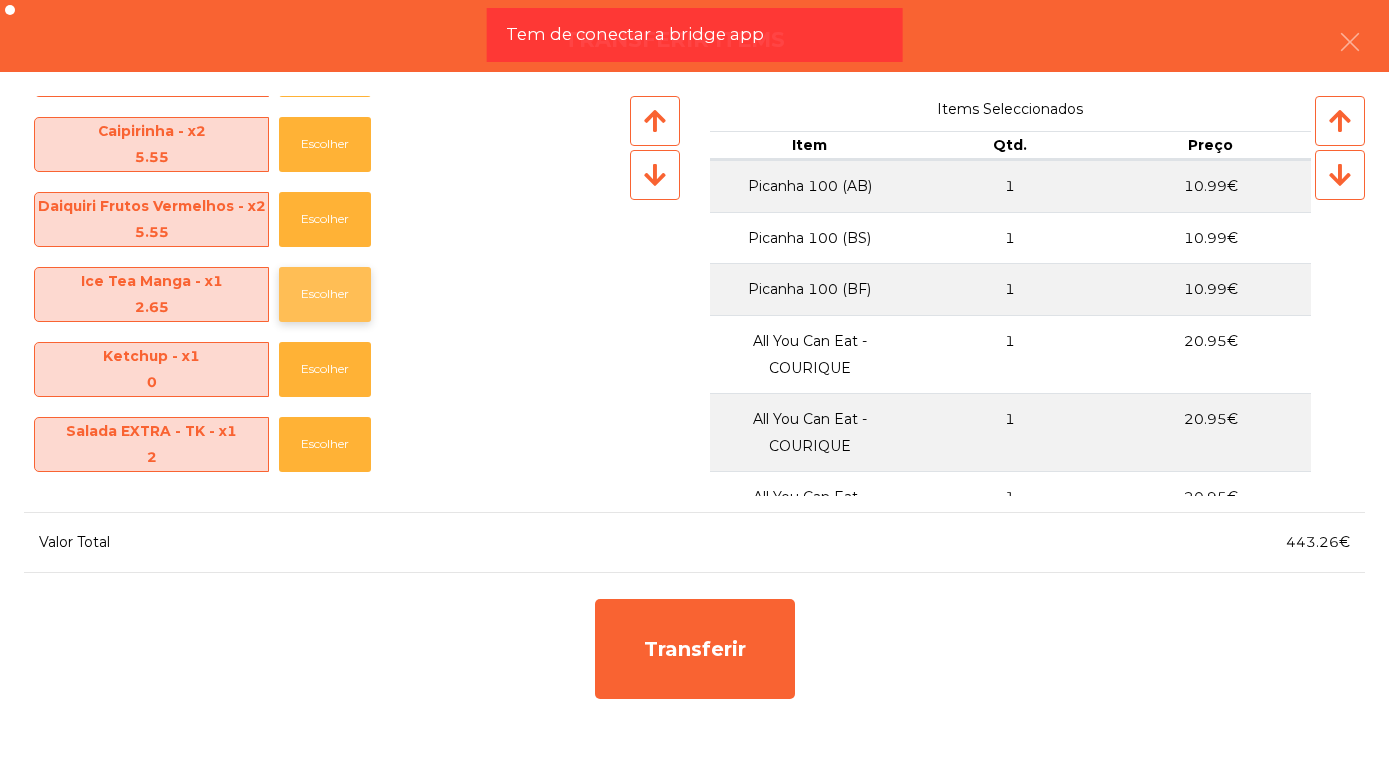 click on "Escolher" 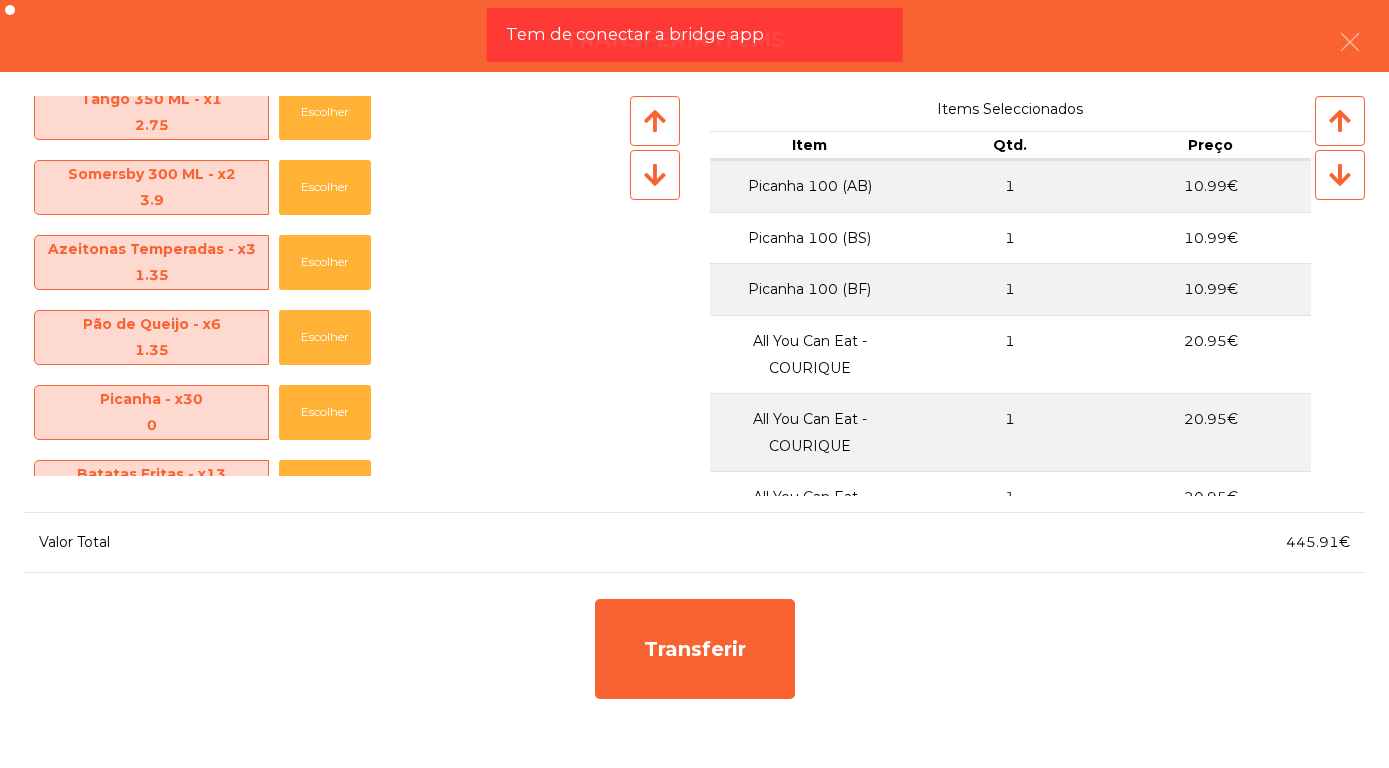 scroll, scrollTop: 0, scrollLeft: 0, axis: both 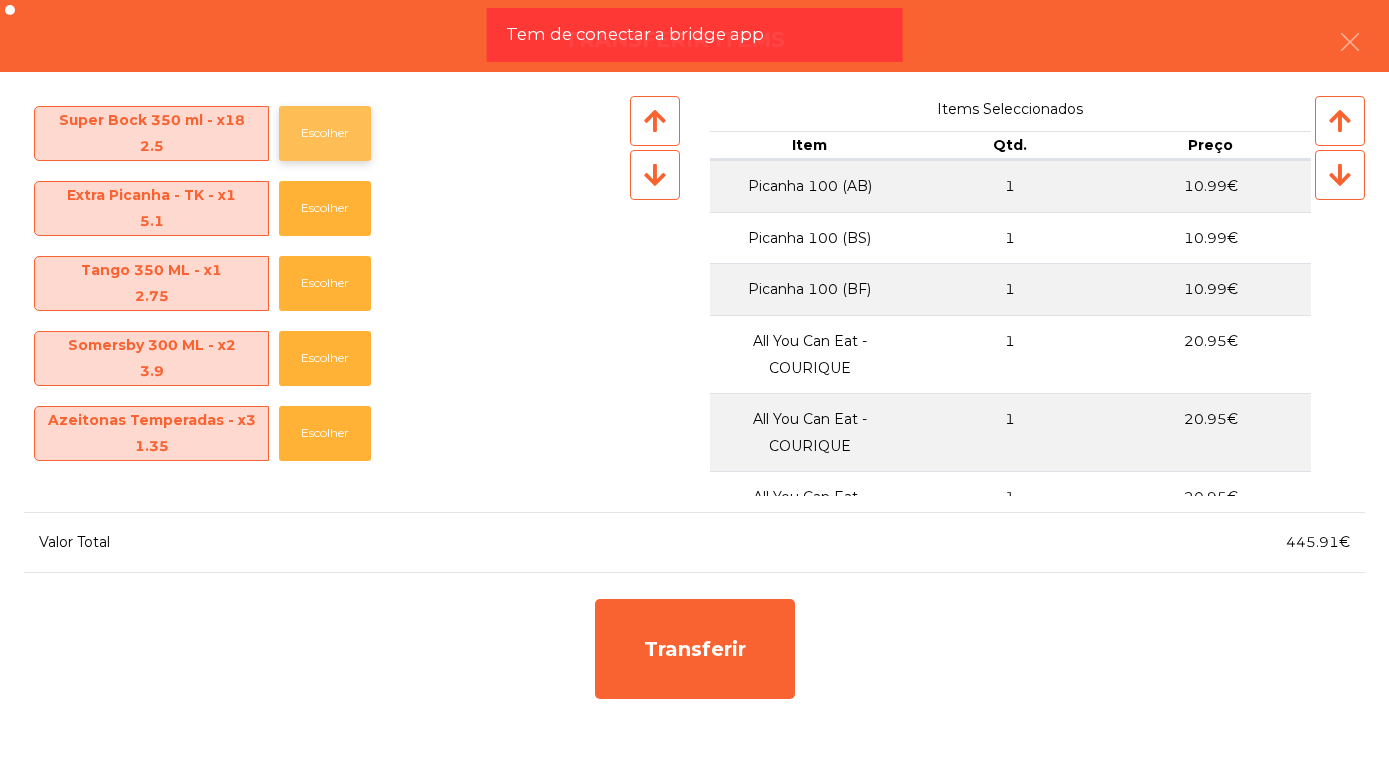 click on "Escolher" 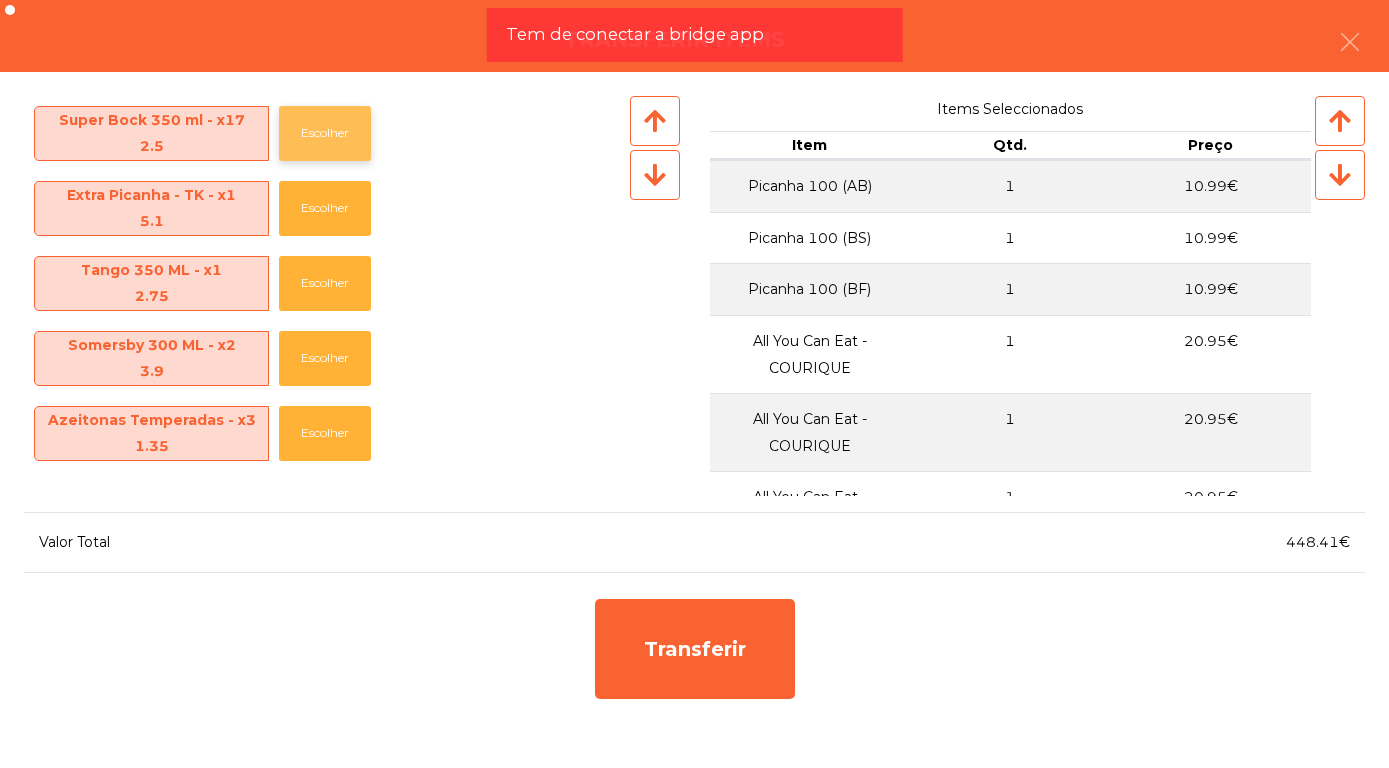 click on "Escolher" 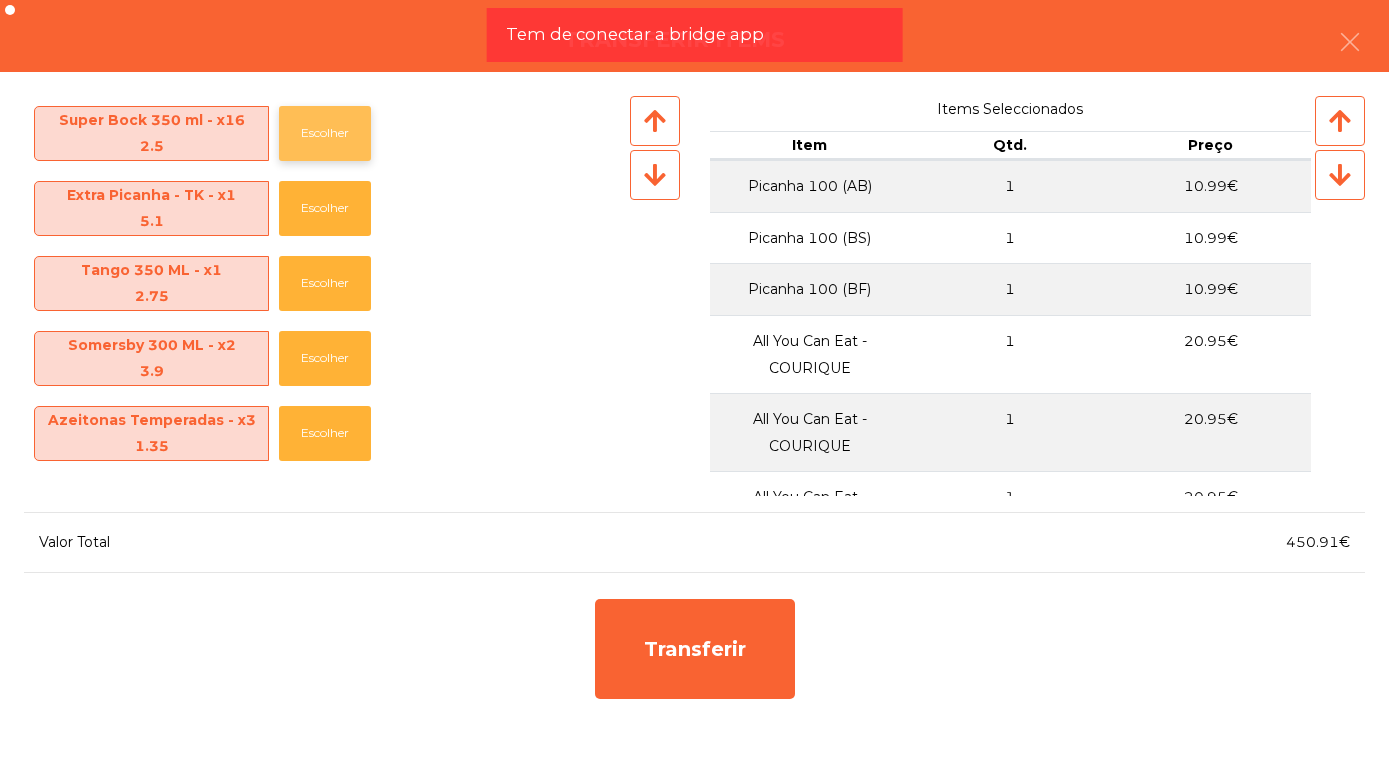 click on "Escolher" 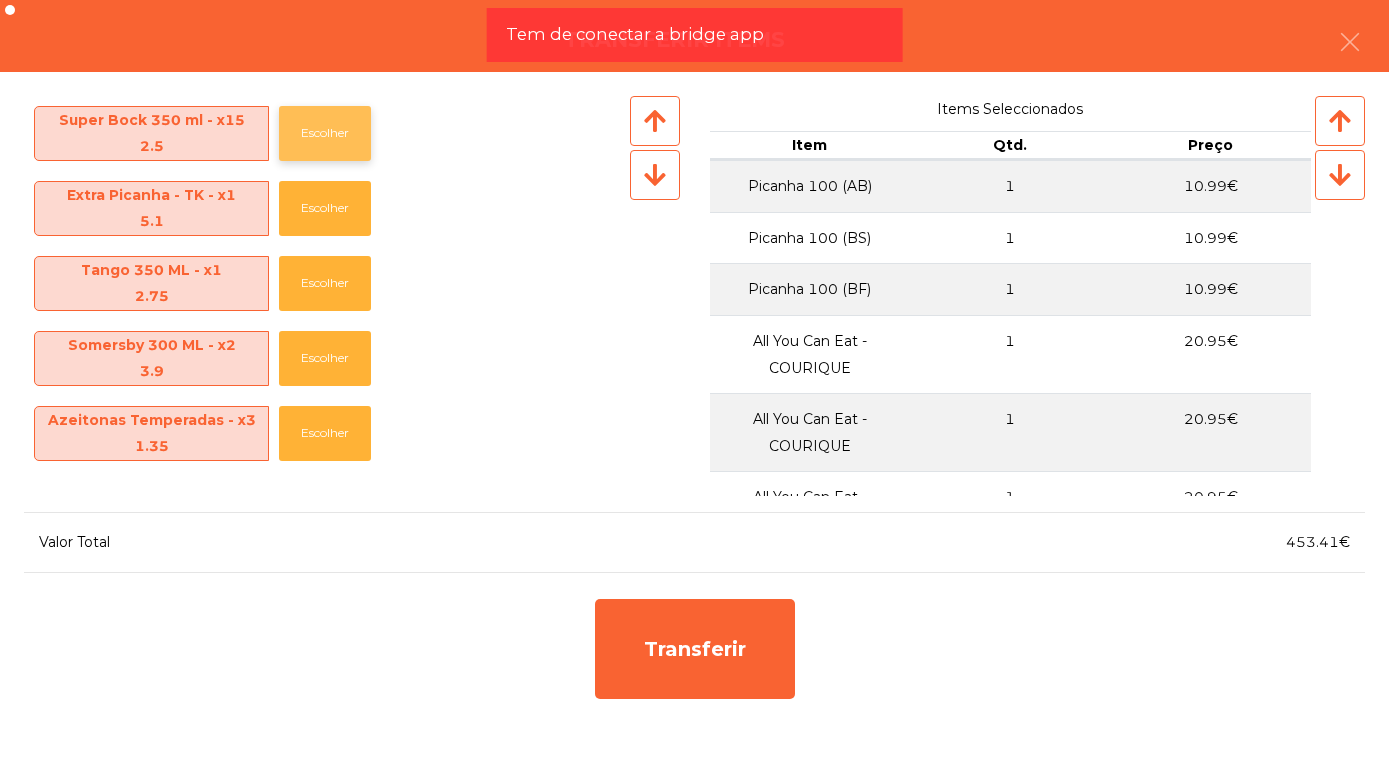 click on "Escolher" 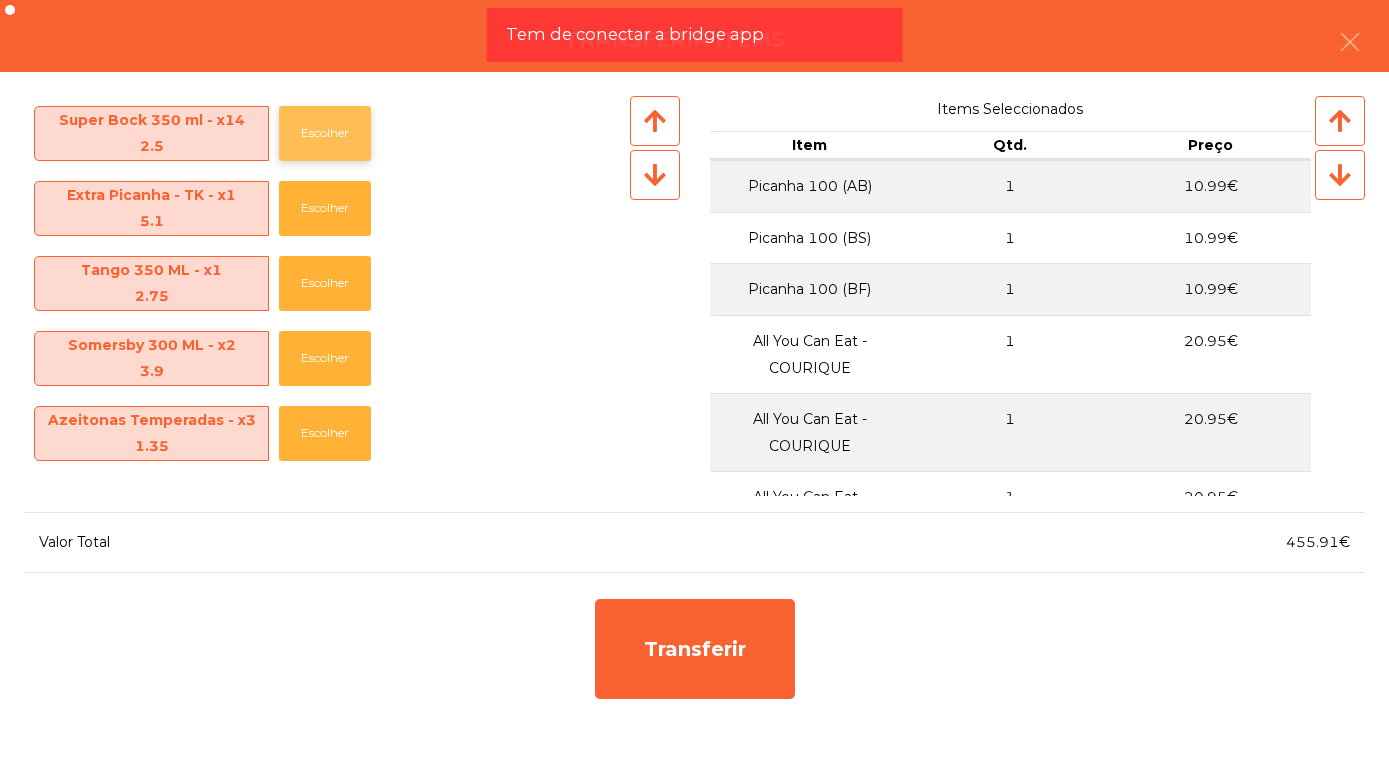 click on "Escolher" 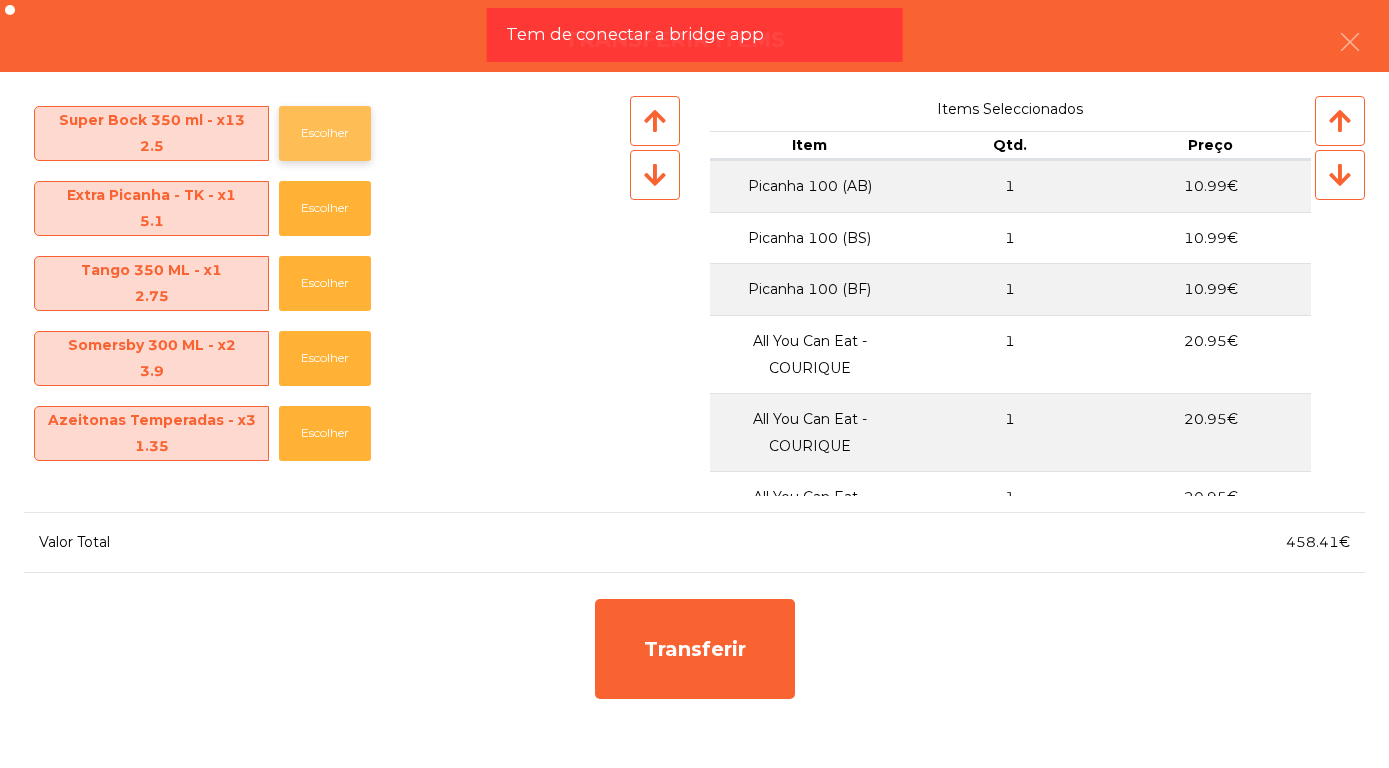 type 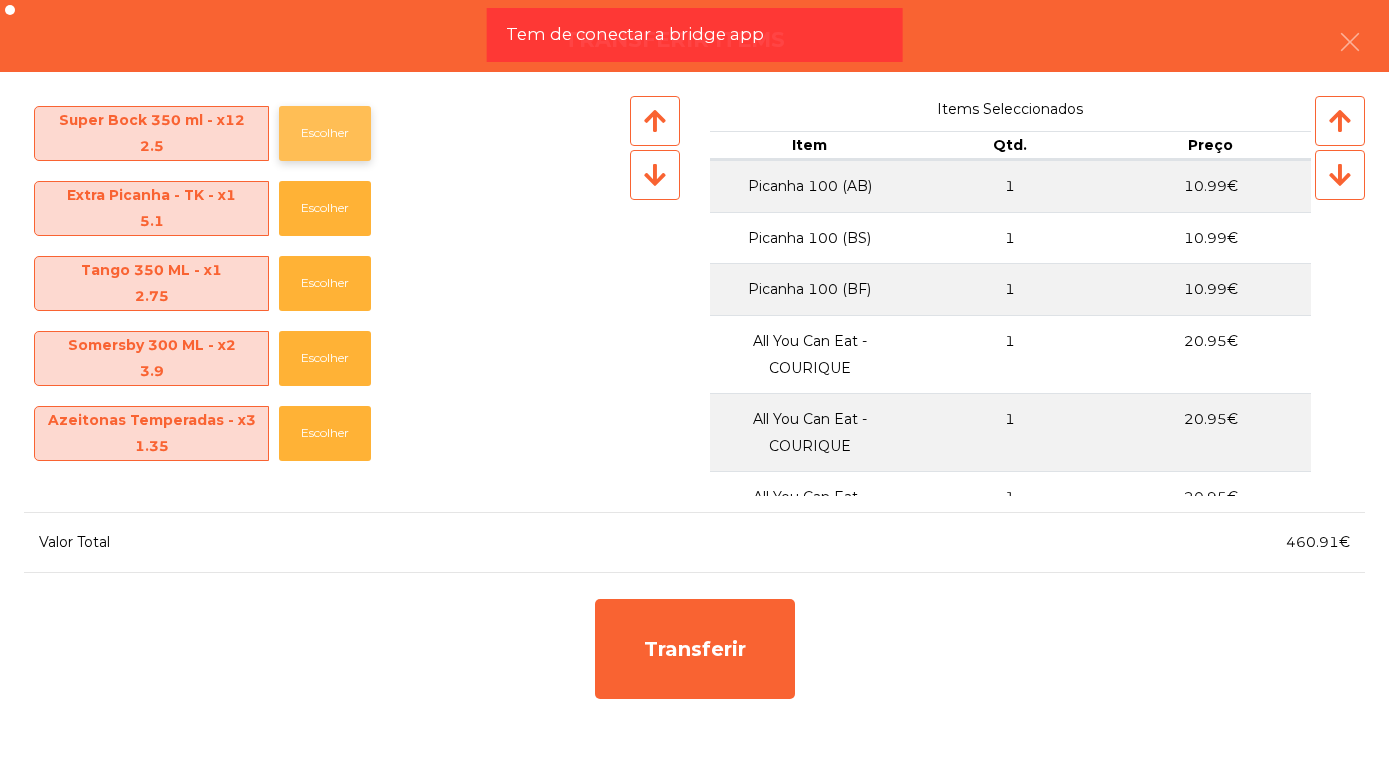 click on "Escolher" 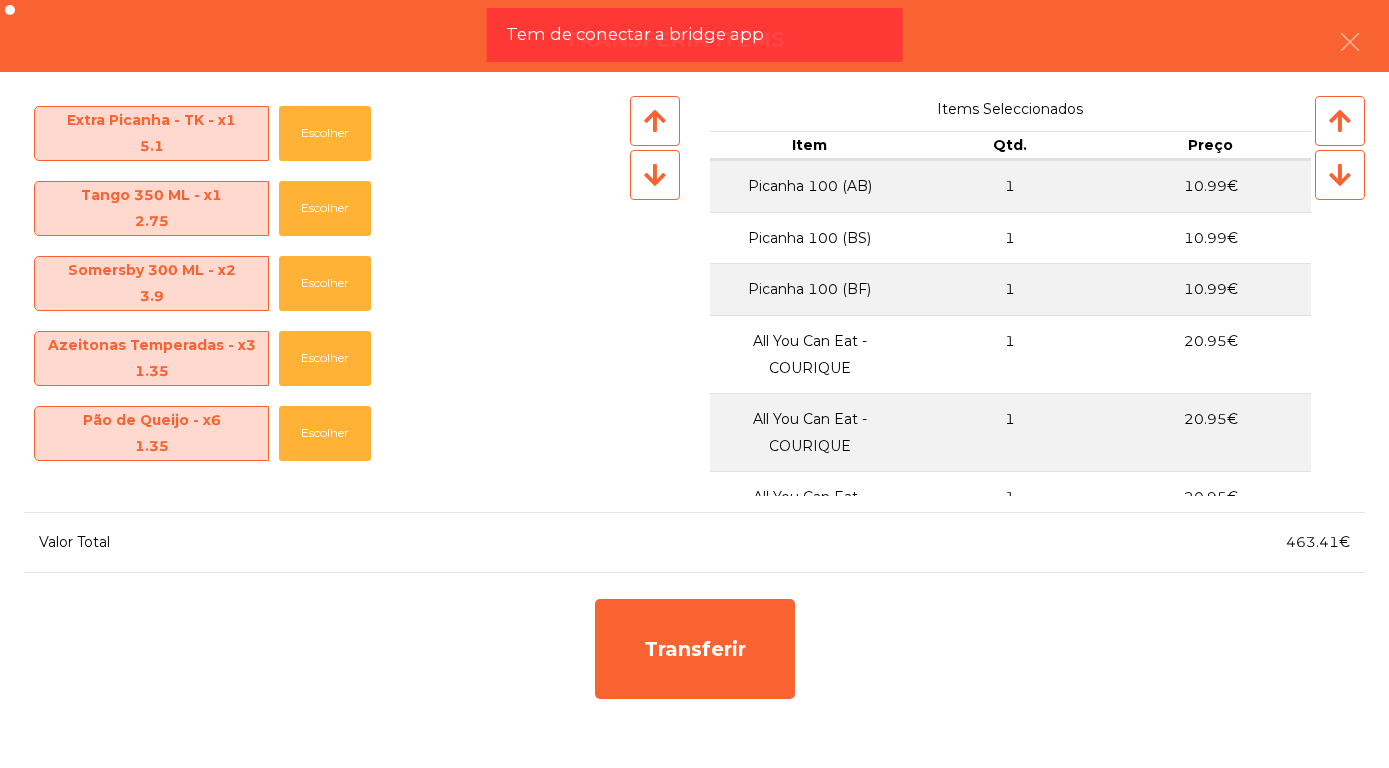 scroll, scrollTop: 78, scrollLeft: 0, axis: vertical 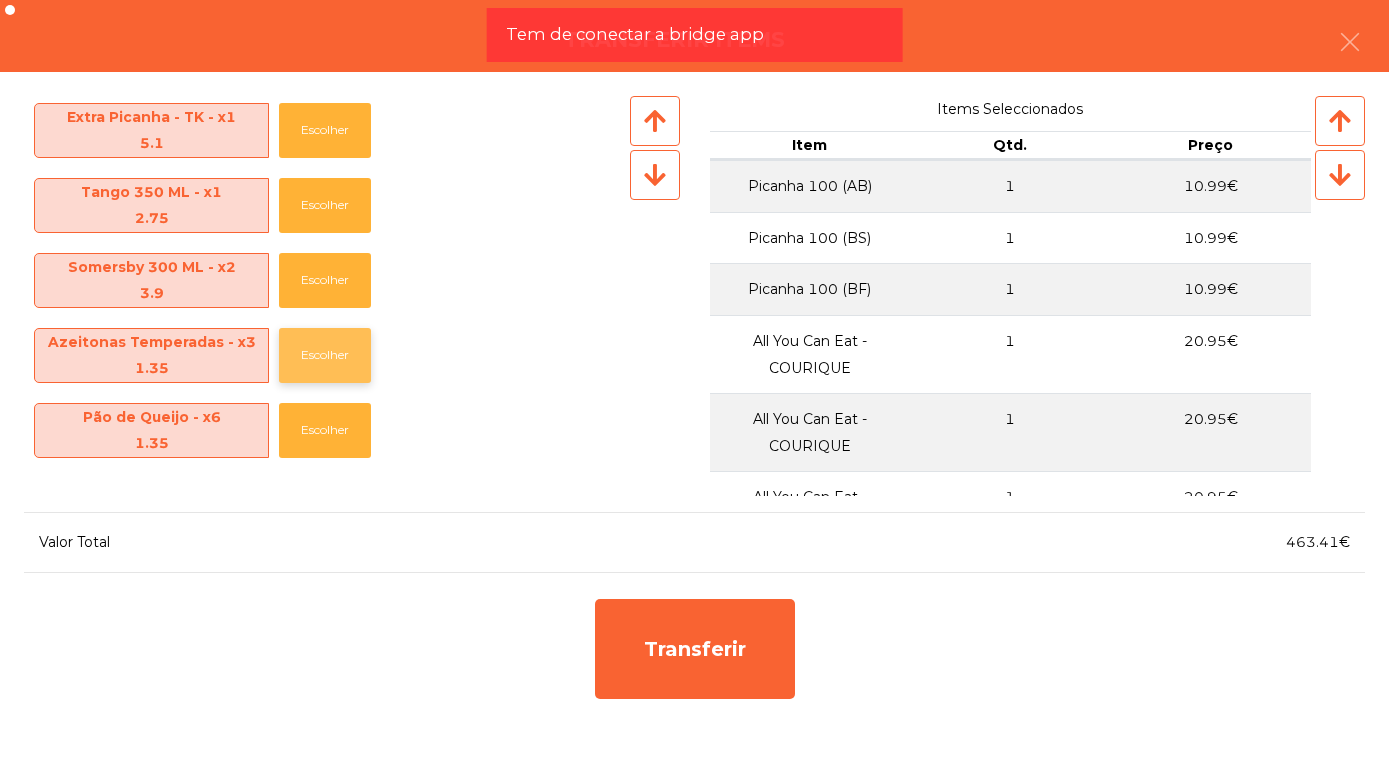 click on "Escolher" 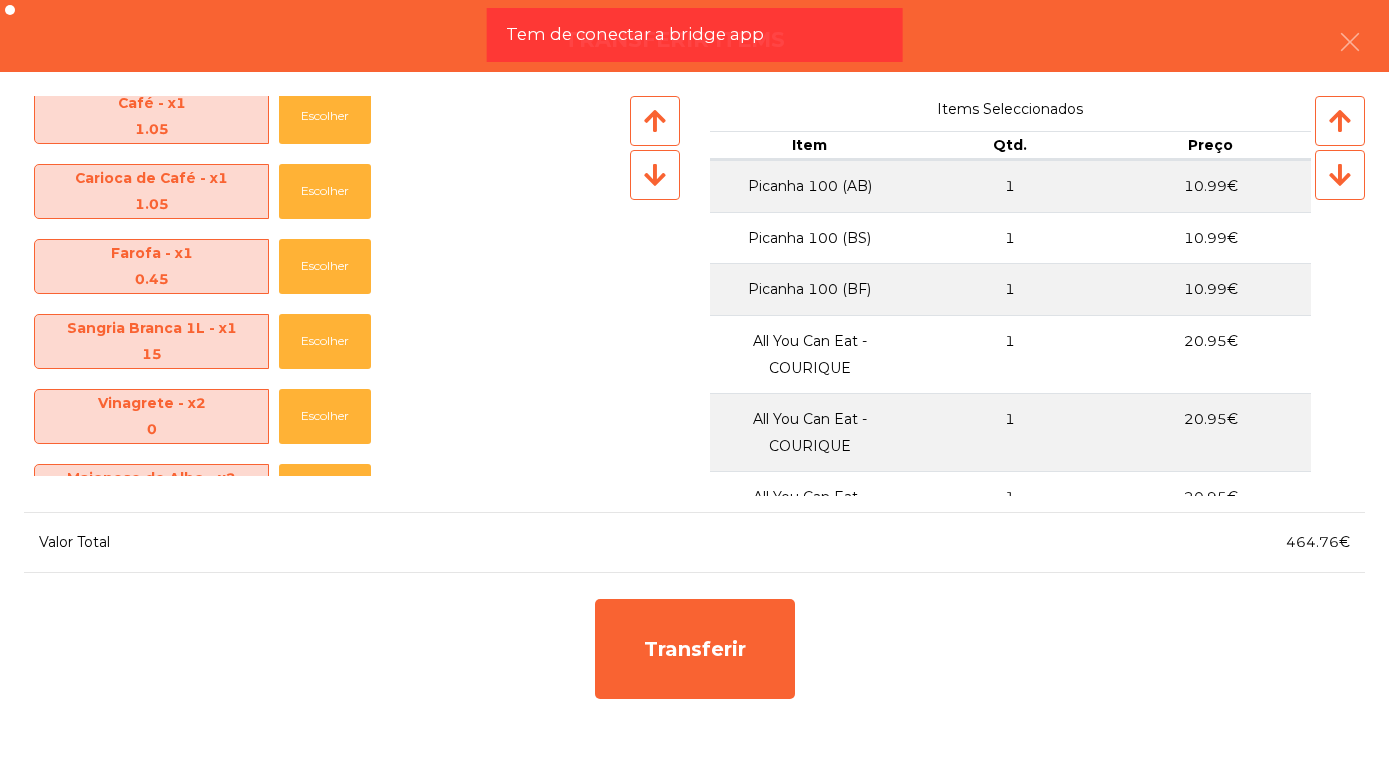 scroll, scrollTop: 1140, scrollLeft: 0, axis: vertical 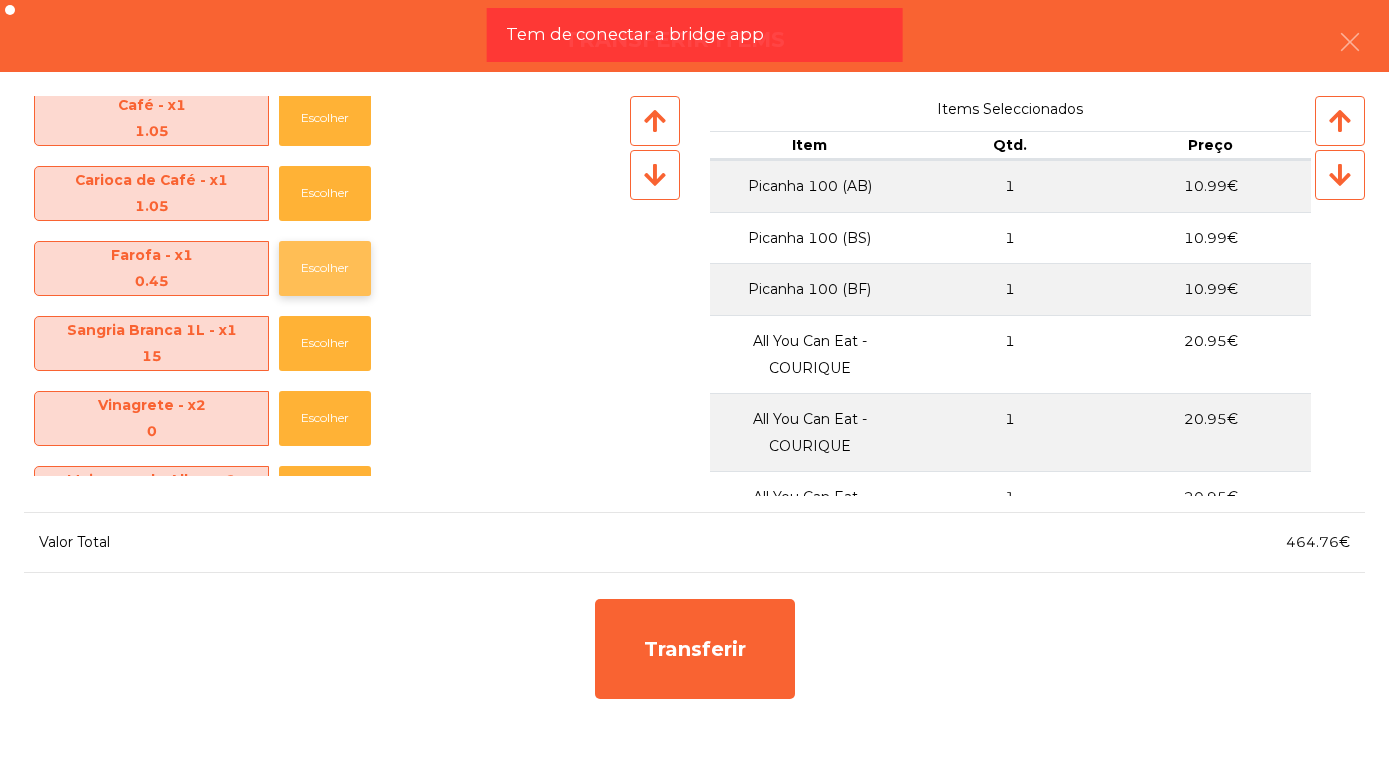 click on "Escolher" 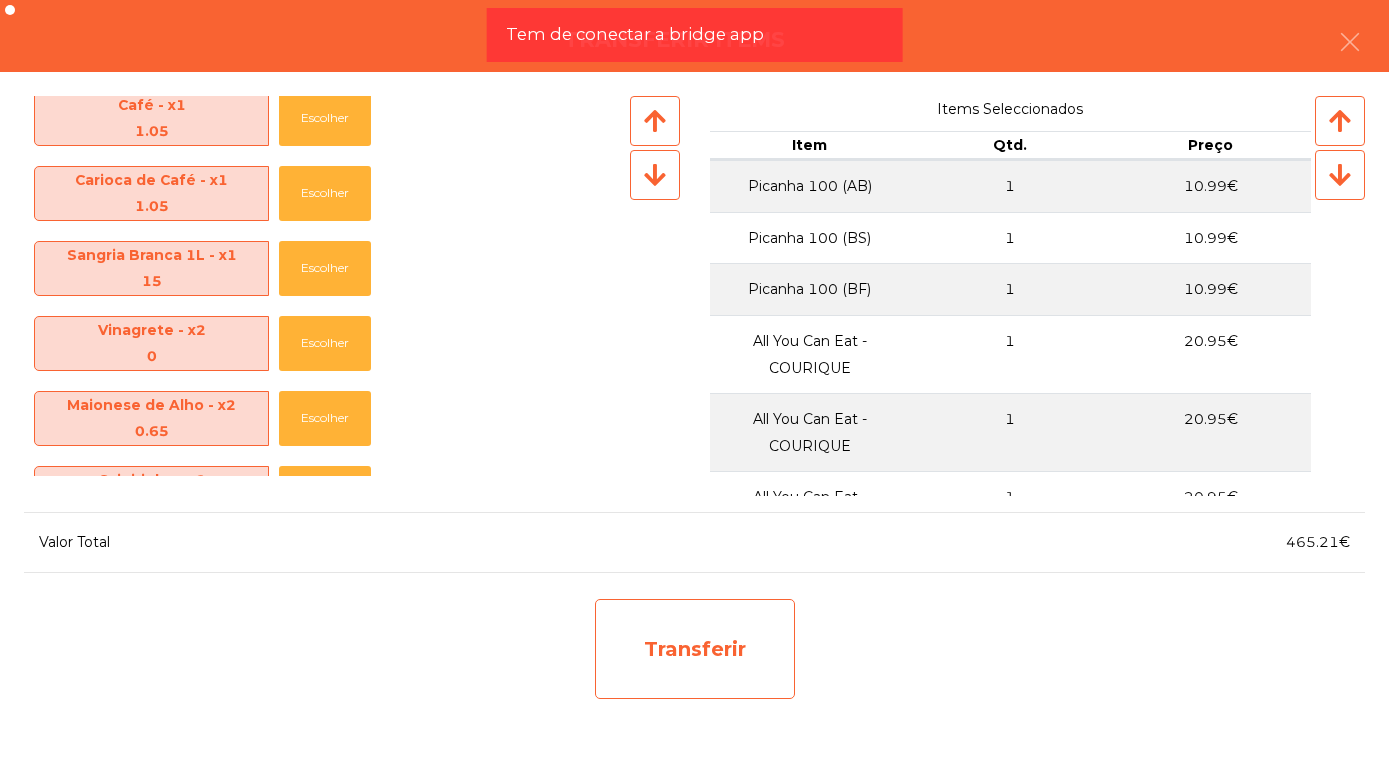 click on "Transferir" 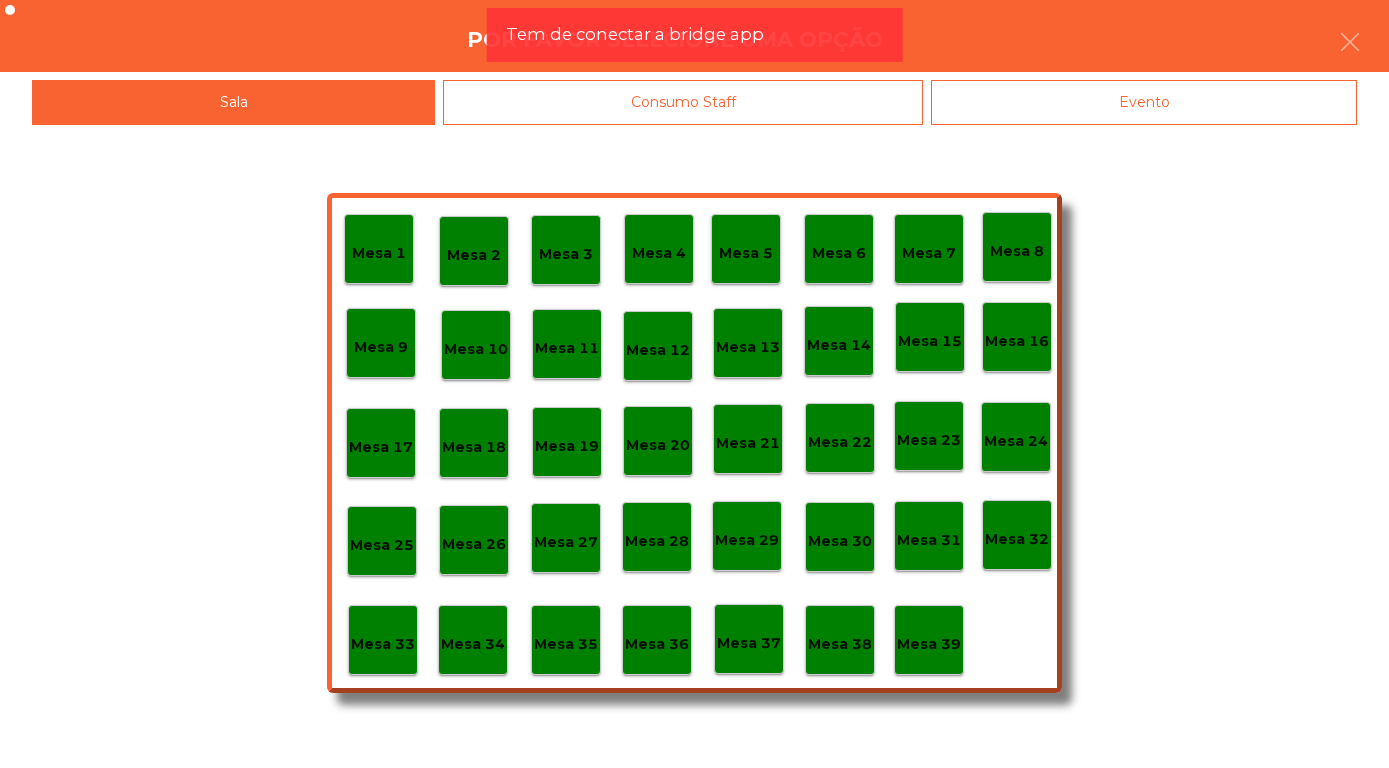 click on "Mesa 30" 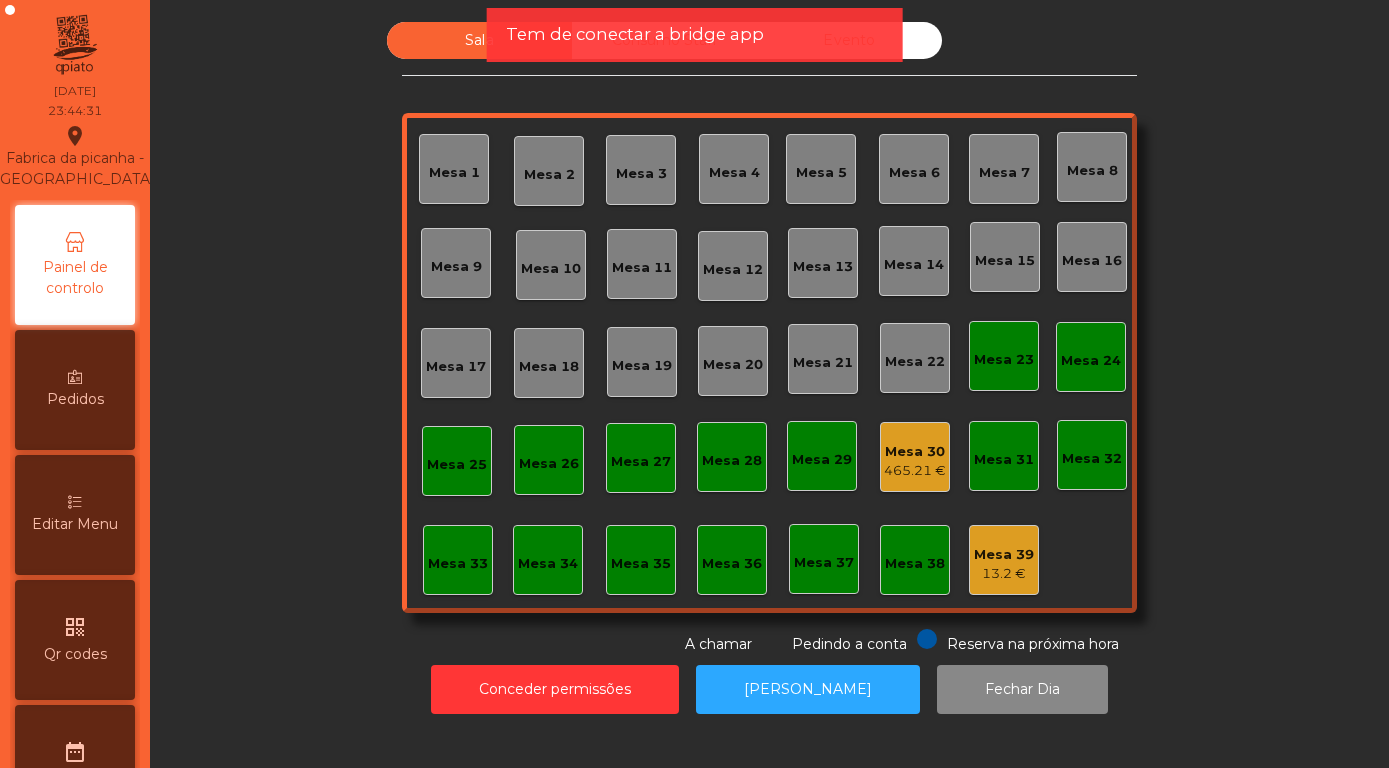 click on "Mesa 30" 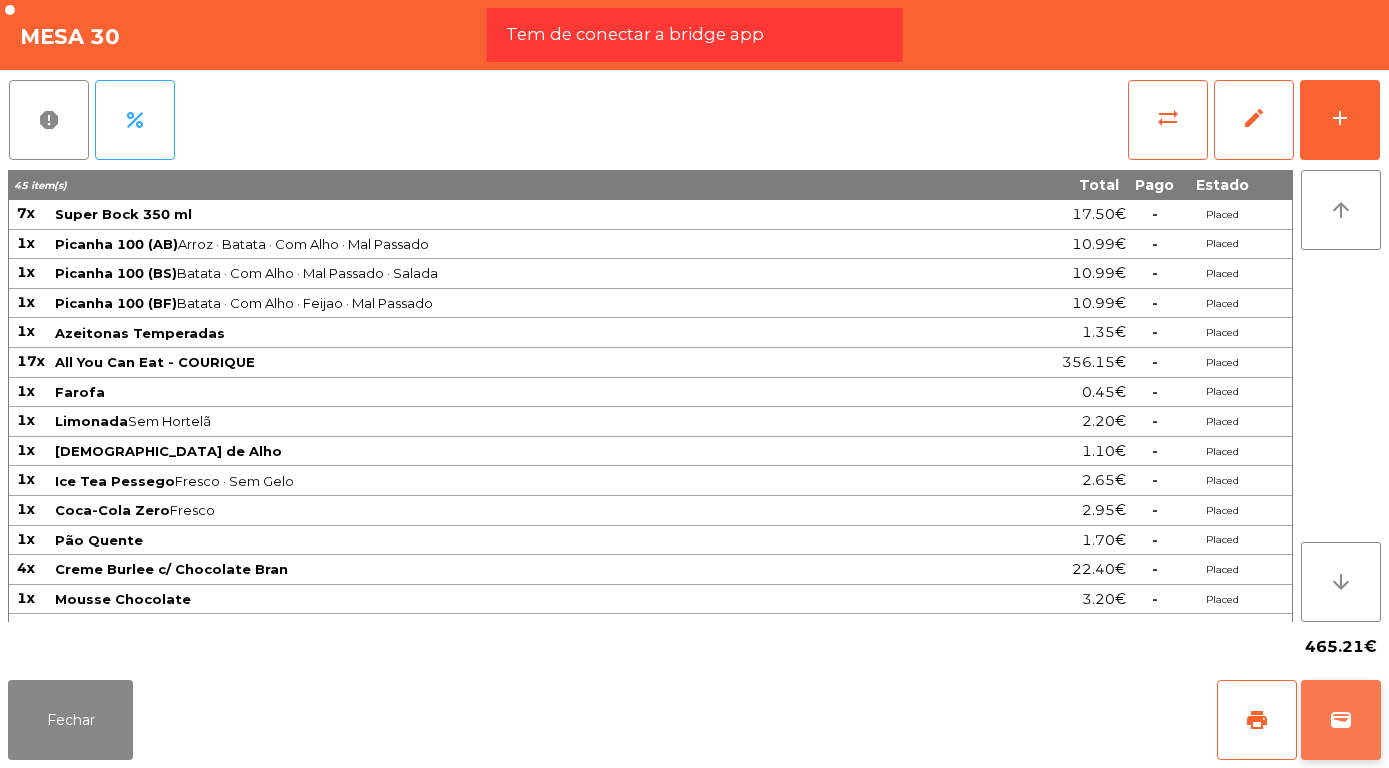 click on "wallet" 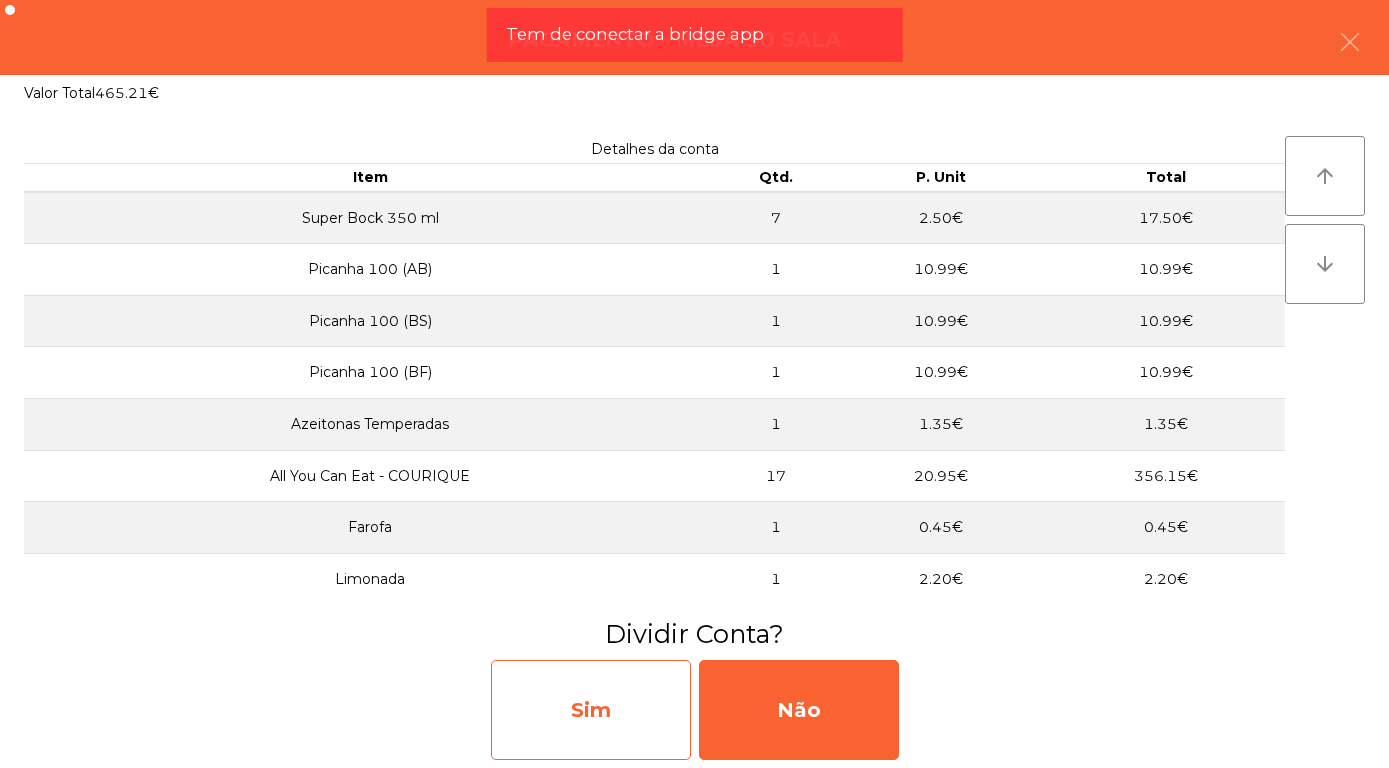click on "Sim" 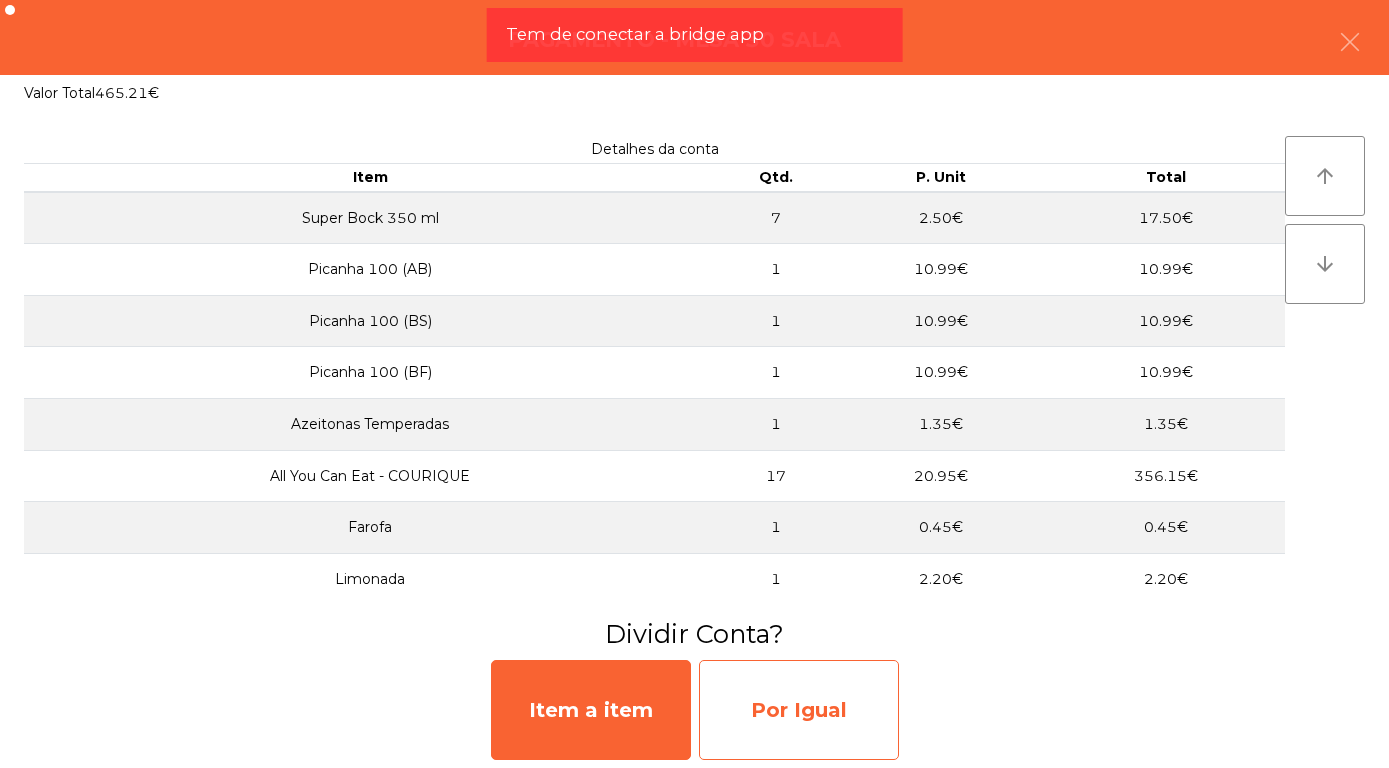 click on "Por Igual" 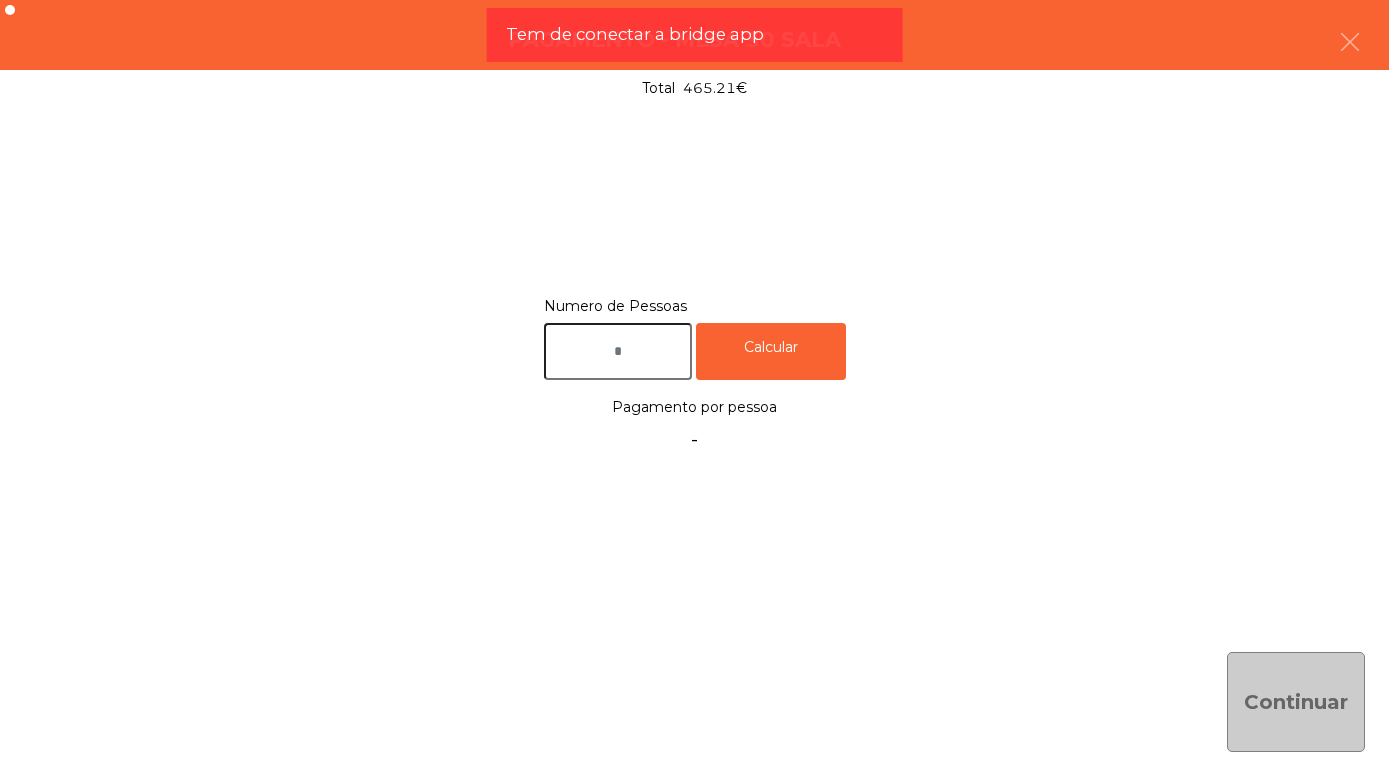click 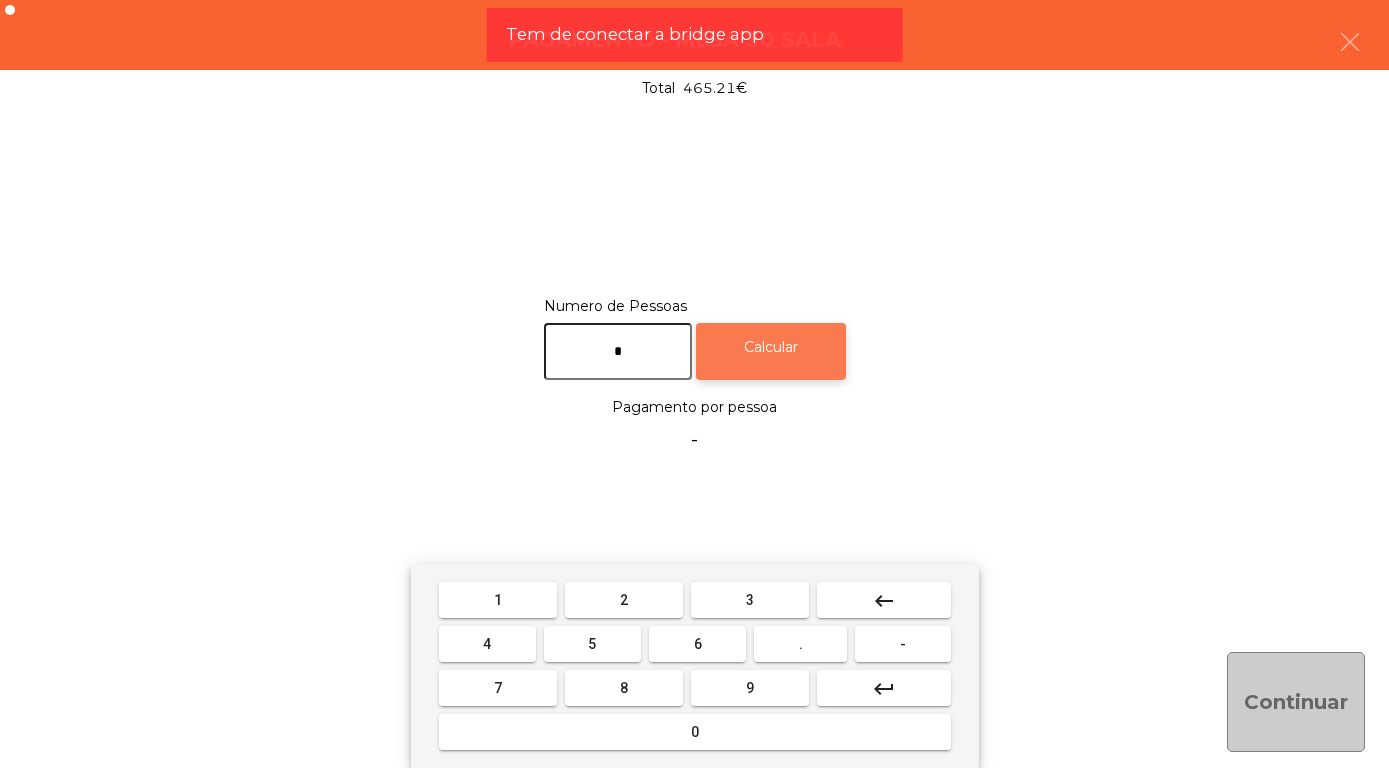 type on "*" 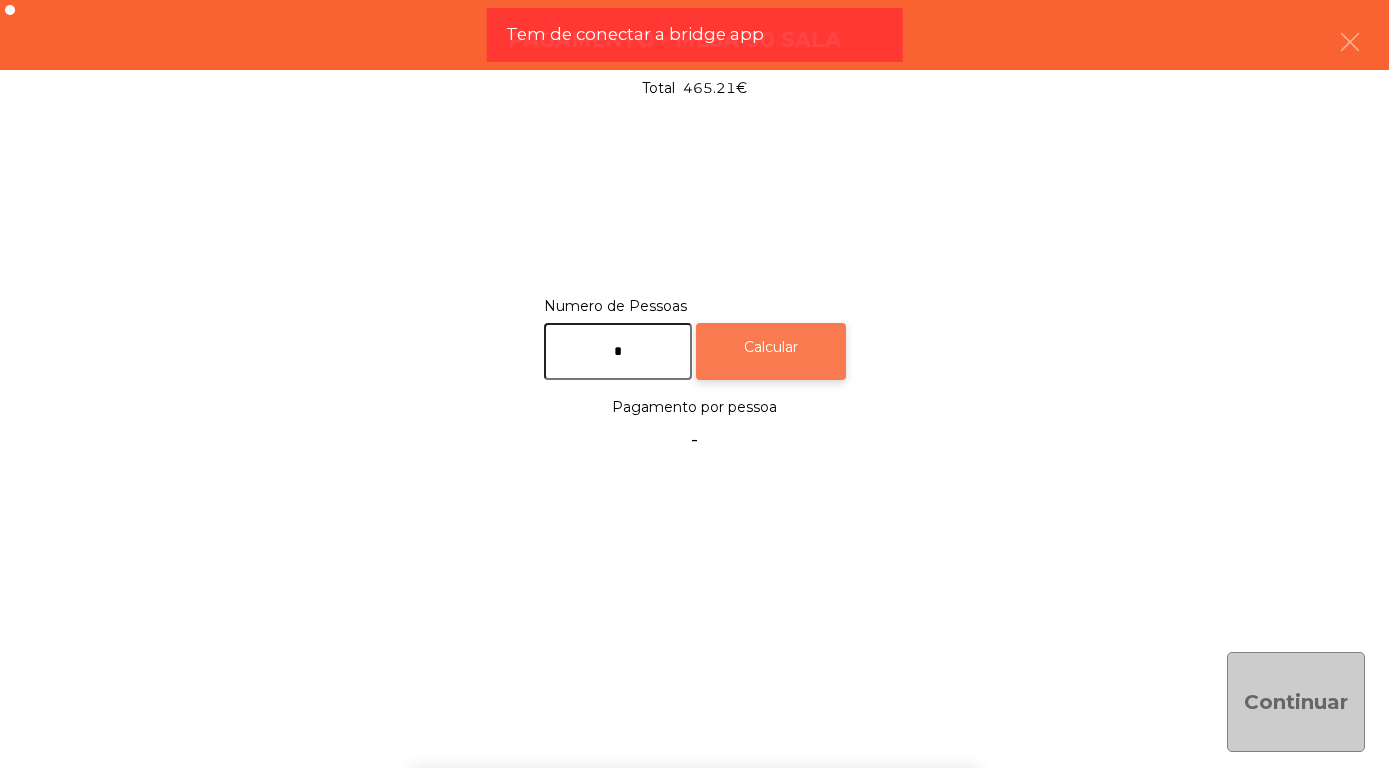 click on "Calcular" 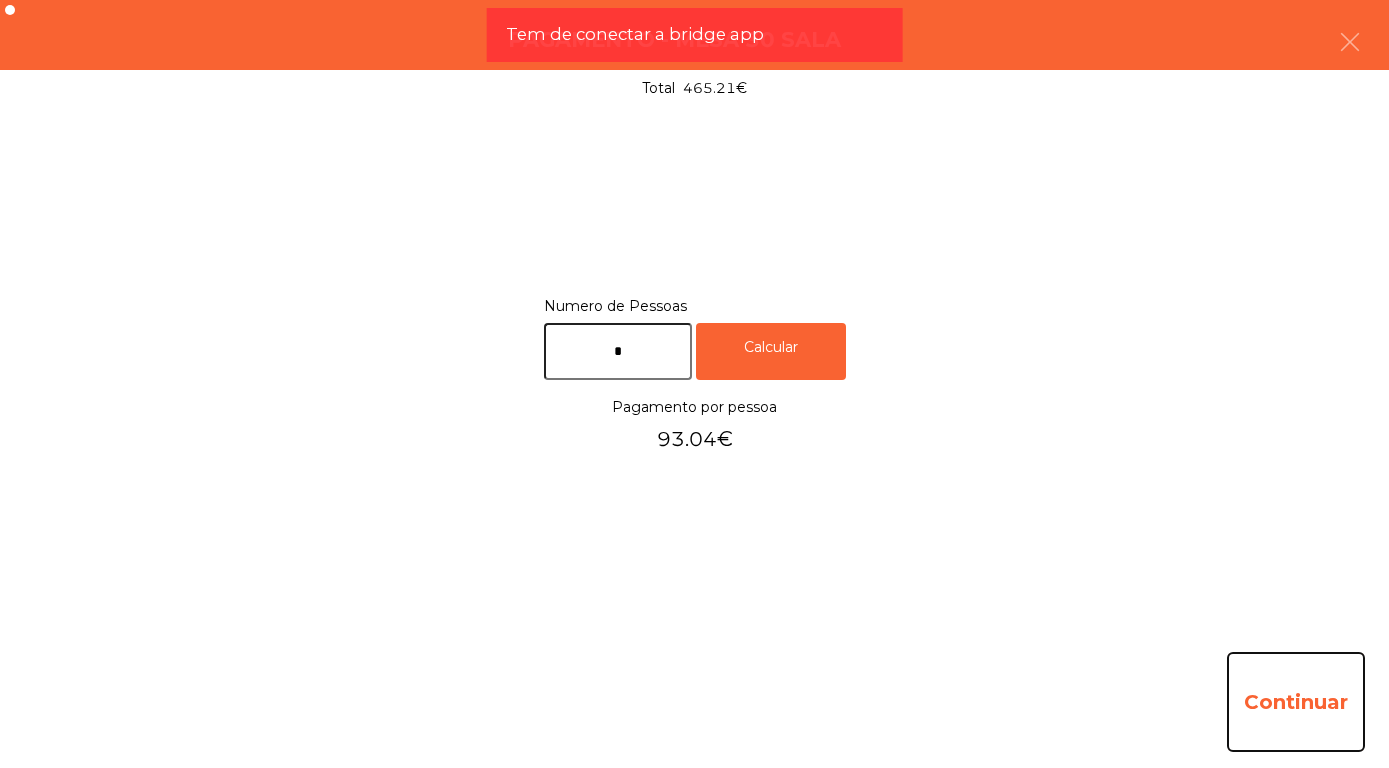 click on "Continuar" 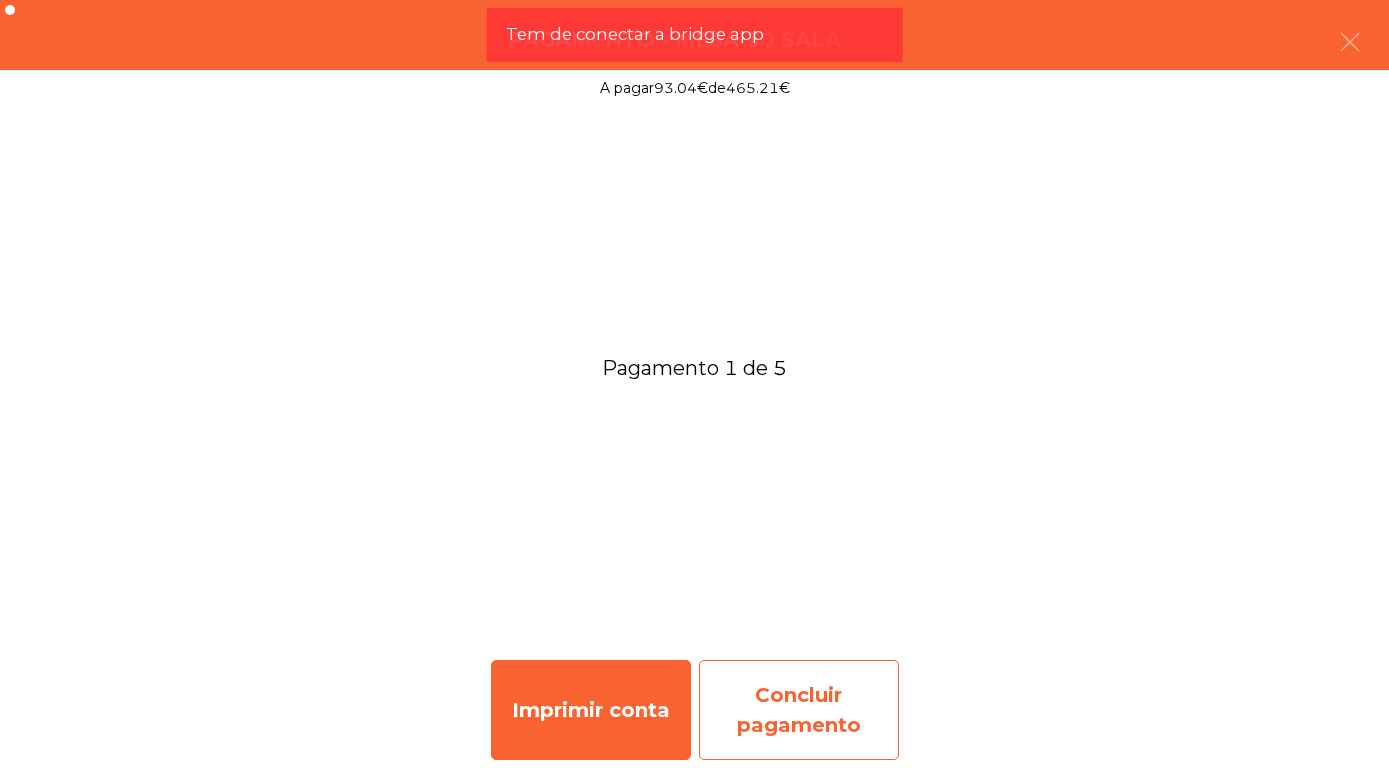 click on "Concluir pagamento" 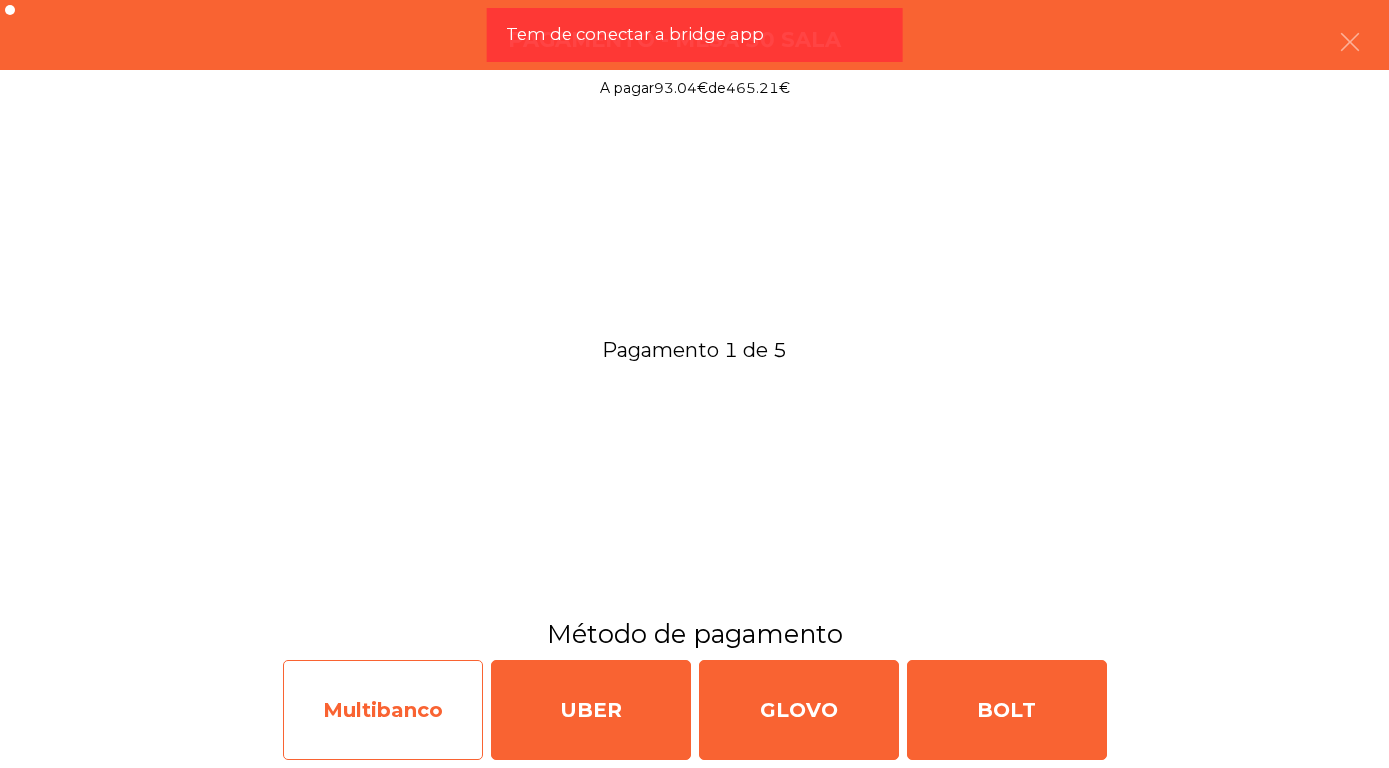 click on "Multibanco" 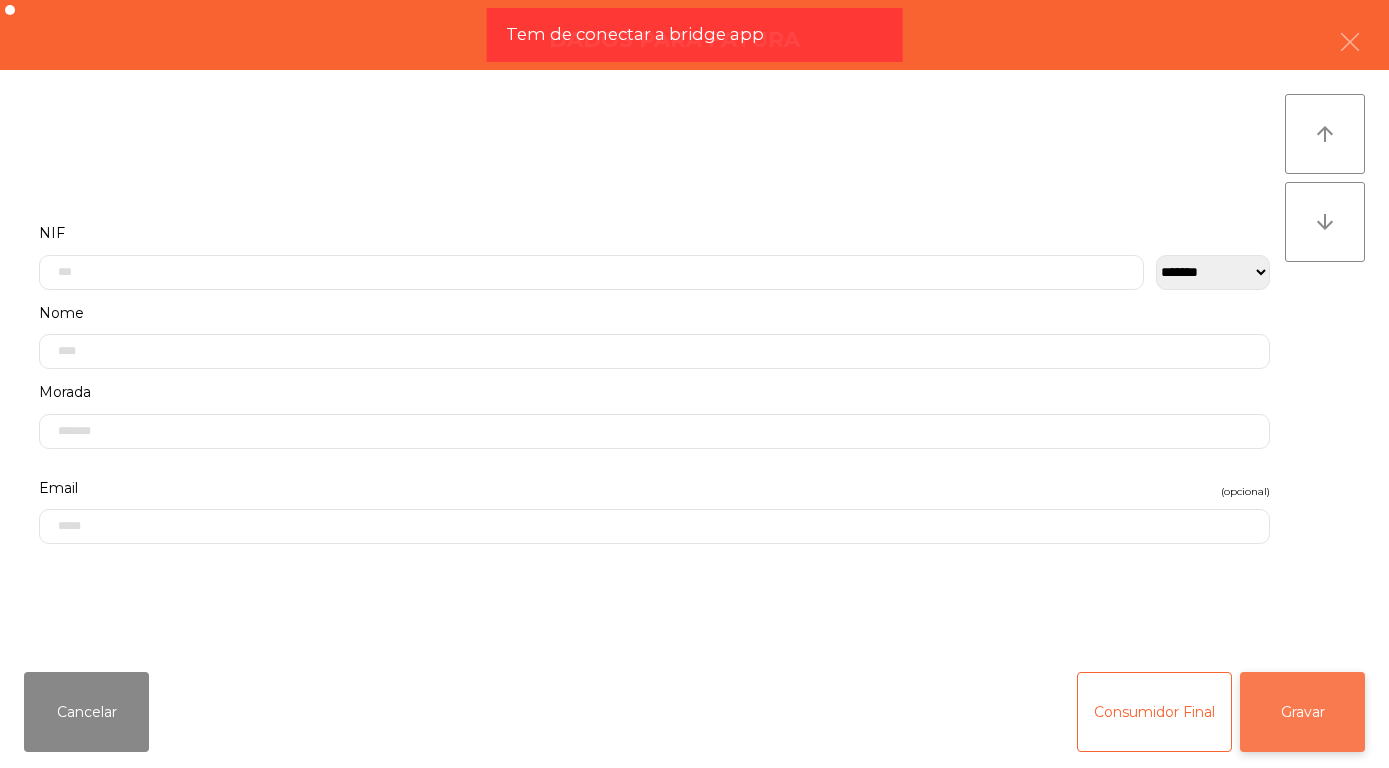 click on "Gravar" 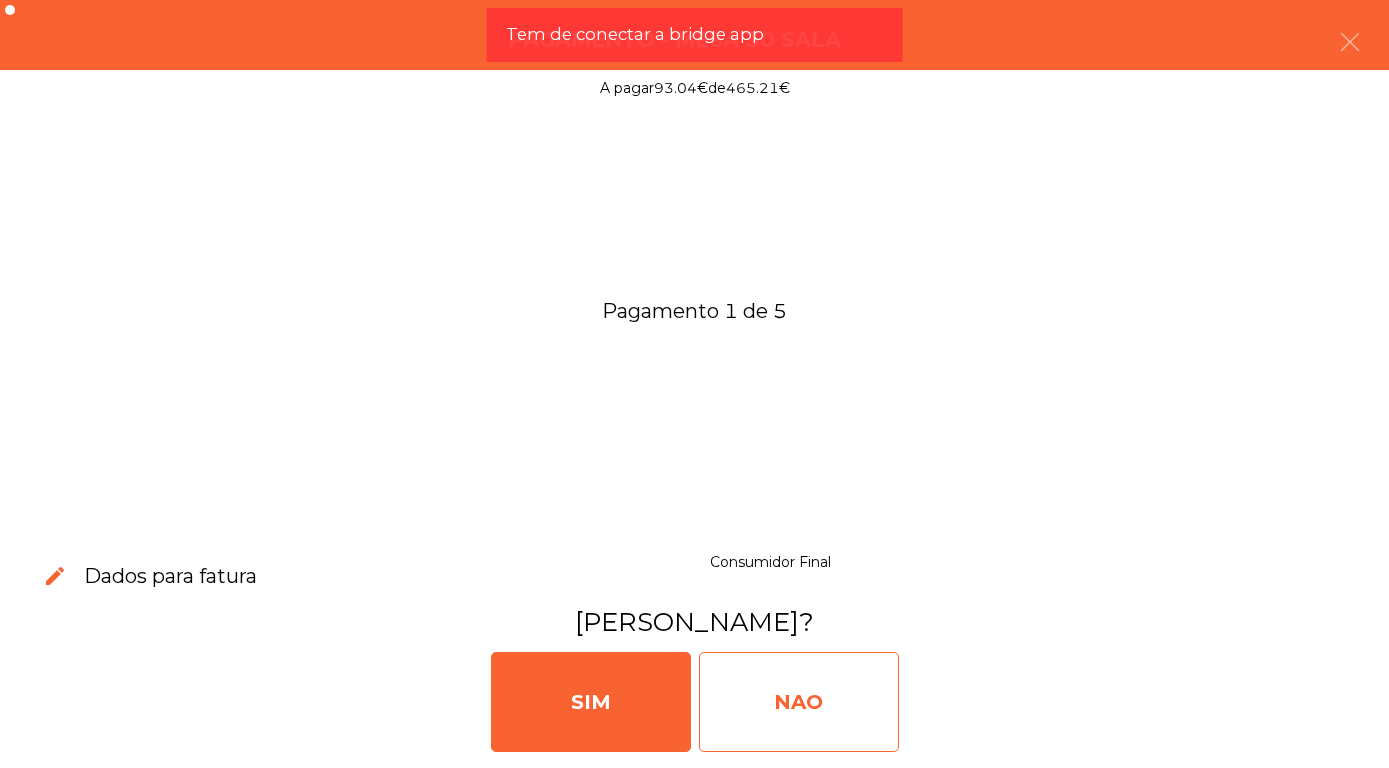 click on "NAO" 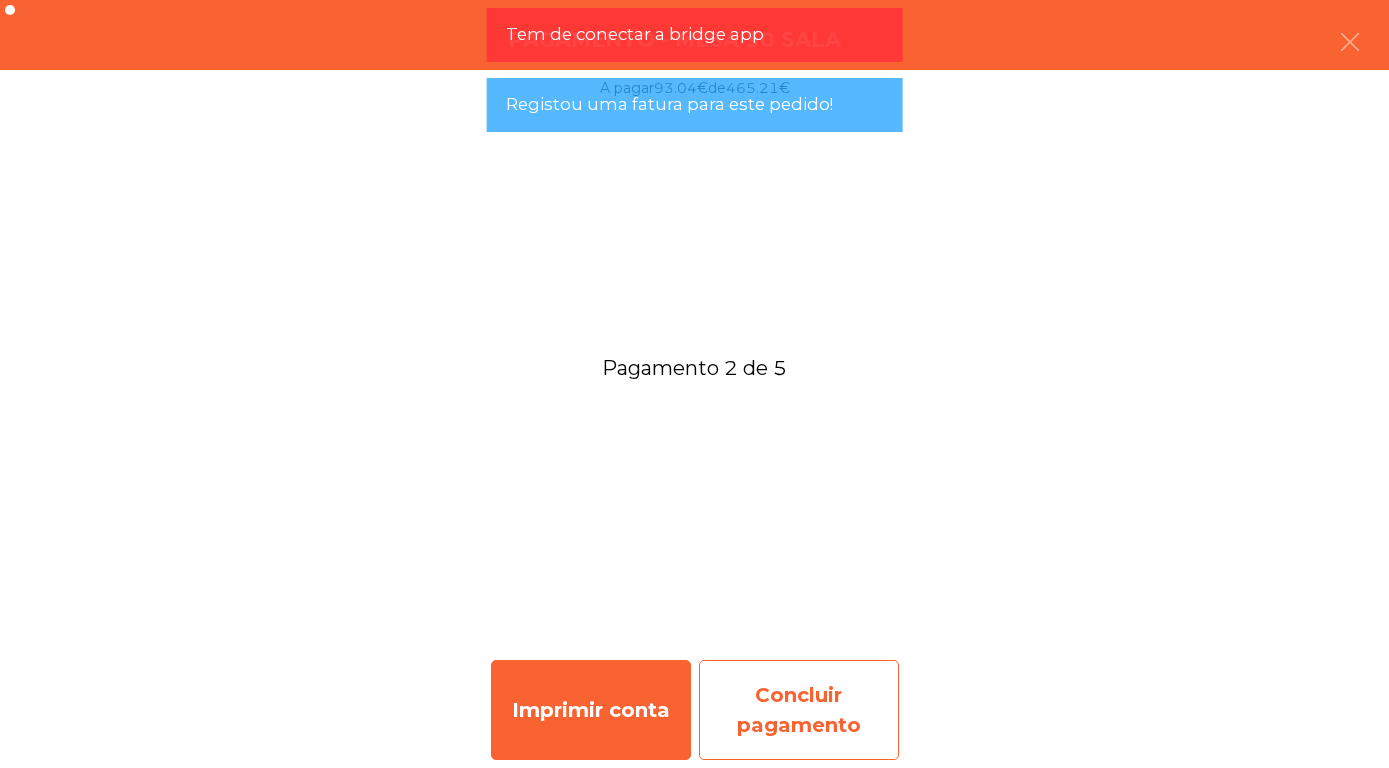 click on "Concluir pagamento" 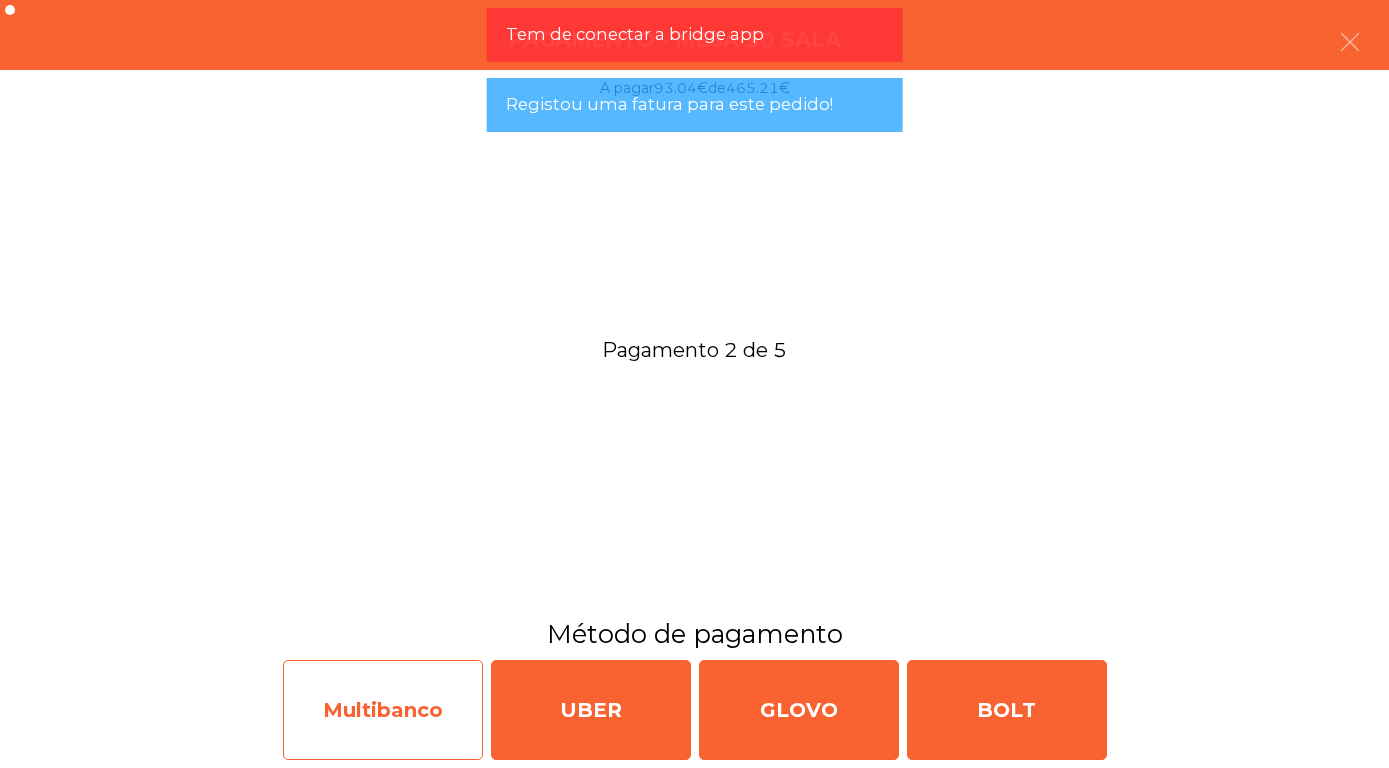 click on "Multibanco" 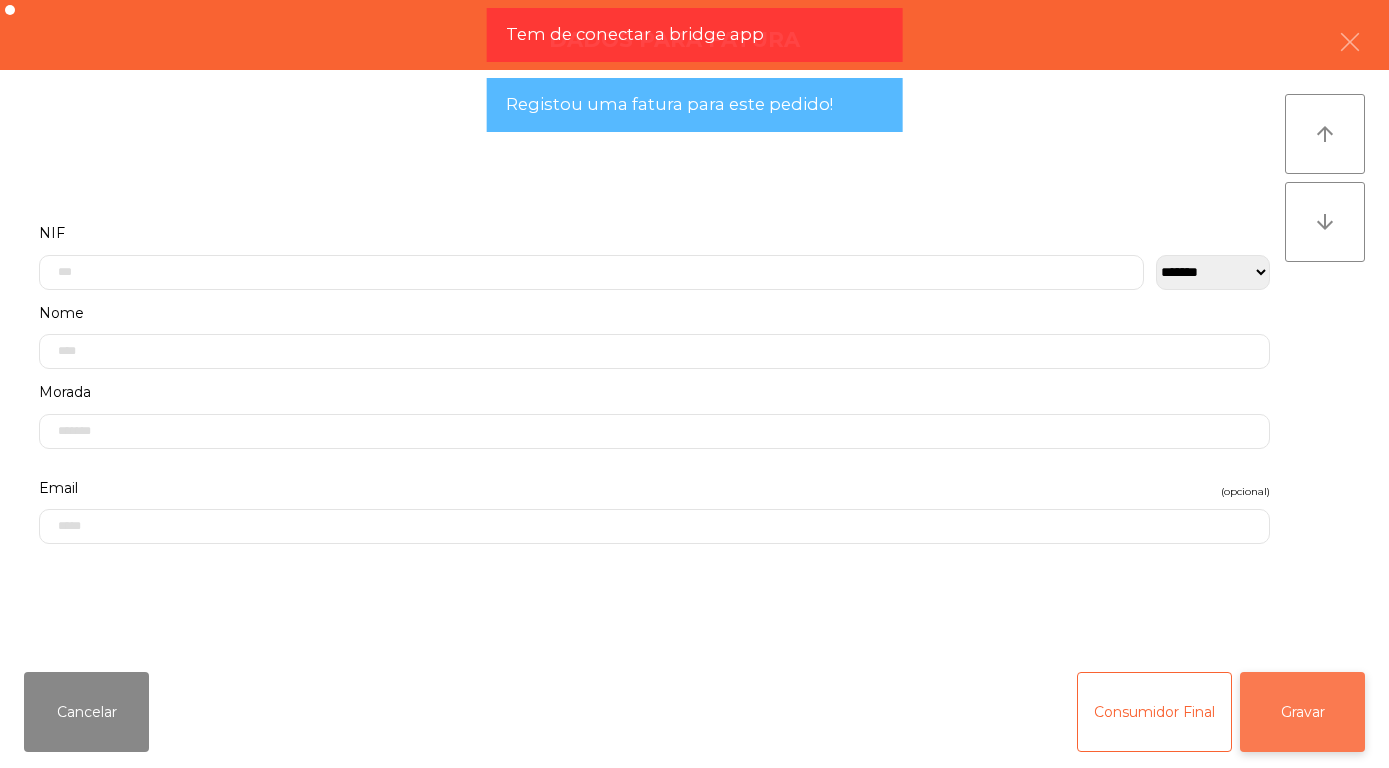 click on "Gravar" 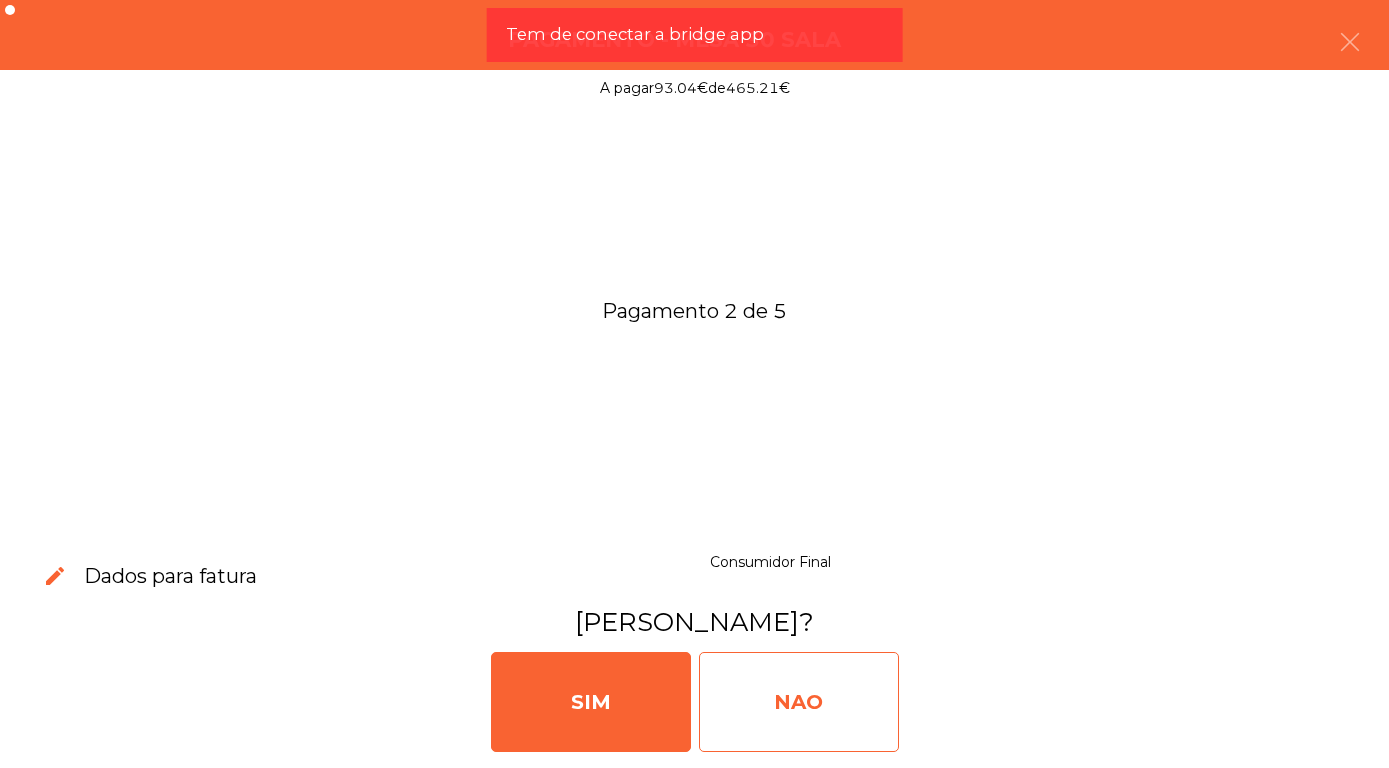 click on "NAO" 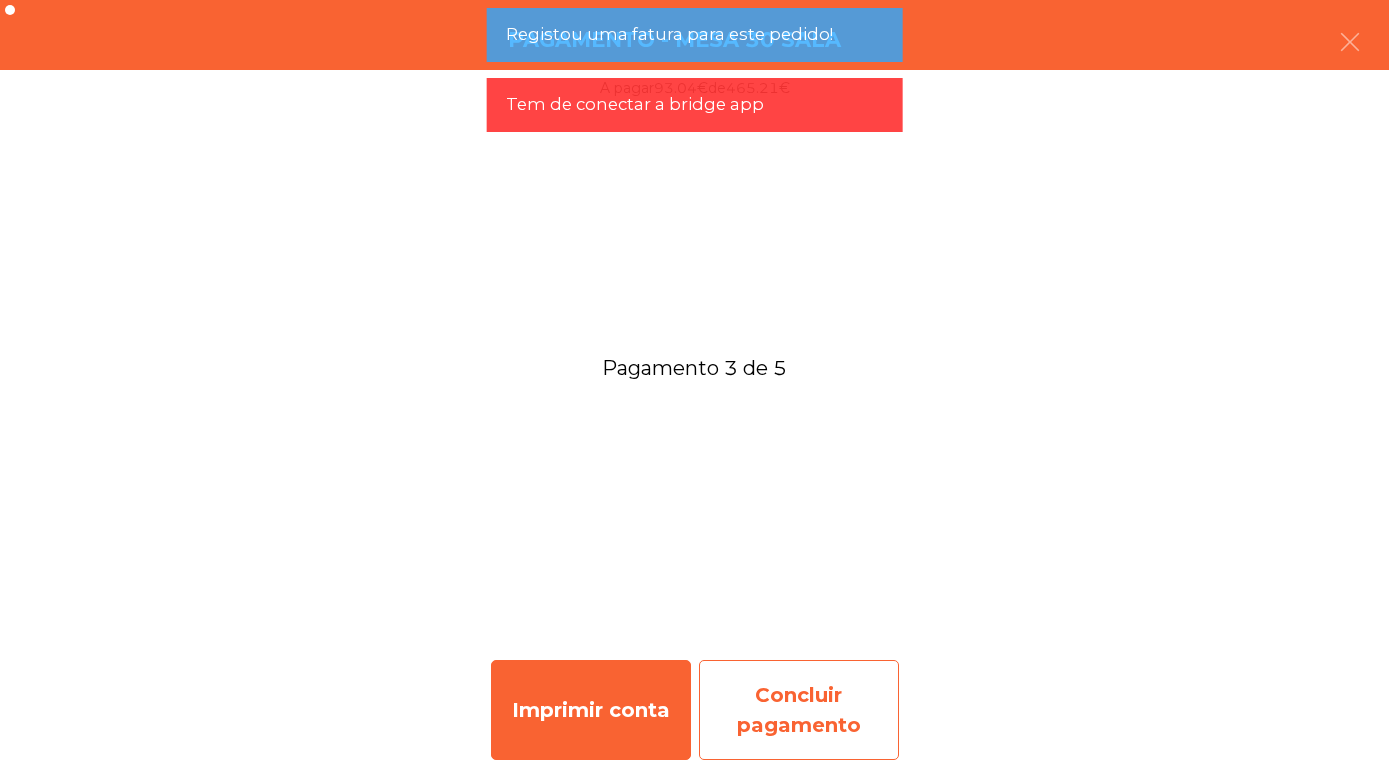 click on "Concluir pagamento" 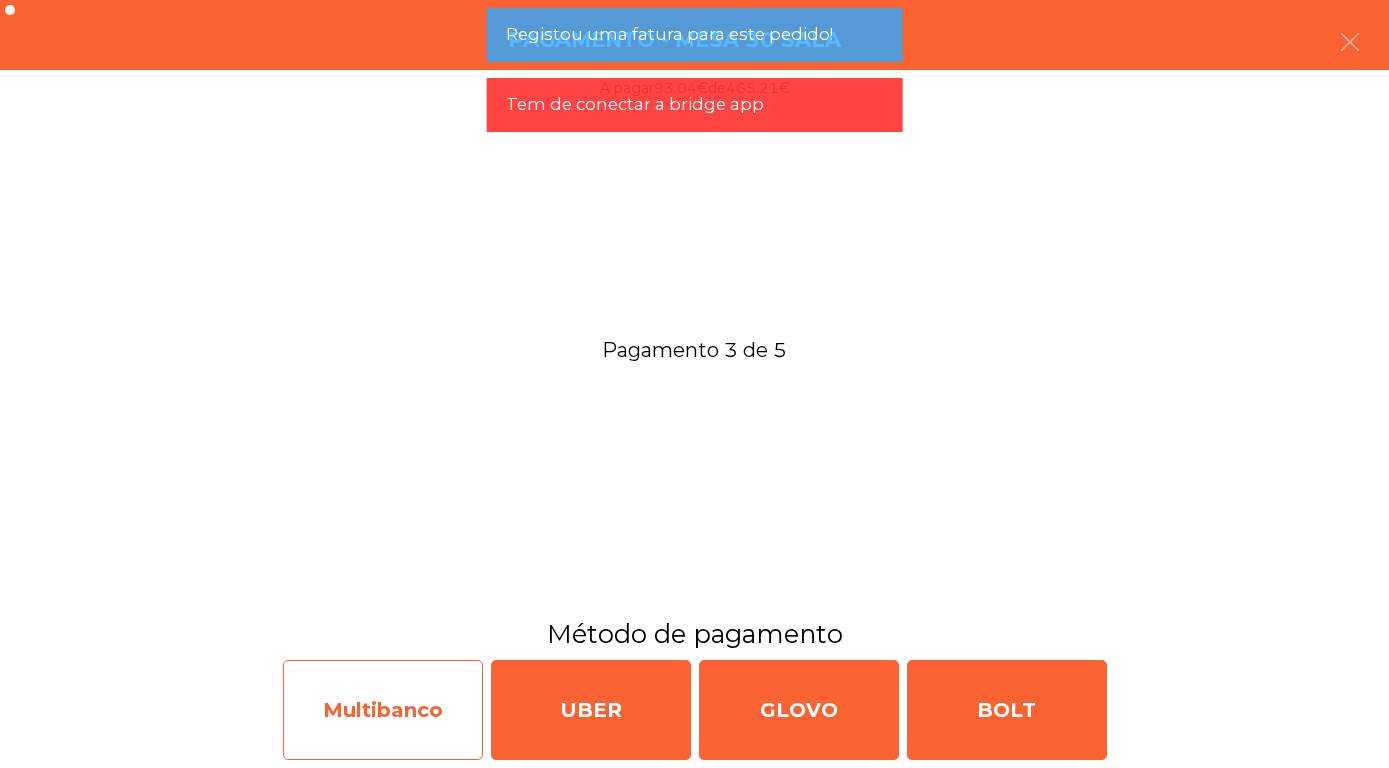 click on "Multibanco" 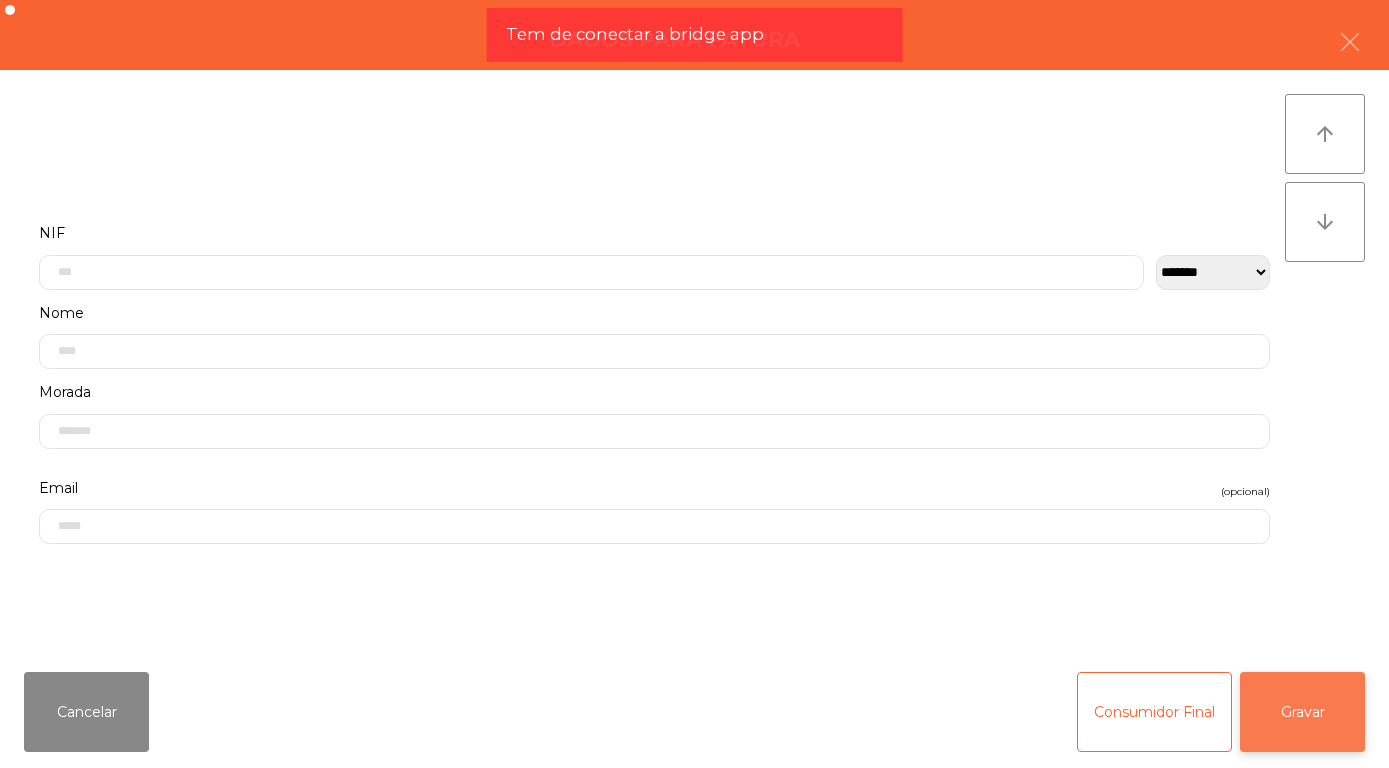 click on "Gravar" 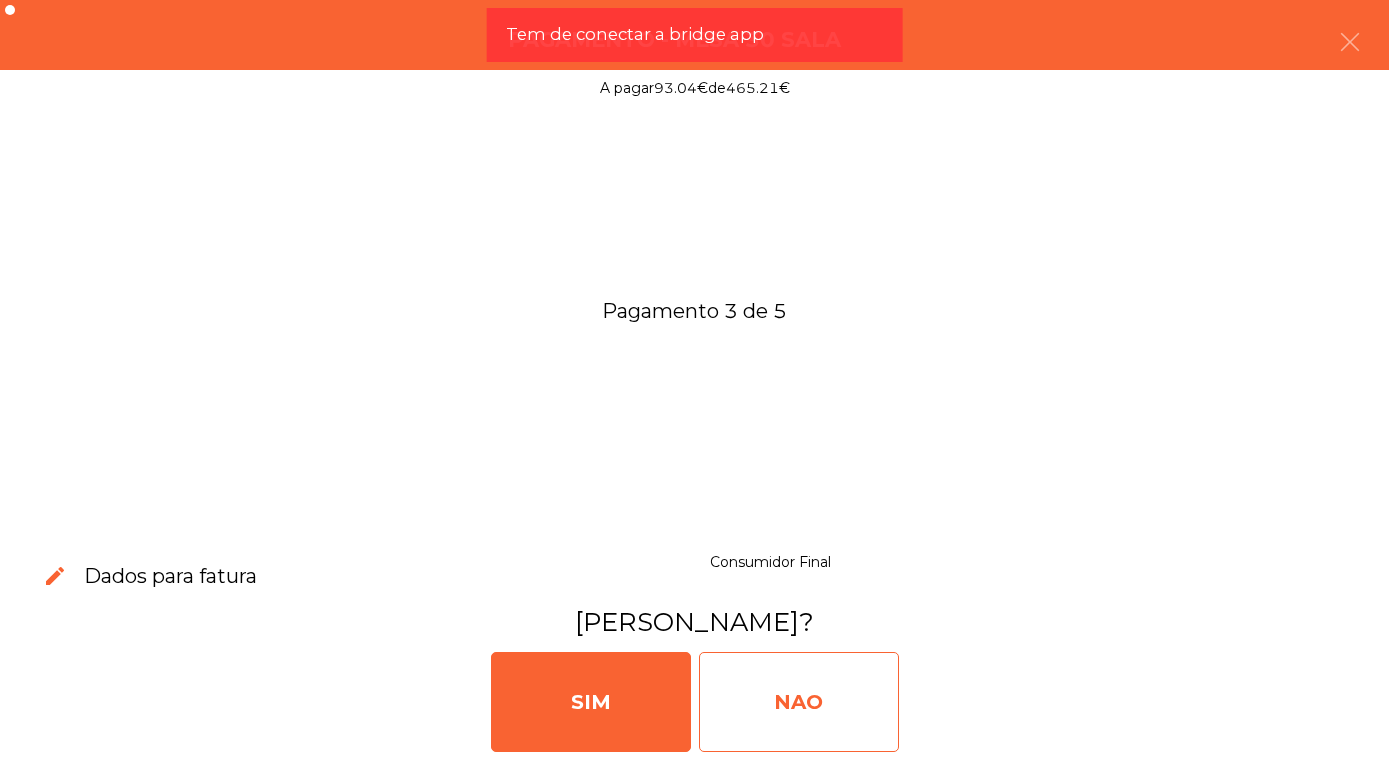 click on "NAO" 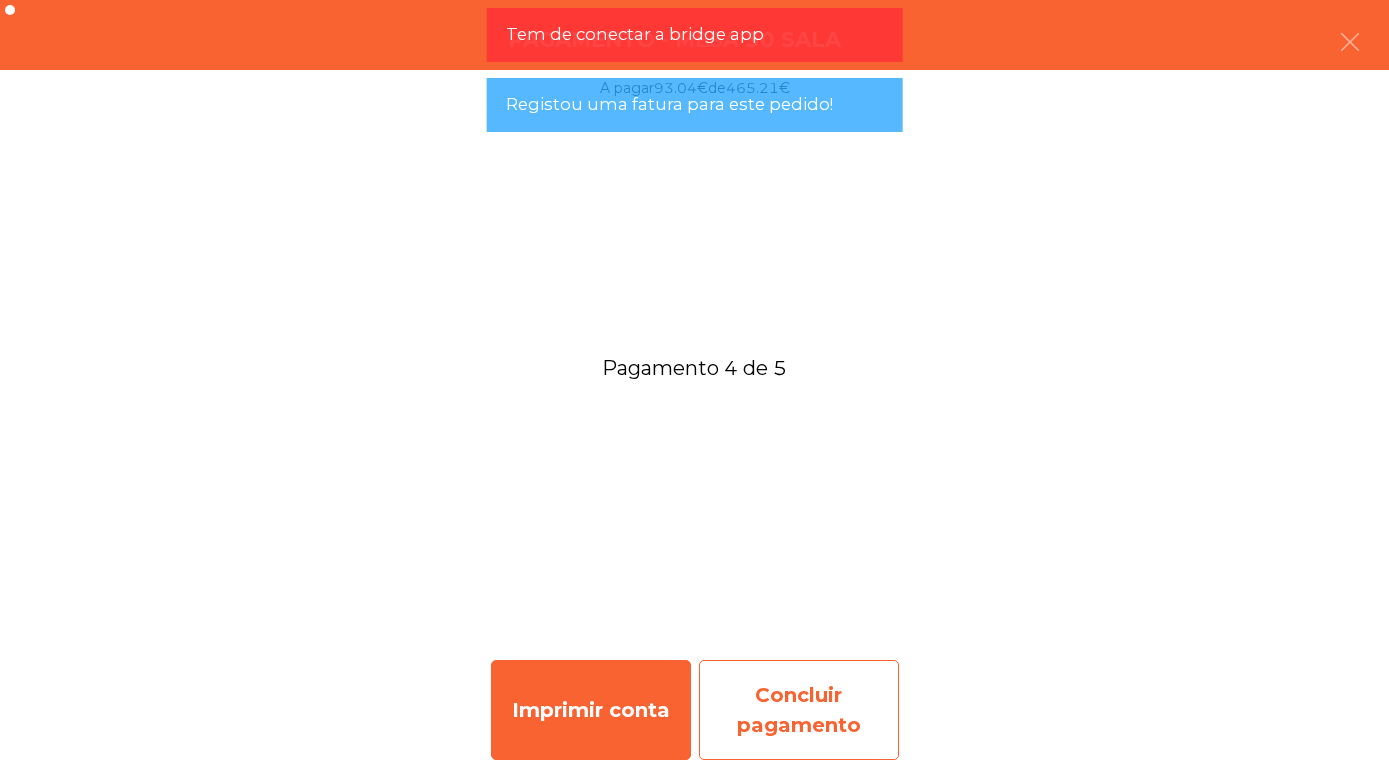 click on "Concluir pagamento" 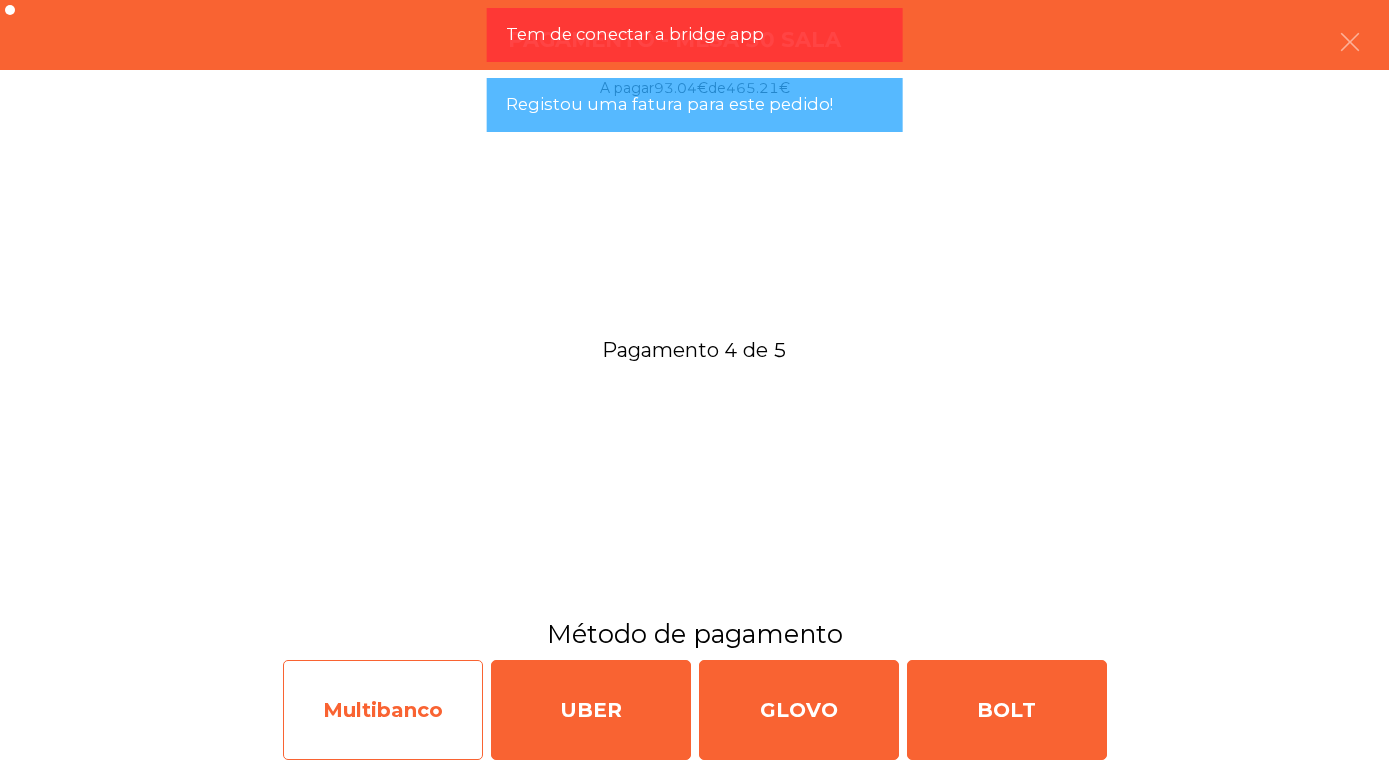 click on "Multibanco" 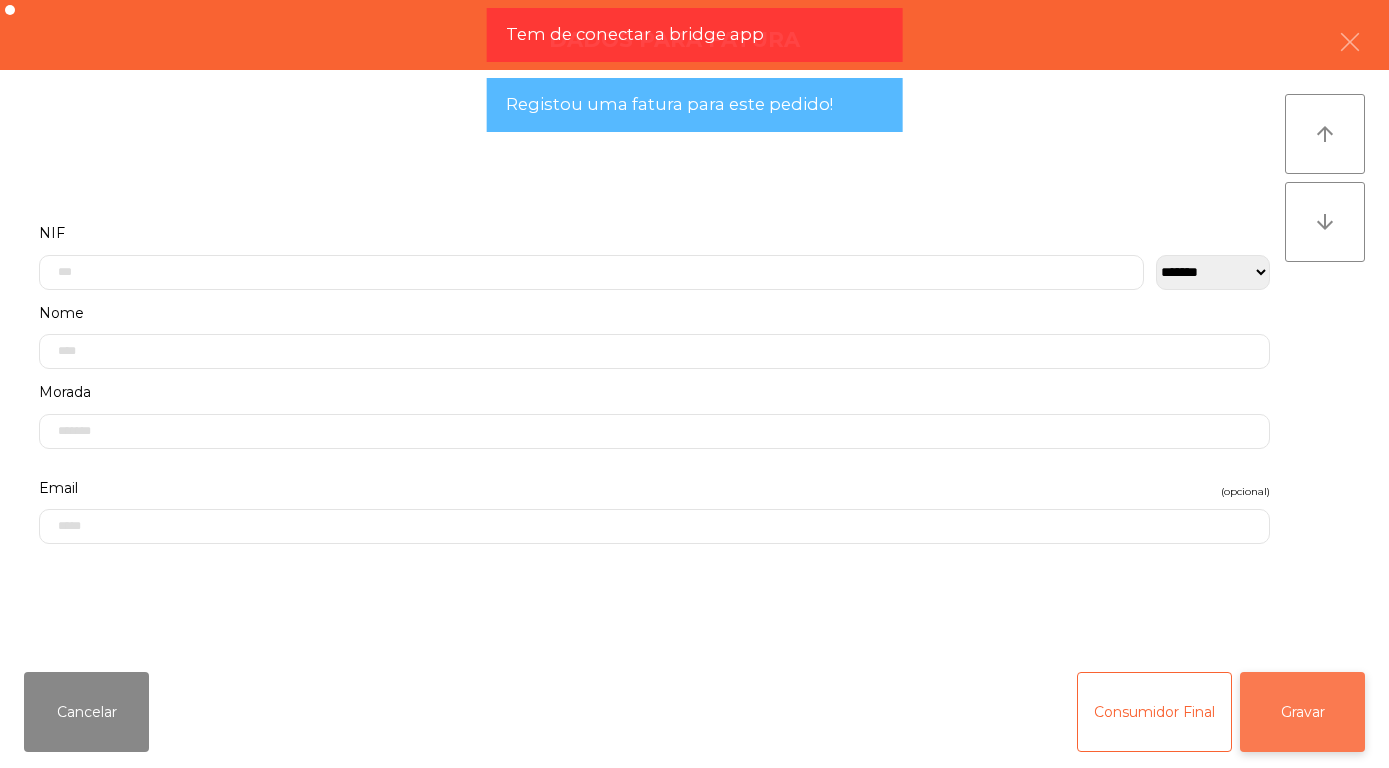click on "Gravar" 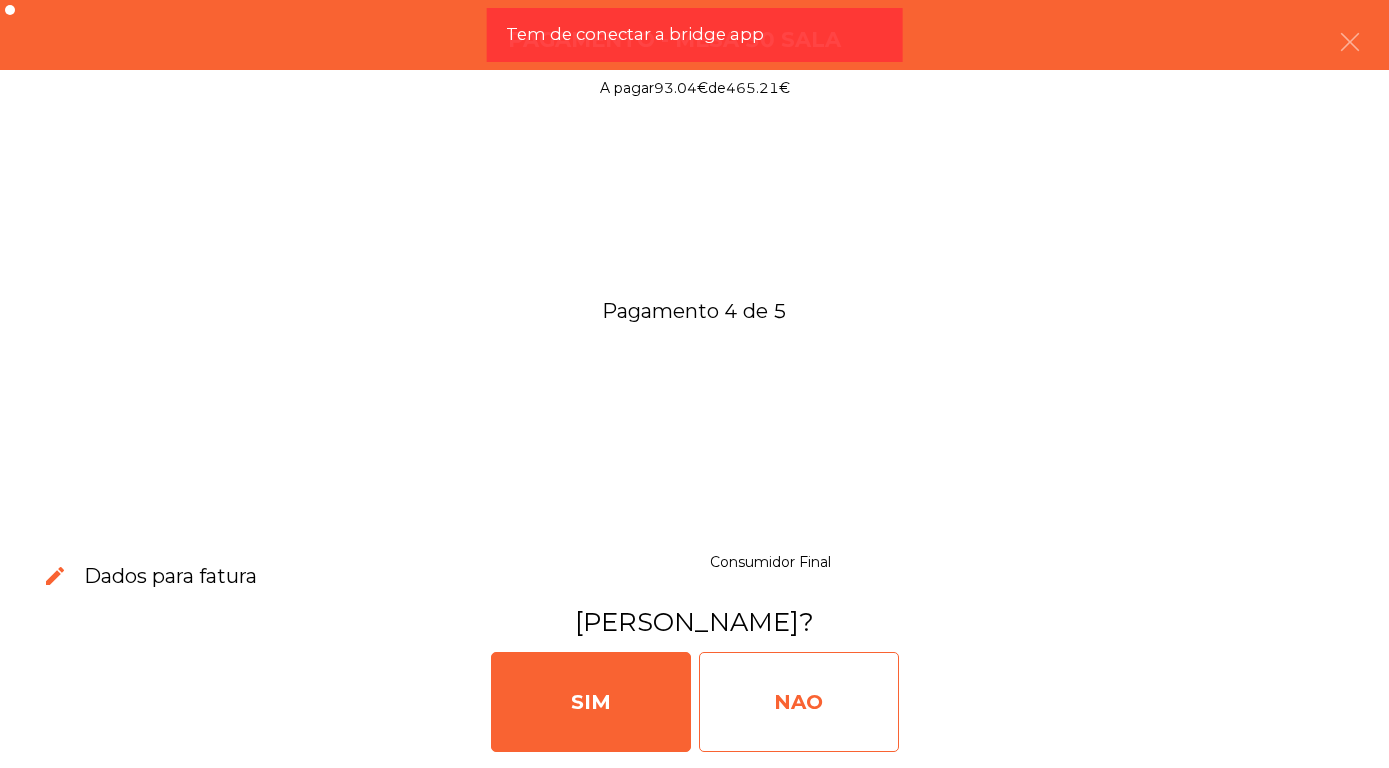 click on "NAO" 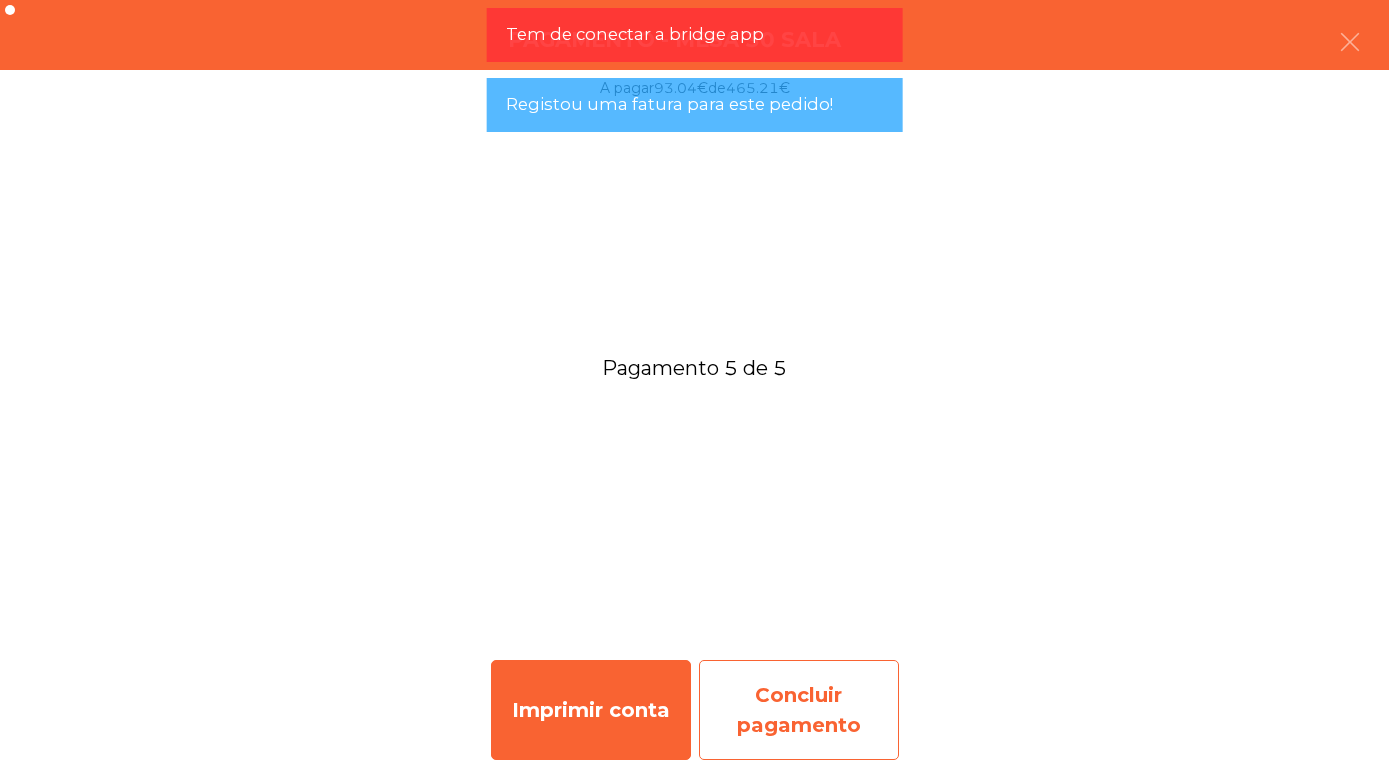 click on "Concluir pagamento" 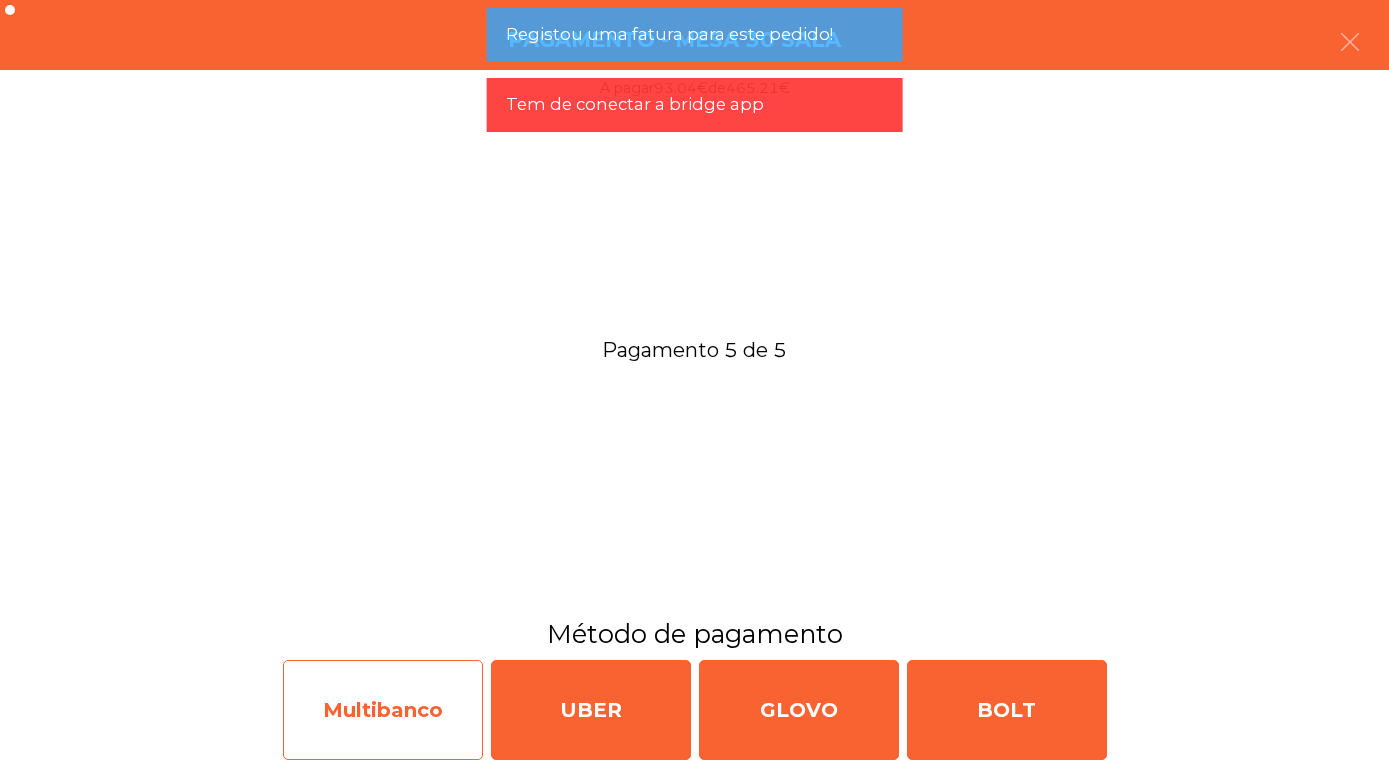click on "Multibanco" 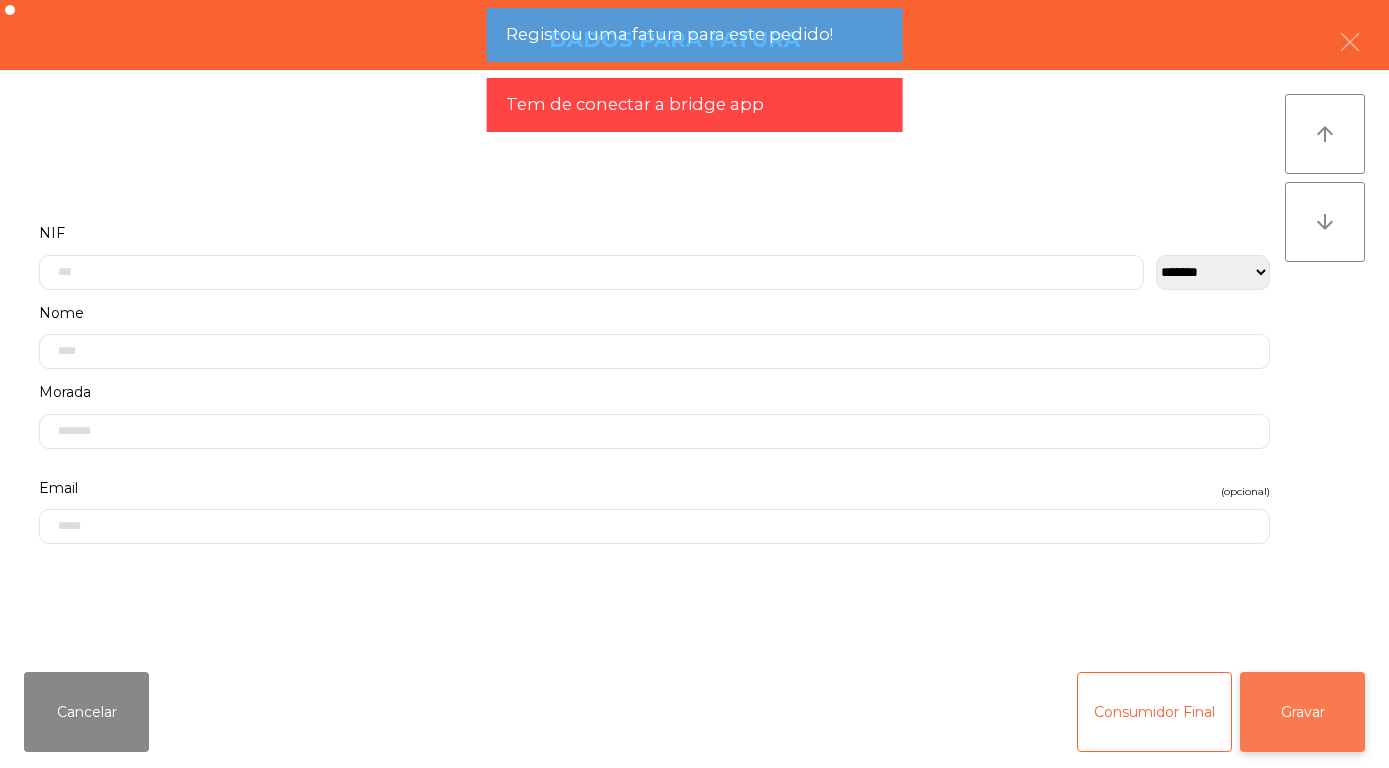 click on "Gravar" 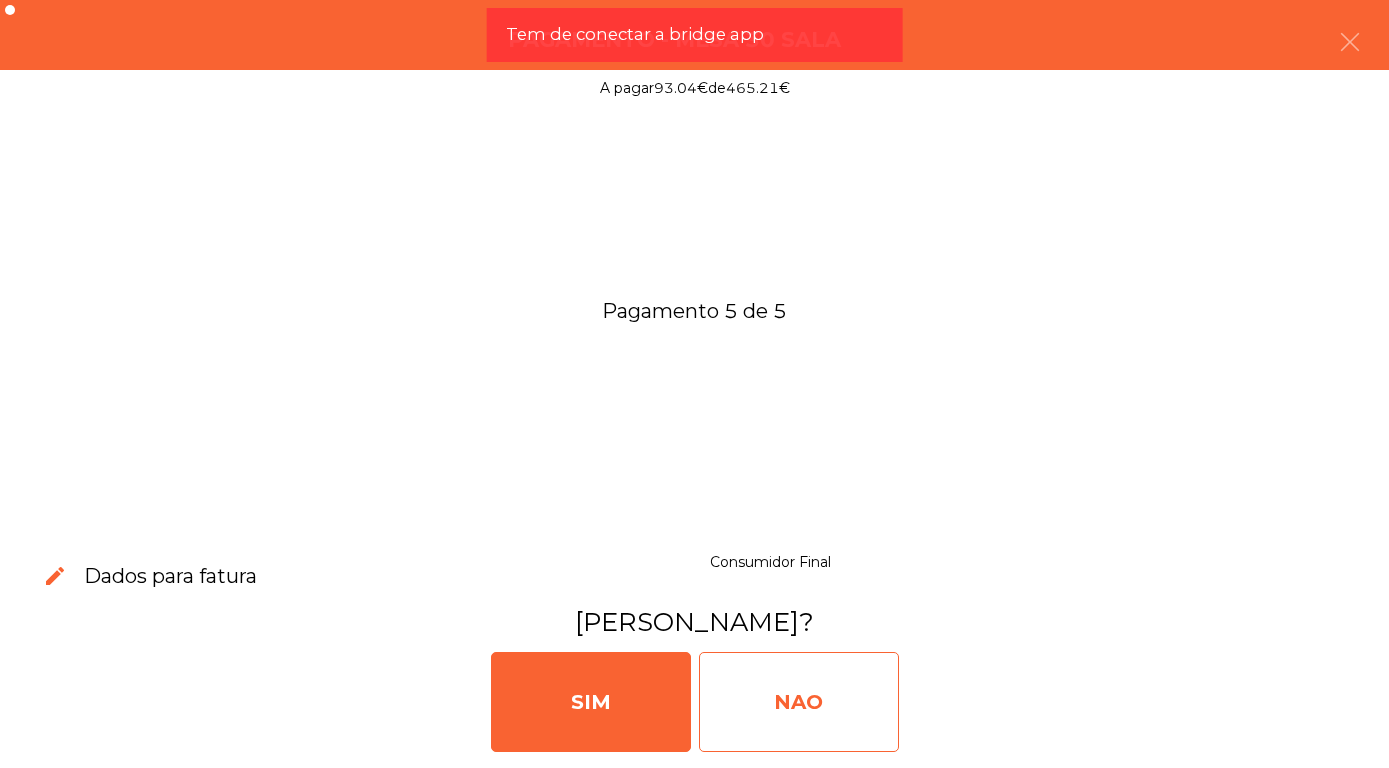 click on "NAO" 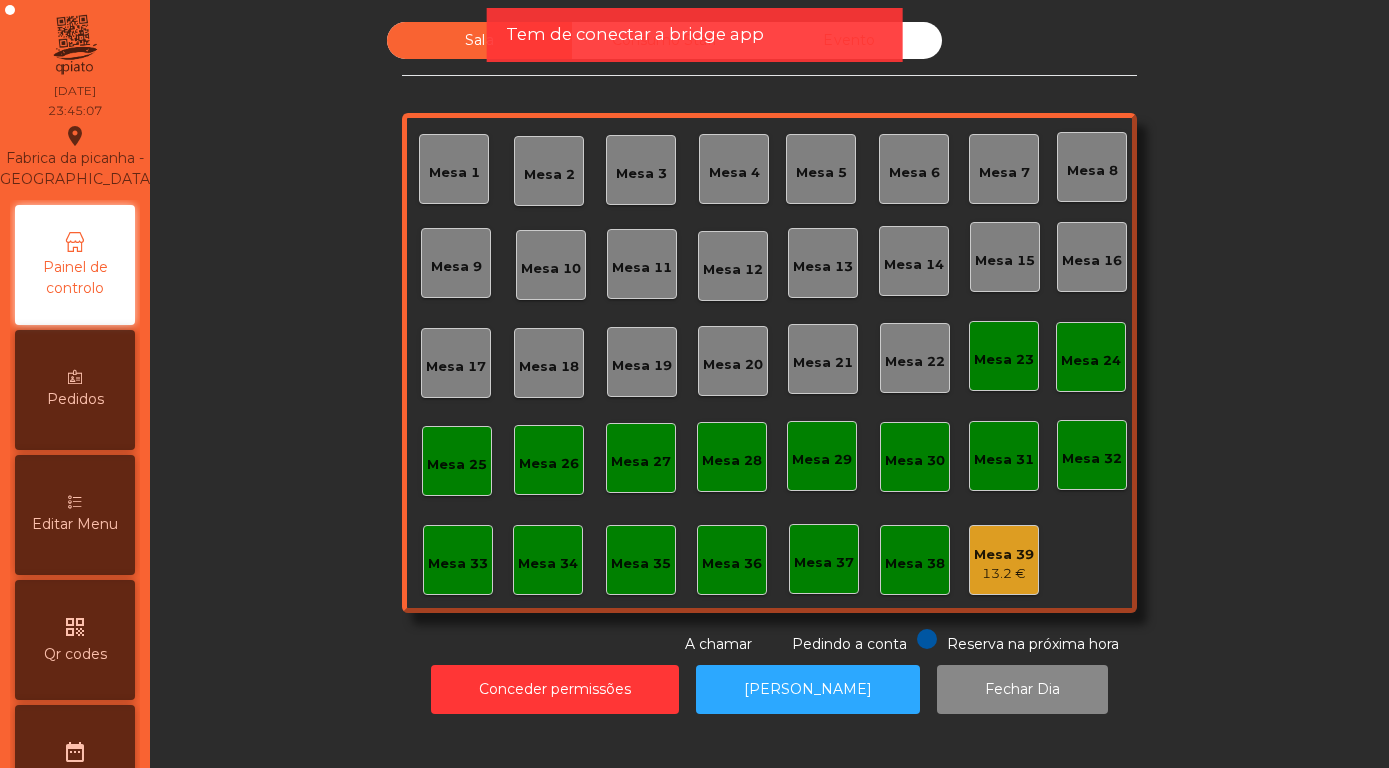 click on "Evento" 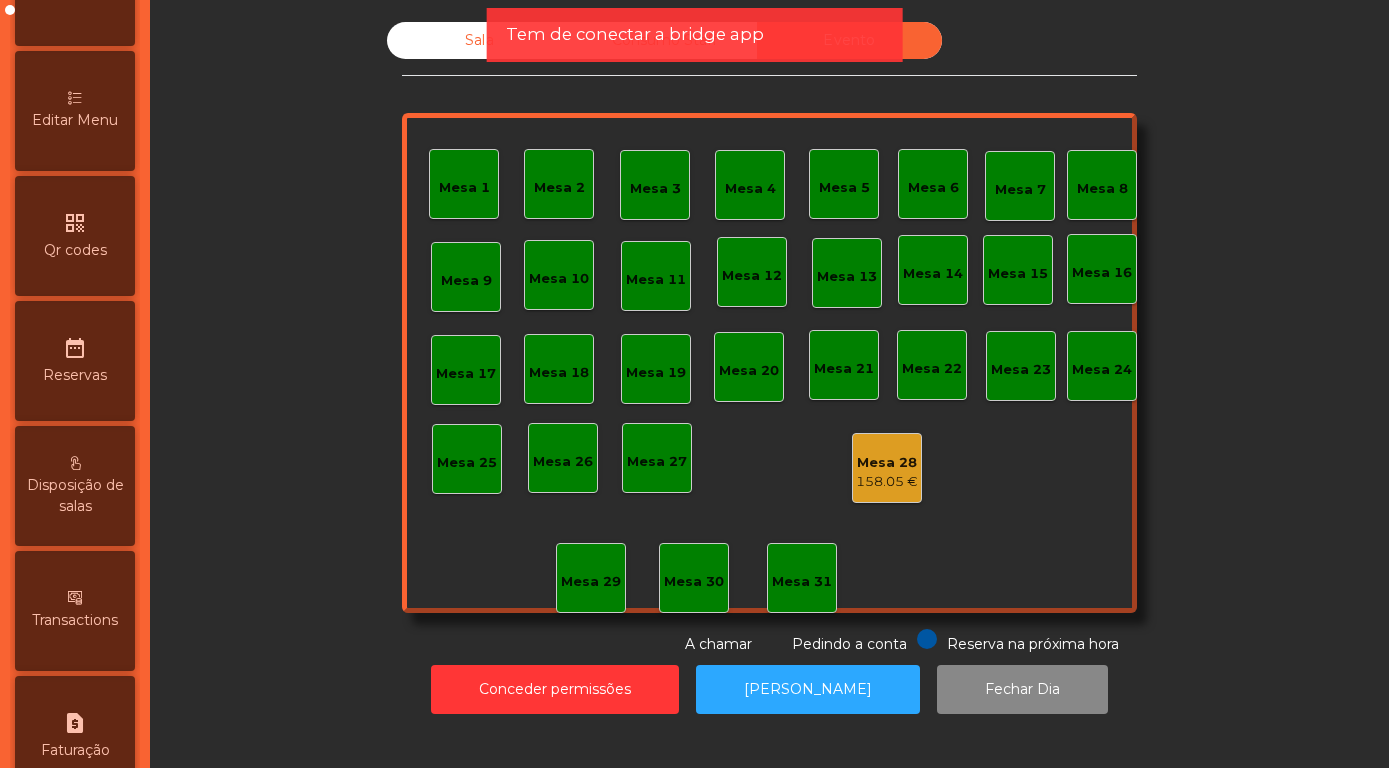 scroll, scrollTop: 948, scrollLeft: 0, axis: vertical 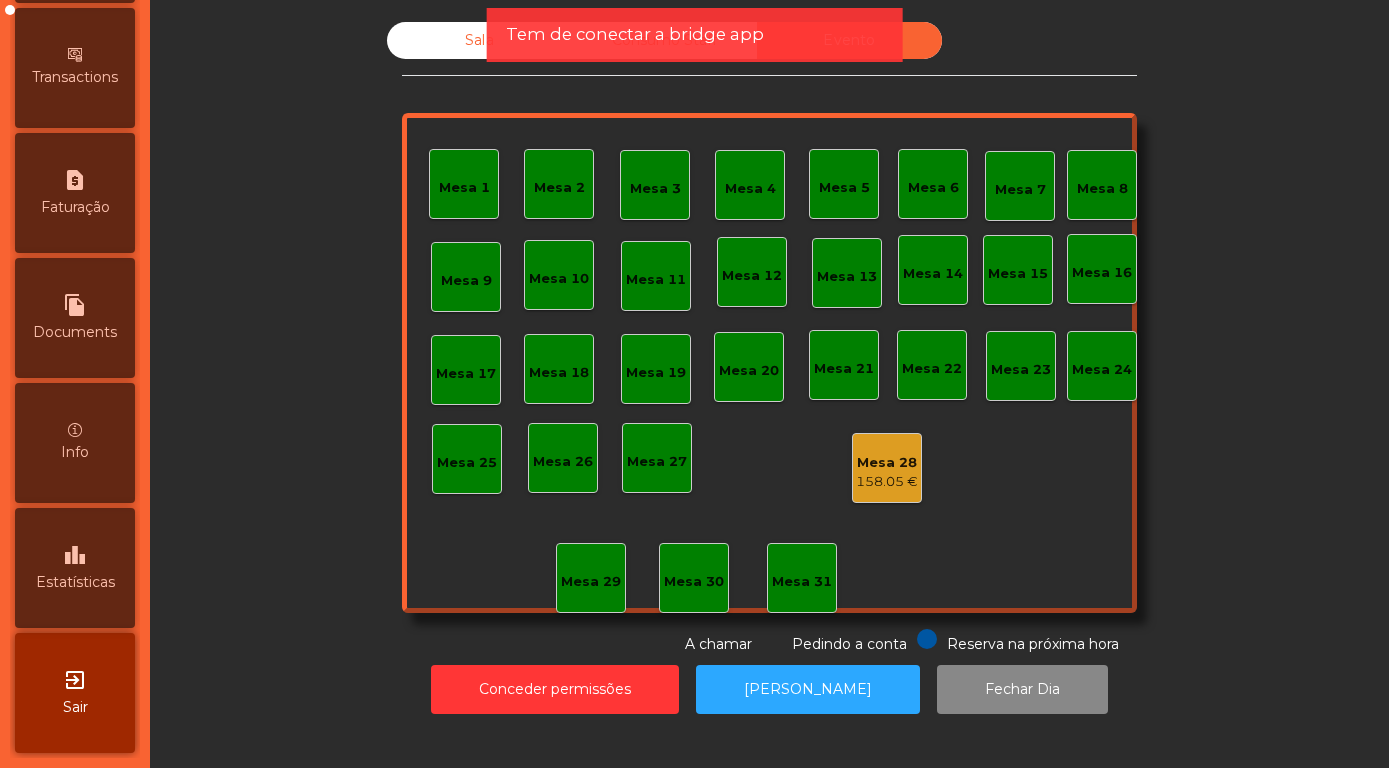 click on "Estatísticas" at bounding box center [75, 582] 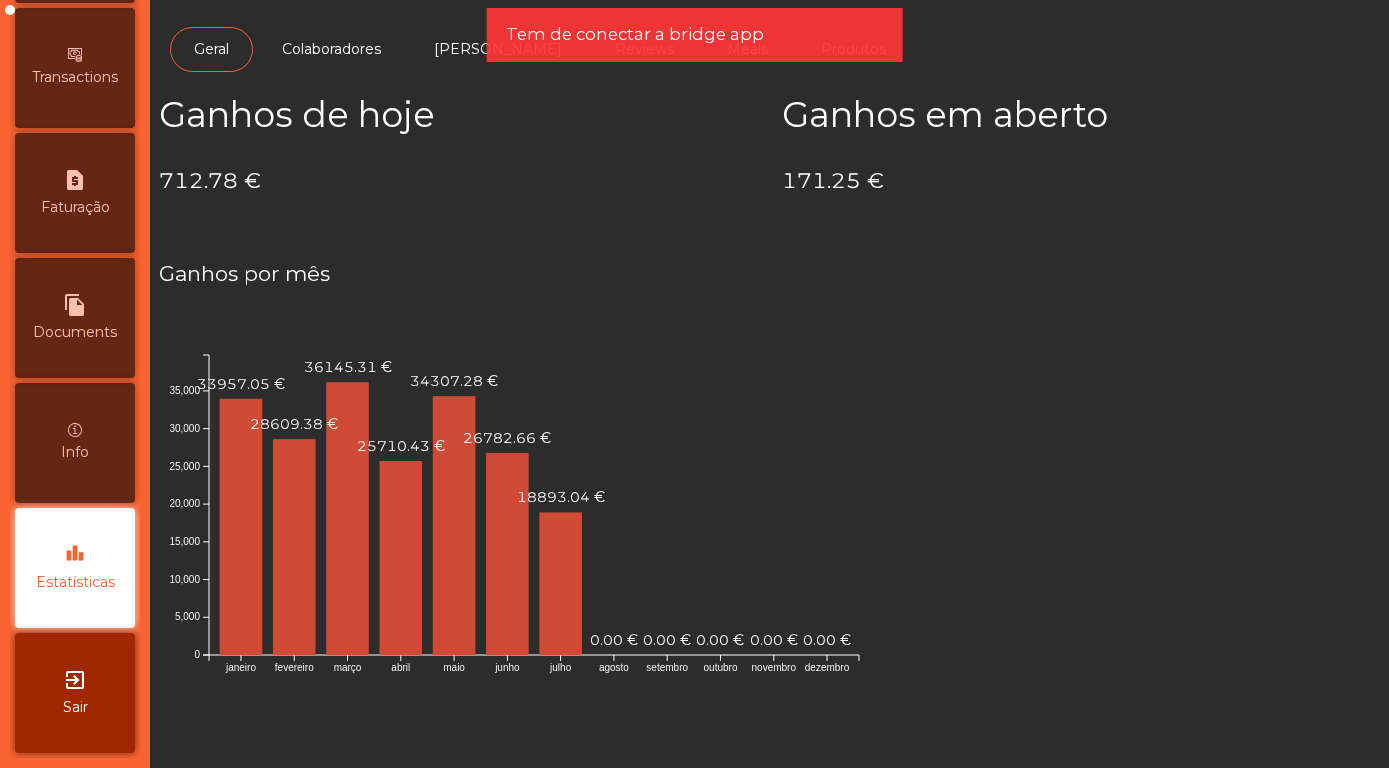 scroll, scrollTop: 0, scrollLeft: 0, axis: both 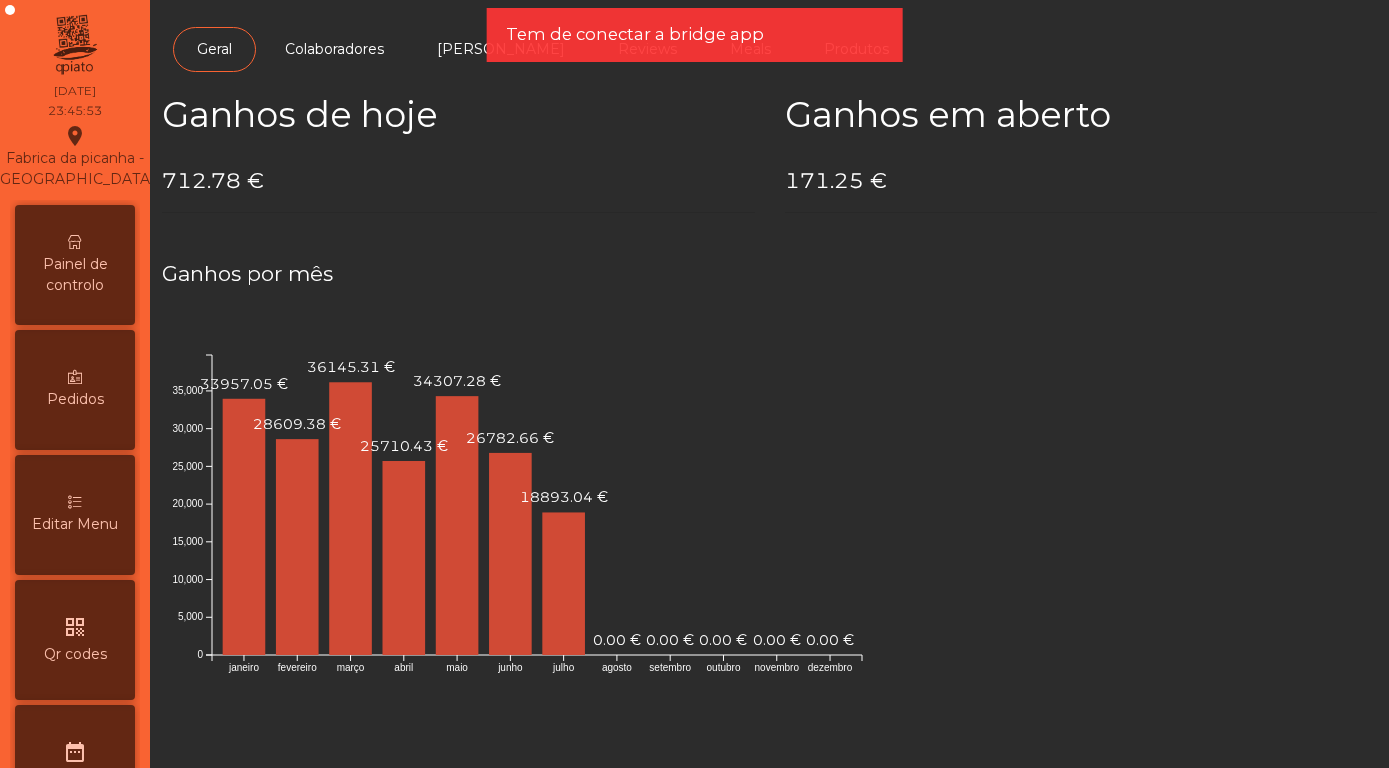 click on "Painel de controlo" at bounding box center (75, 275) 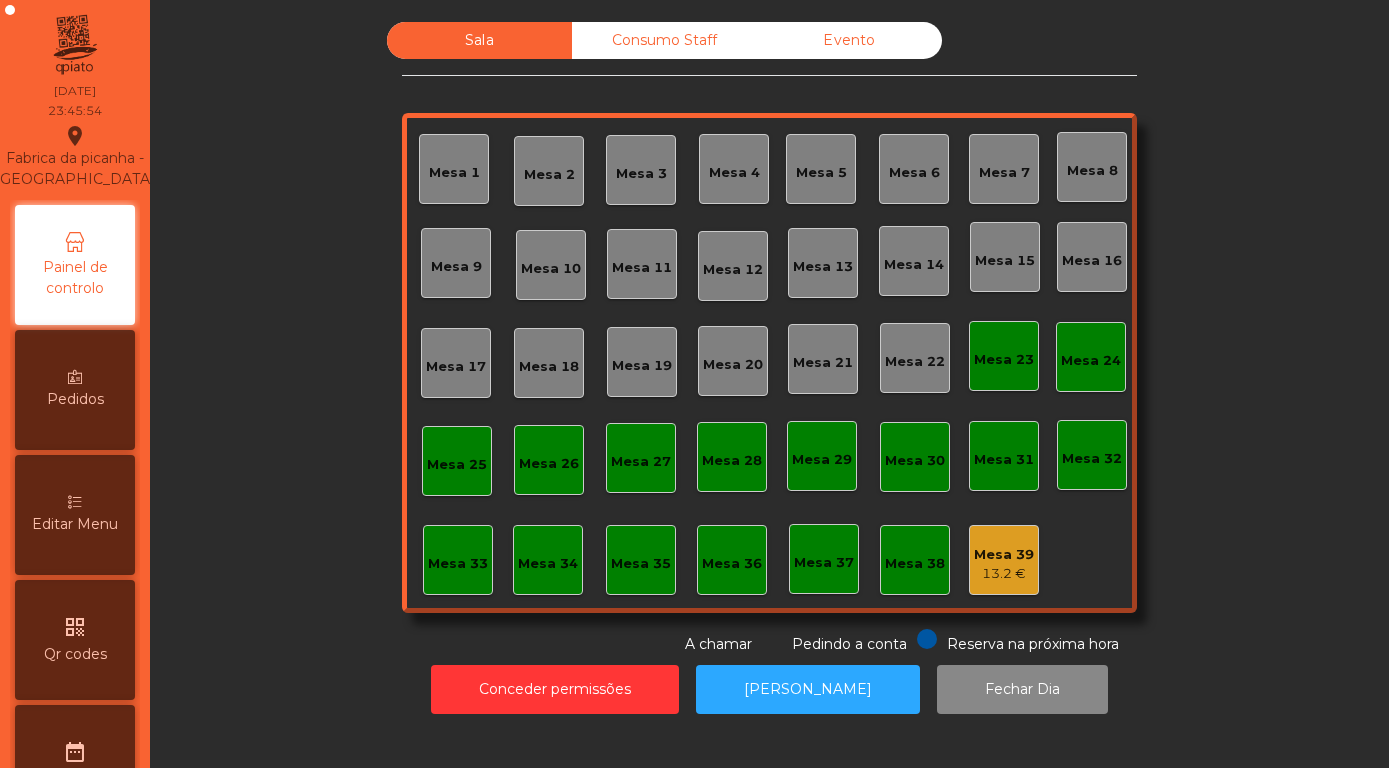 click on "Evento" 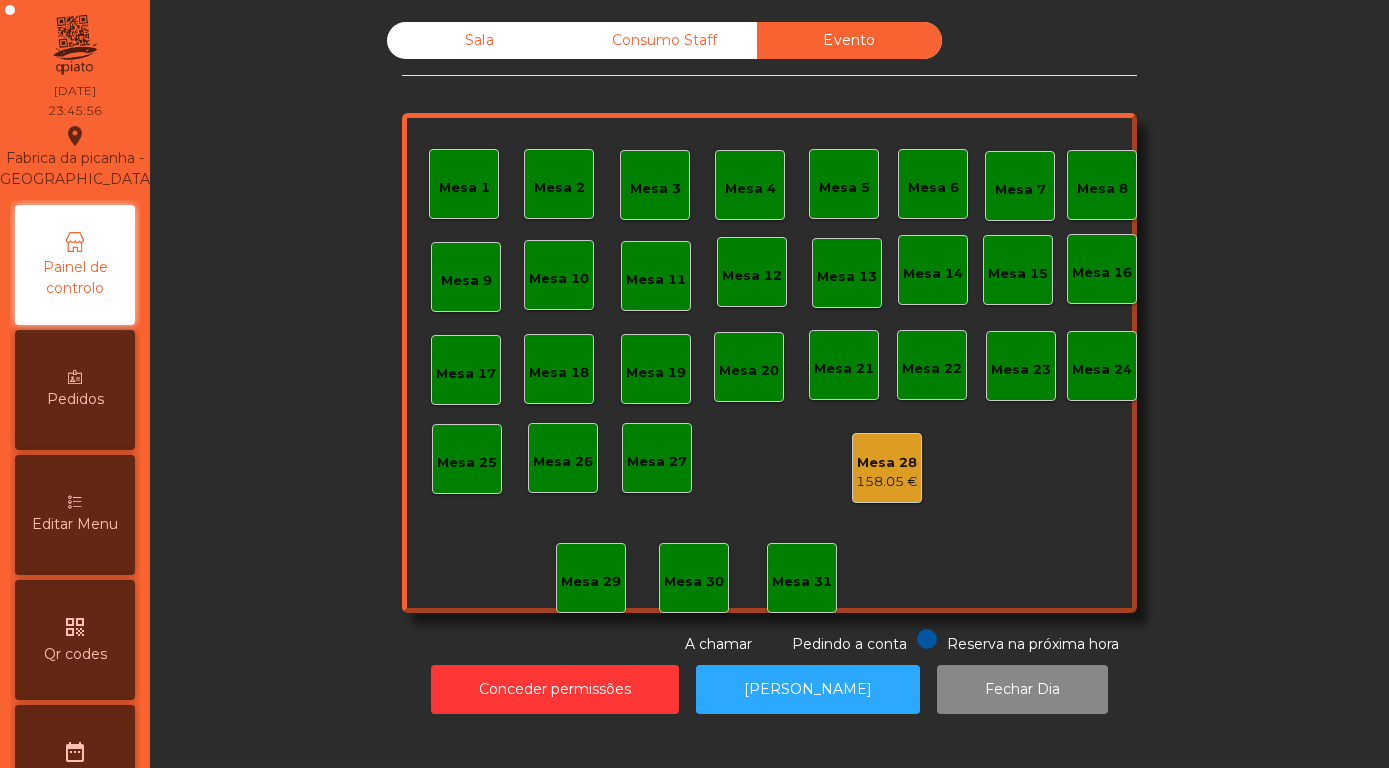 click on "Mesa 28" 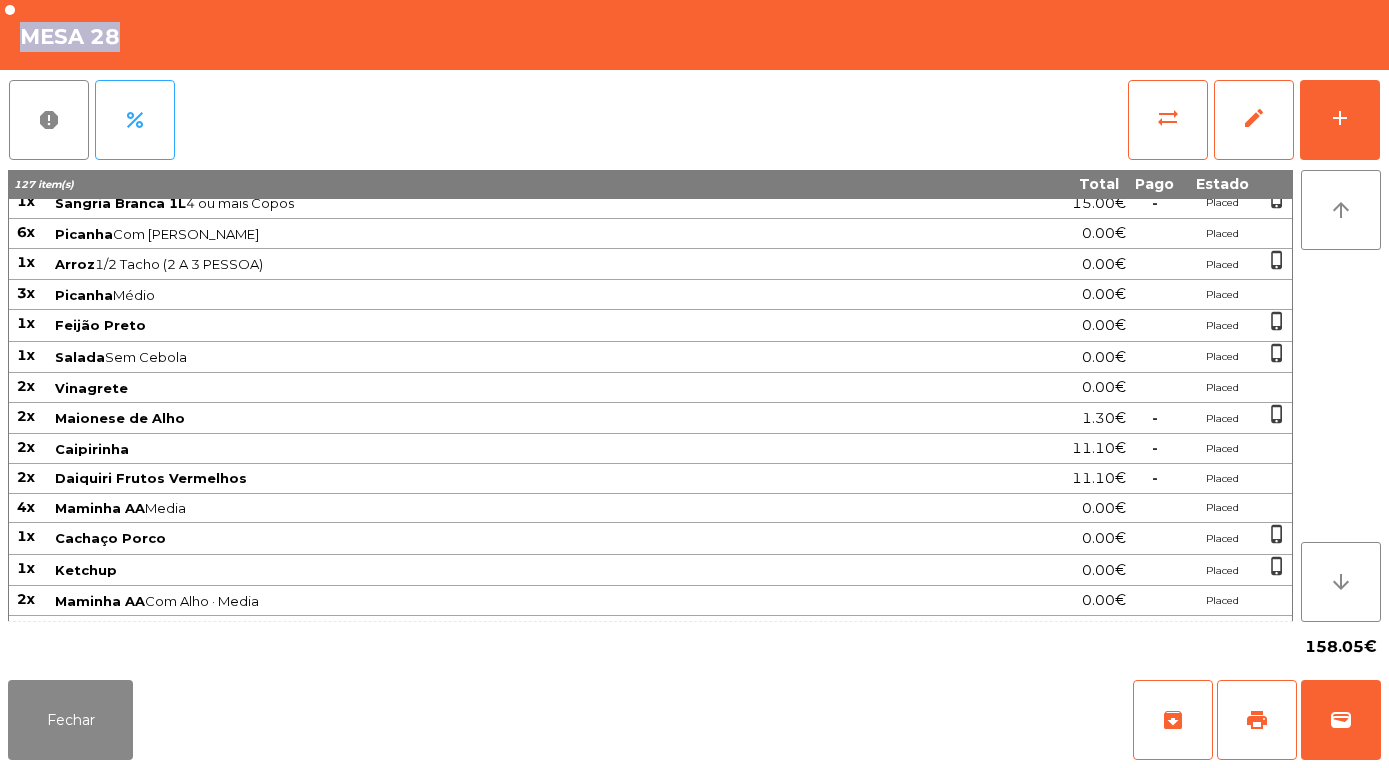 scroll, scrollTop: 794, scrollLeft: 0, axis: vertical 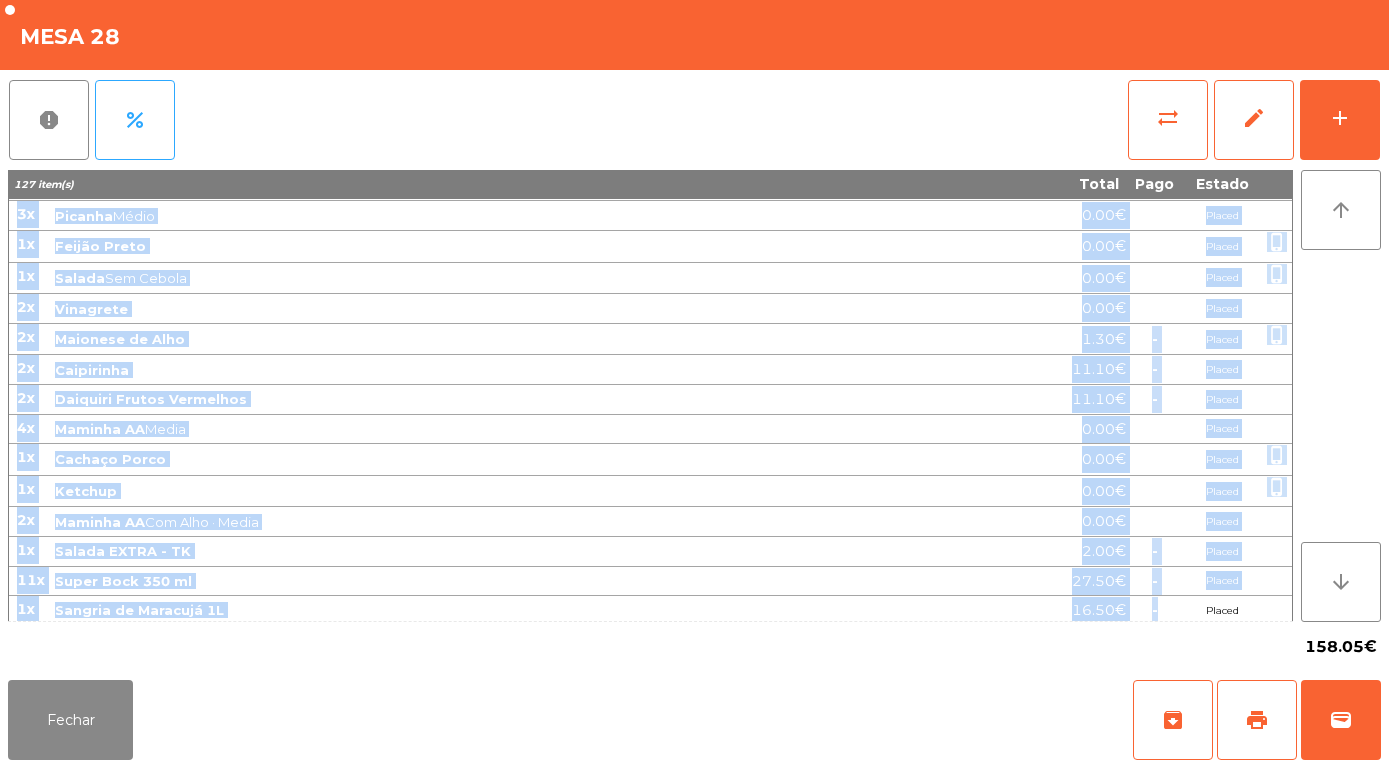 drag, startPoint x: 18, startPoint y: 212, endPoint x: 1135, endPoint y: 606, distance: 1184.4513 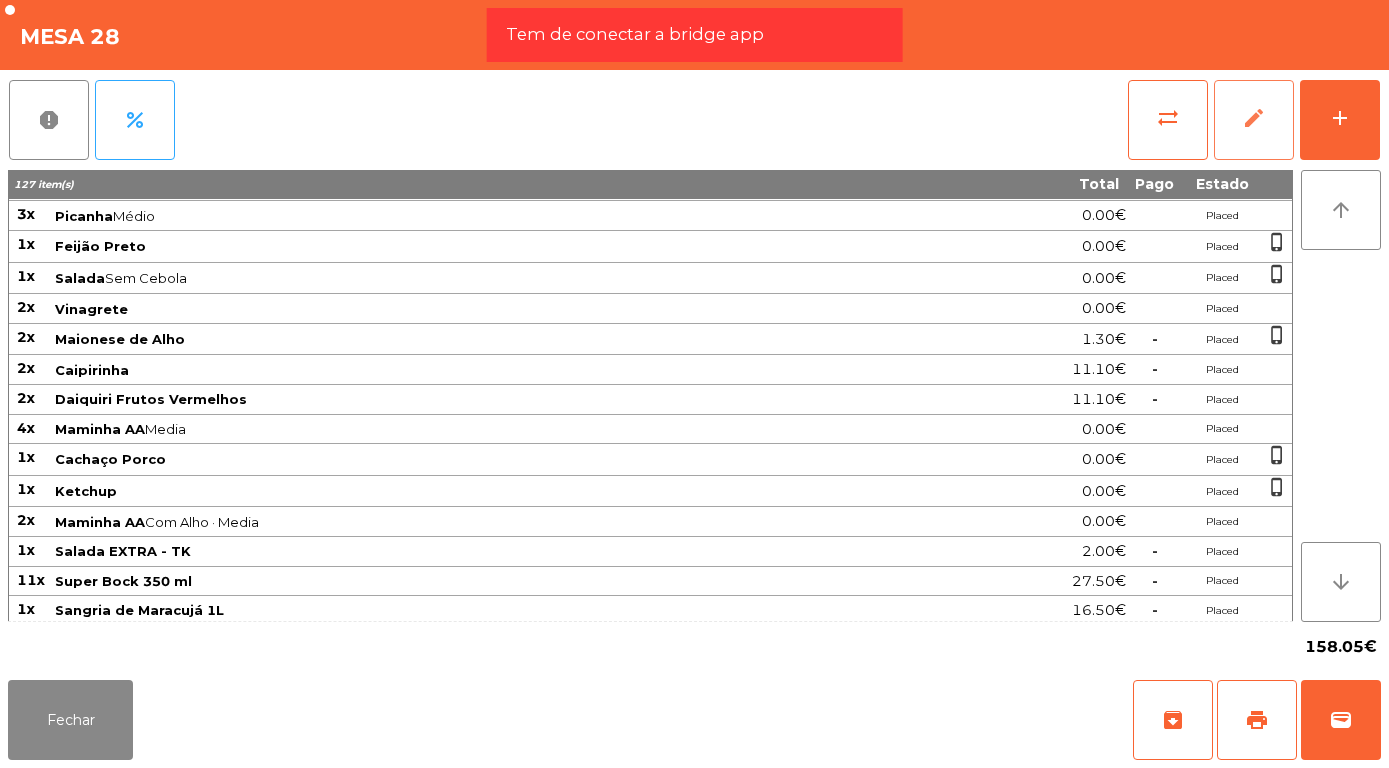 click on "edit" 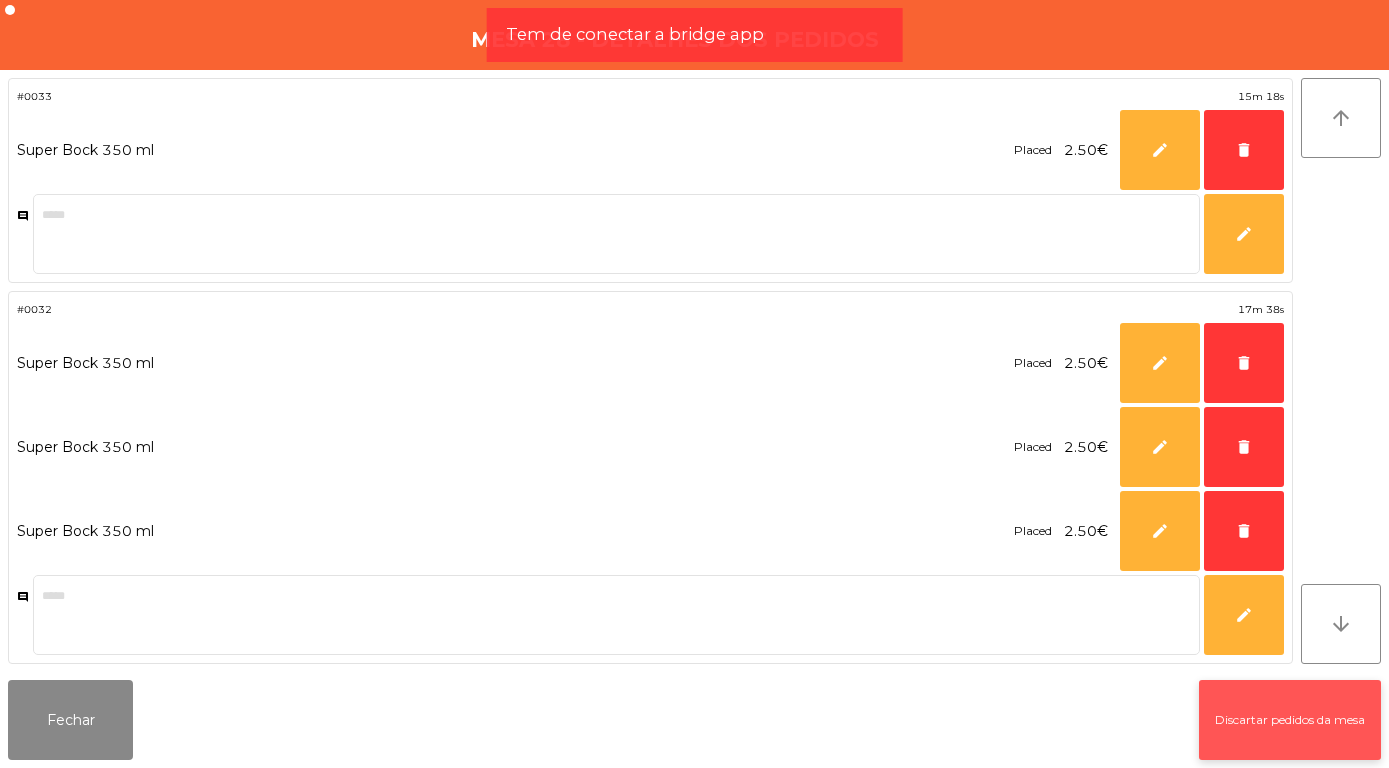 click on "Discartar pedidos da mesa" 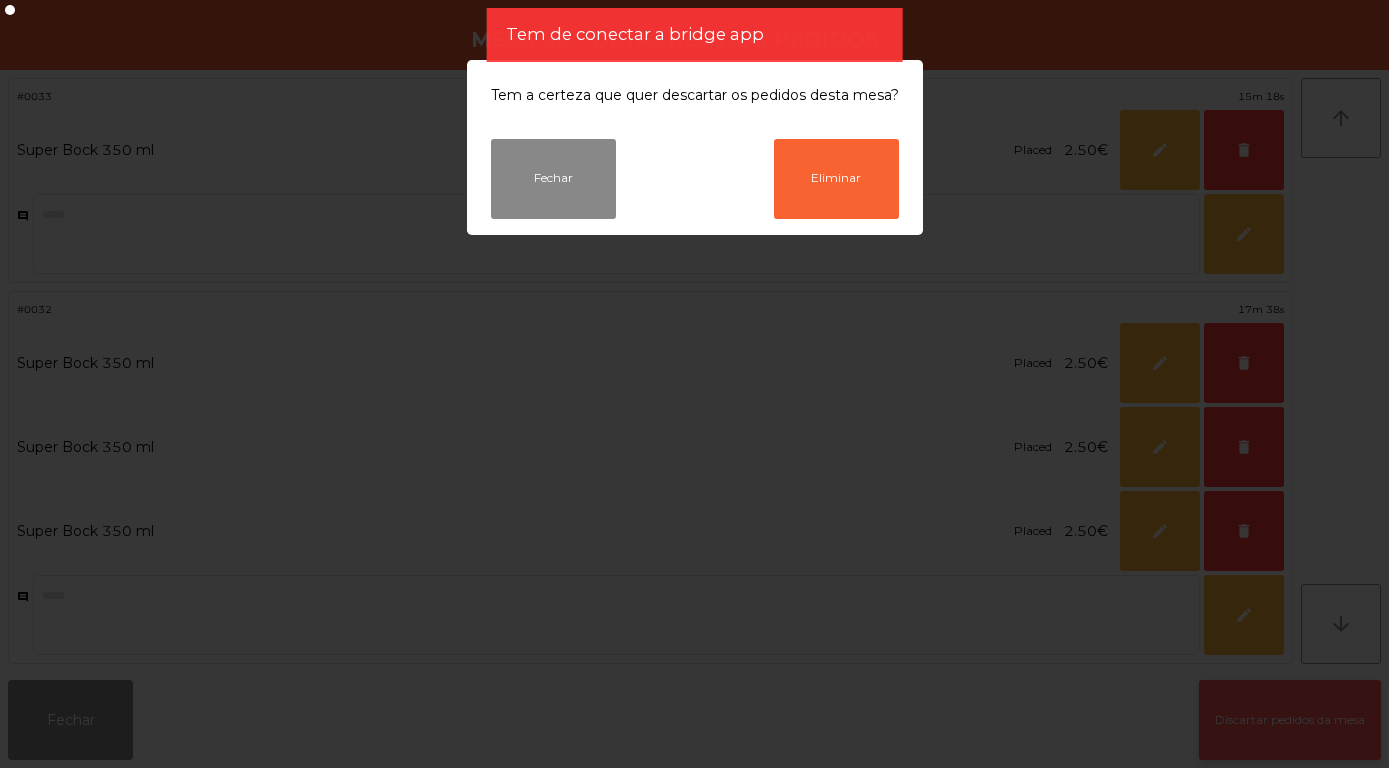 scroll, scrollTop: 794, scrollLeft: 0, axis: vertical 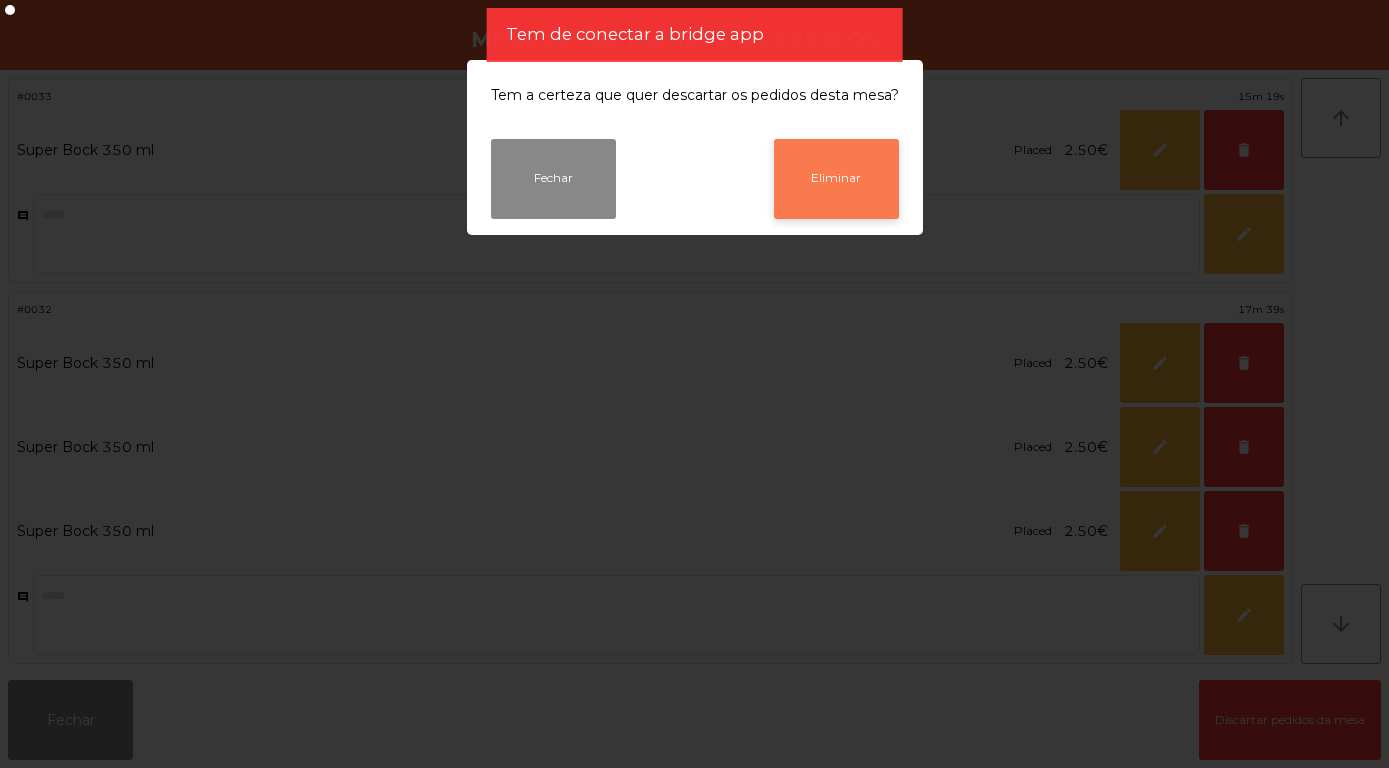 click on "Eliminar" 